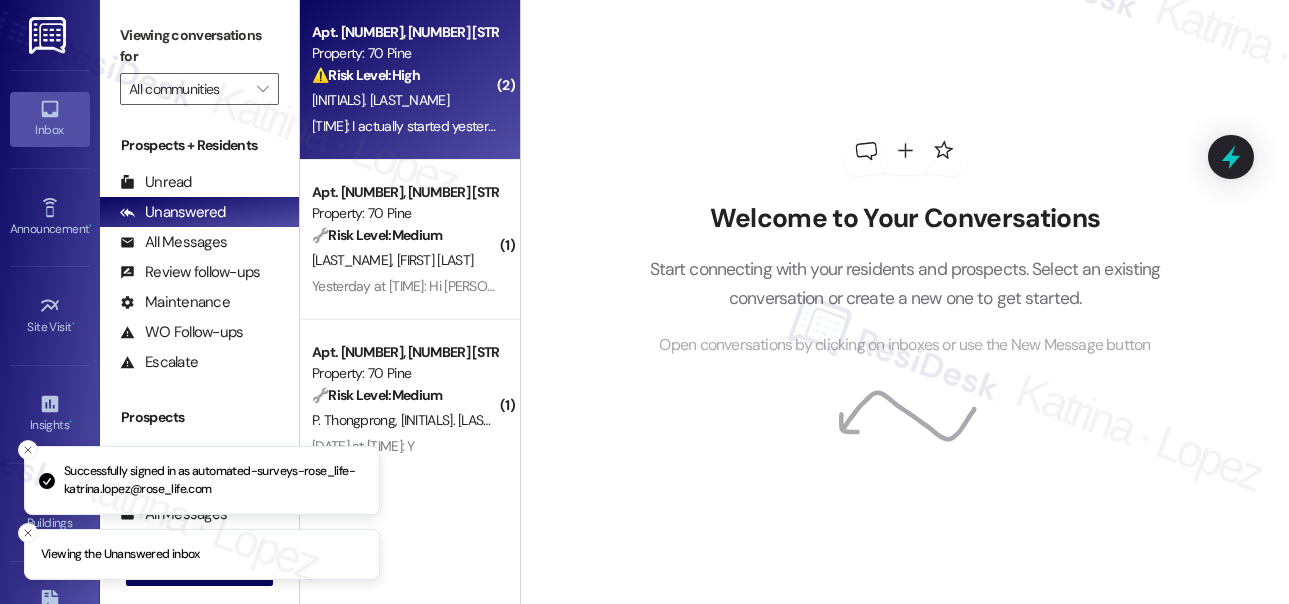 scroll, scrollTop: 0, scrollLeft: 0, axis: both 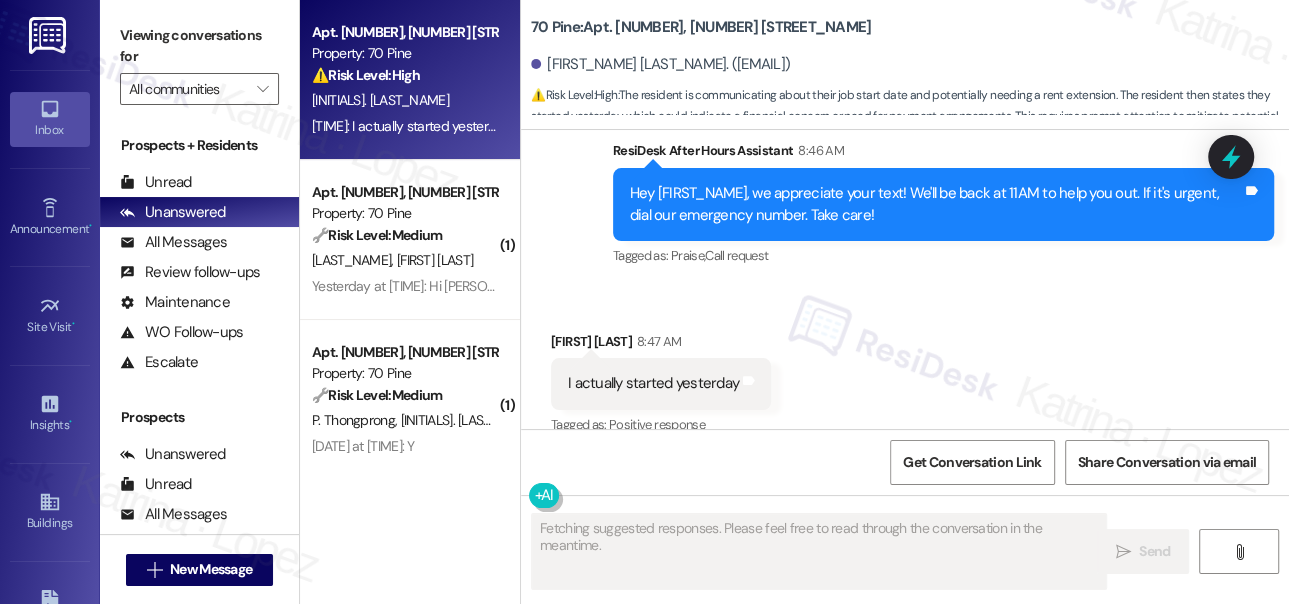 click on "Hey [FIRST_NAME], we appreciate your text! We'll be back at 11AM to help you out. If it's urgent, dial our emergency number. Take care!" at bounding box center [936, 204] 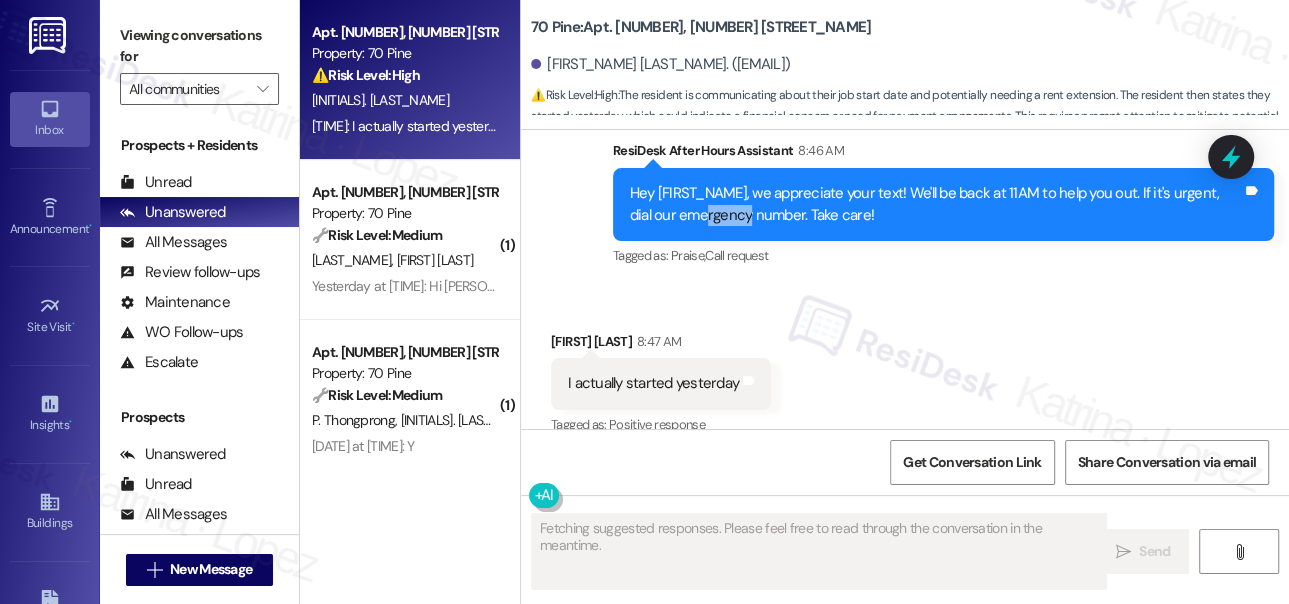 click on "Hey [FIRST_NAME], we appreciate your text! We'll be back at 11AM to help you out. If it's urgent, dial our emergency number. Take care!" at bounding box center [936, 204] 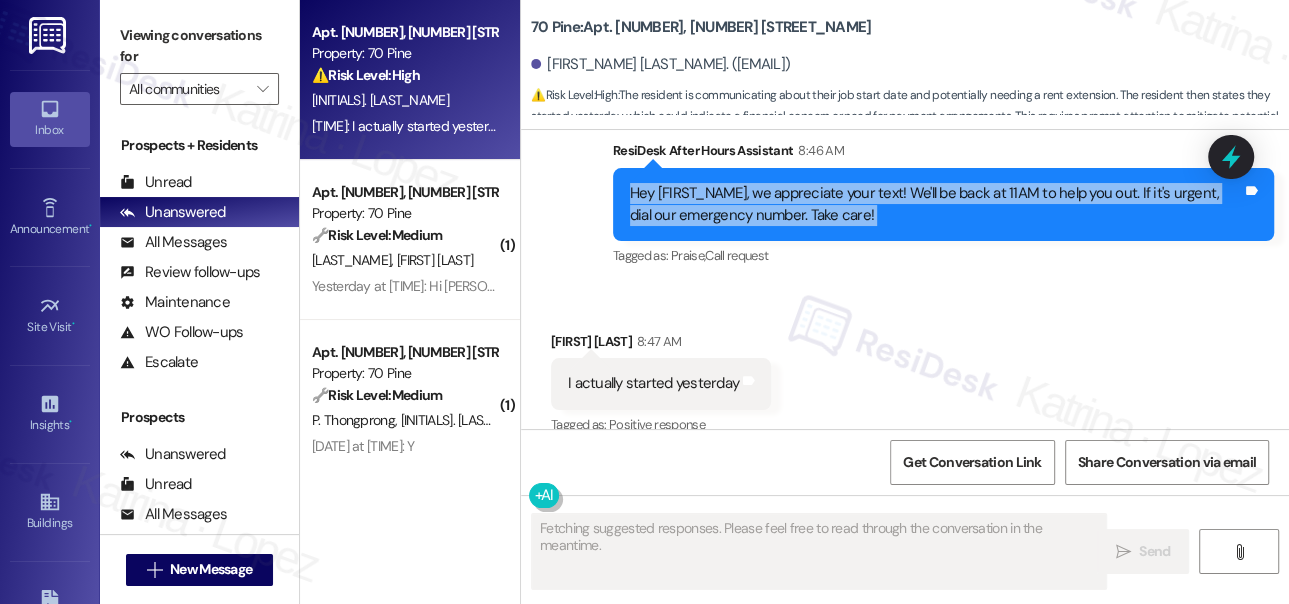 click on "Hey [FIRST_NAME], we appreciate your text! We'll be back at 11AM to help you out. If it's urgent, dial our emergency number. Take care!" at bounding box center [936, 204] 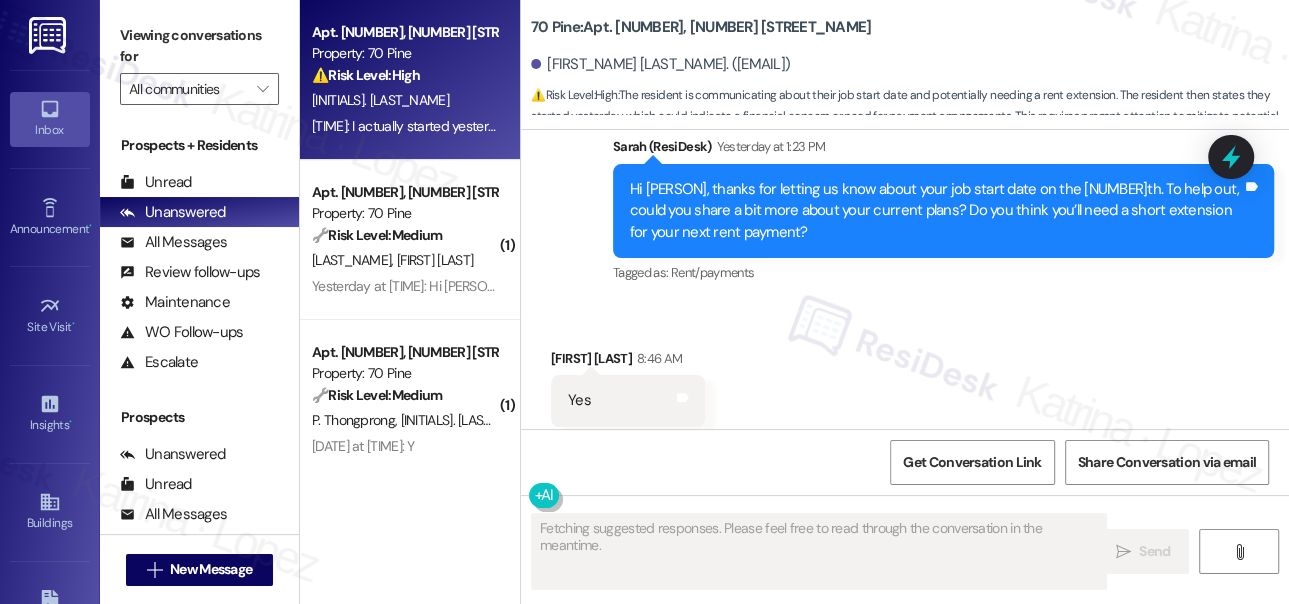 scroll, scrollTop: 8903, scrollLeft: 0, axis: vertical 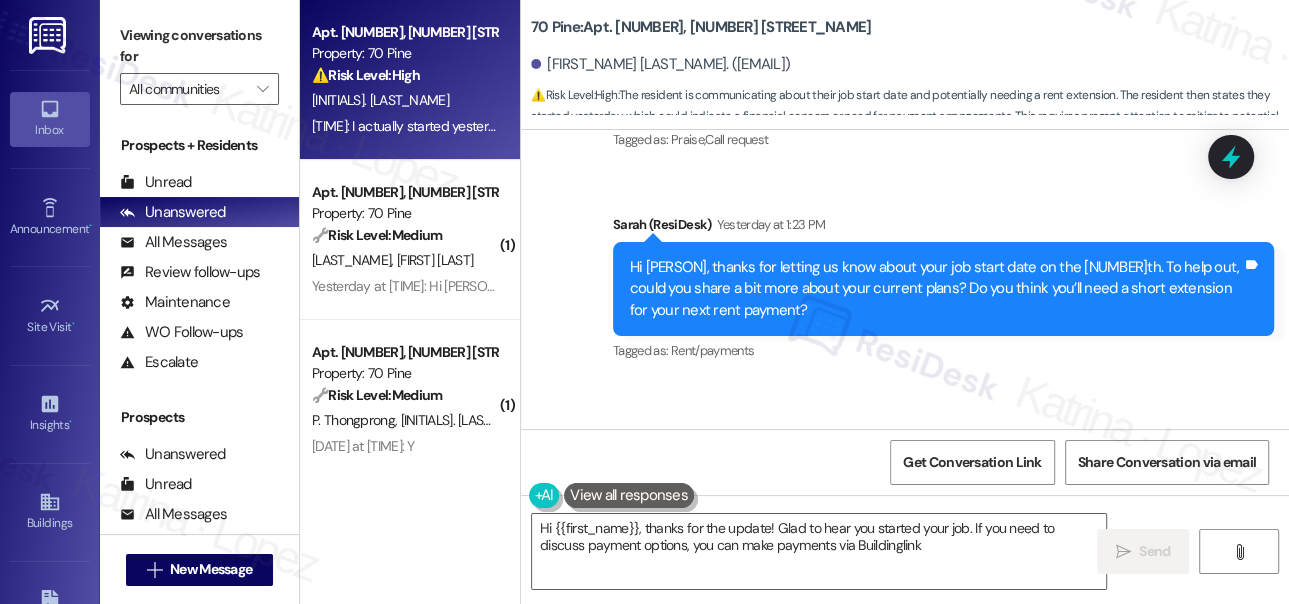 click on "Hi [PERSON], thanks for letting us know about your job start date on the [NUMBER]th. To help out, could you share a bit more about your current plans? Do you think you’ll need a short extension for your next rent payment?" at bounding box center [936, 289] 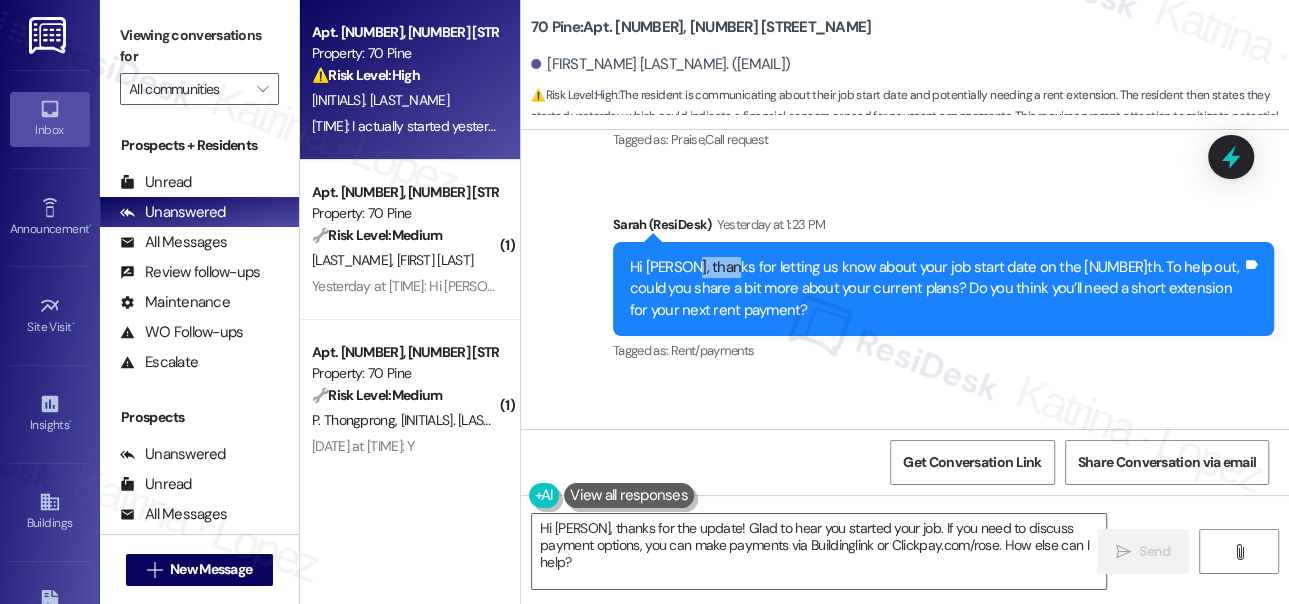 click on "Hi [PERSON], thanks for letting us know about your job start date on the [NUMBER]th. To help out, could you share a bit more about your current plans? Do you think you’ll need a short extension for your next rent payment?" at bounding box center (936, 289) 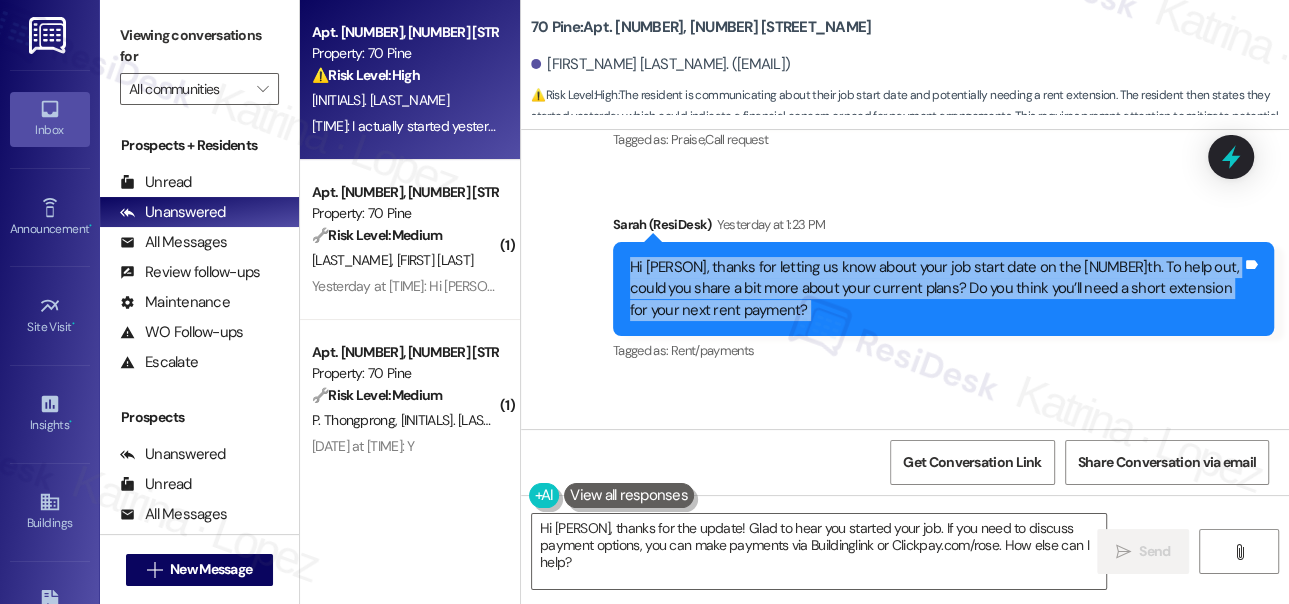 click on "Hi [PERSON], thanks for letting us know about your job start date on the [NUMBER]th. To help out, could you share a bit more about your current plans? Do you think you’ll need a short extension for your next rent payment?" at bounding box center (936, 289) 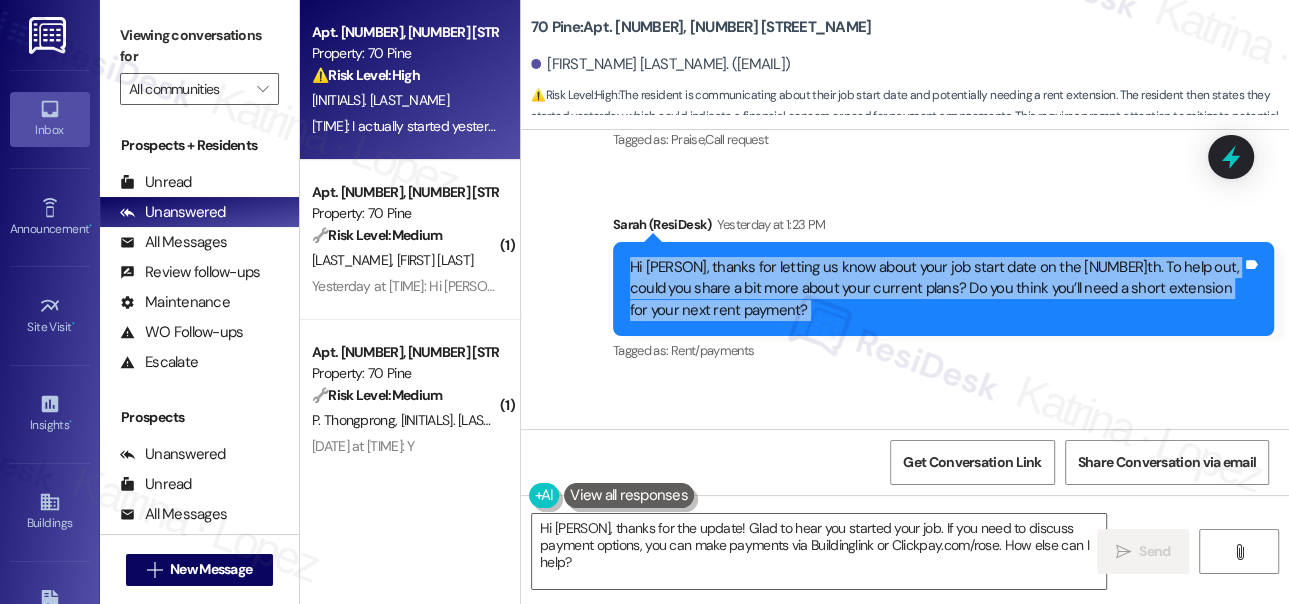 click on "Hi [PERSON], thanks for letting us know about your job start date on the [NUMBER]th. To help out, could you share a bit more about your current plans? Do you think you’ll need a short extension for your next rent payment?" at bounding box center [936, 289] 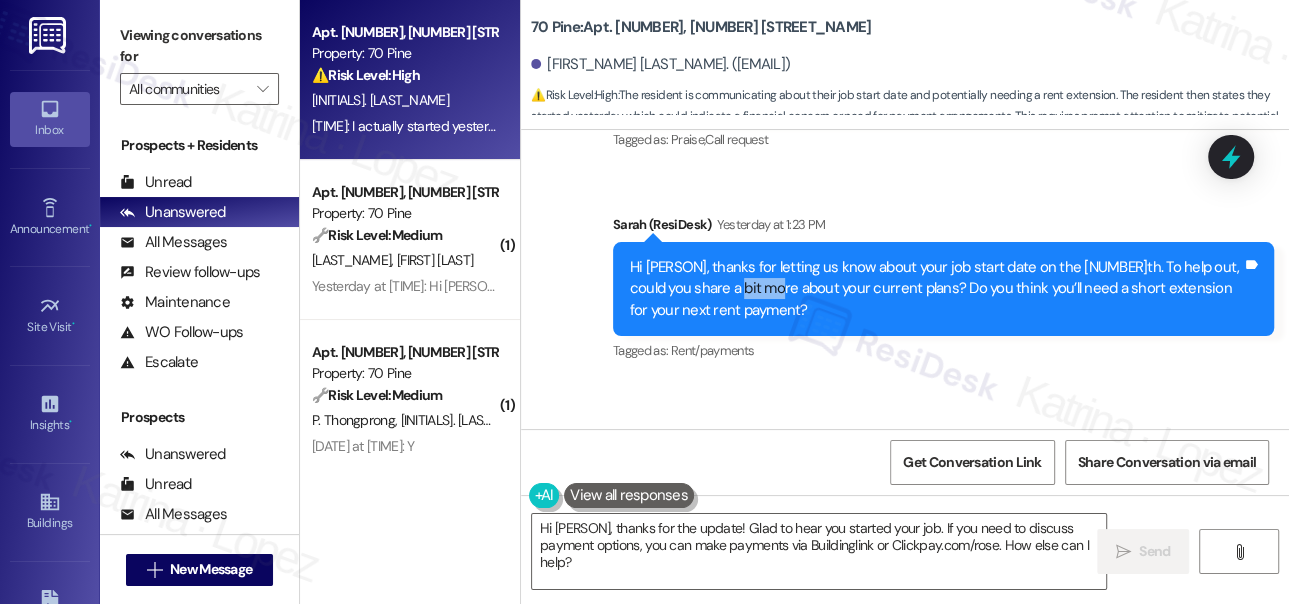 click on "Hi [PERSON], thanks for letting us know about your job start date on the [NUMBER]th. To help out, could you share a bit more about your current plans? Do you think you’ll need a short extension for your next rent payment?" at bounding box center (936, 289) 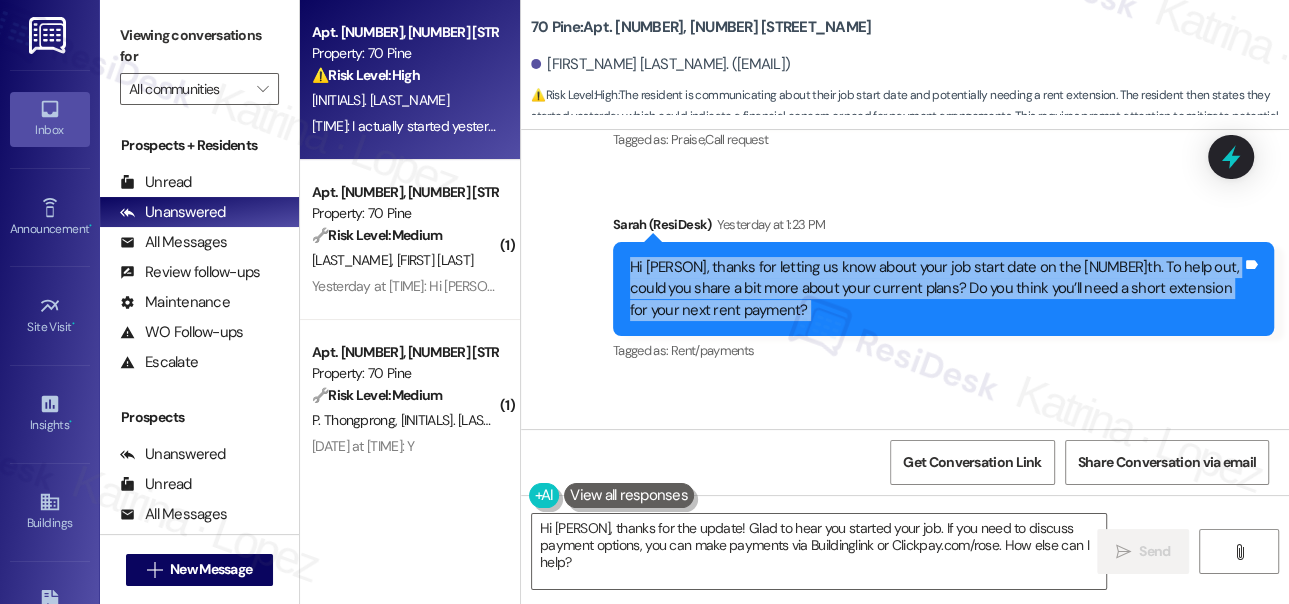 click on "Hi [PERSON], thanks for letting us know about your job start date on the [NUMBER]th. To help out, could you share a bit more about your current plans? Do you think you’ll need a short extension for your next rent payment?" at bounding box center (936, 289) 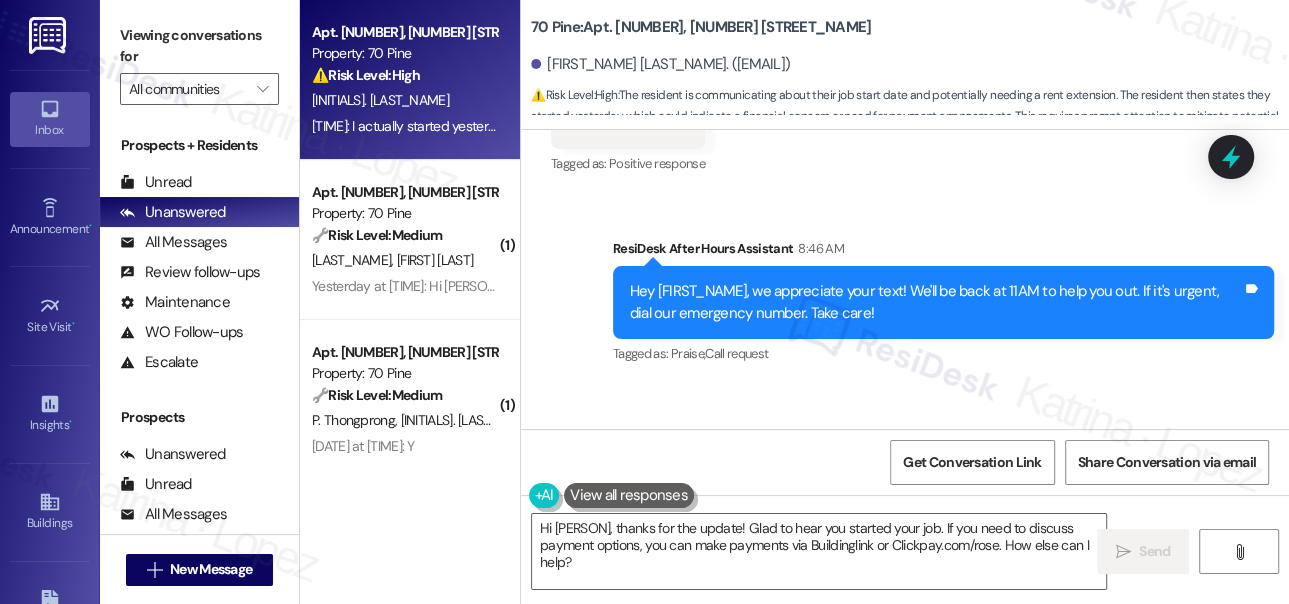 scroll, scrollTop: 9357, scrollLeft: 0, axis: vertical 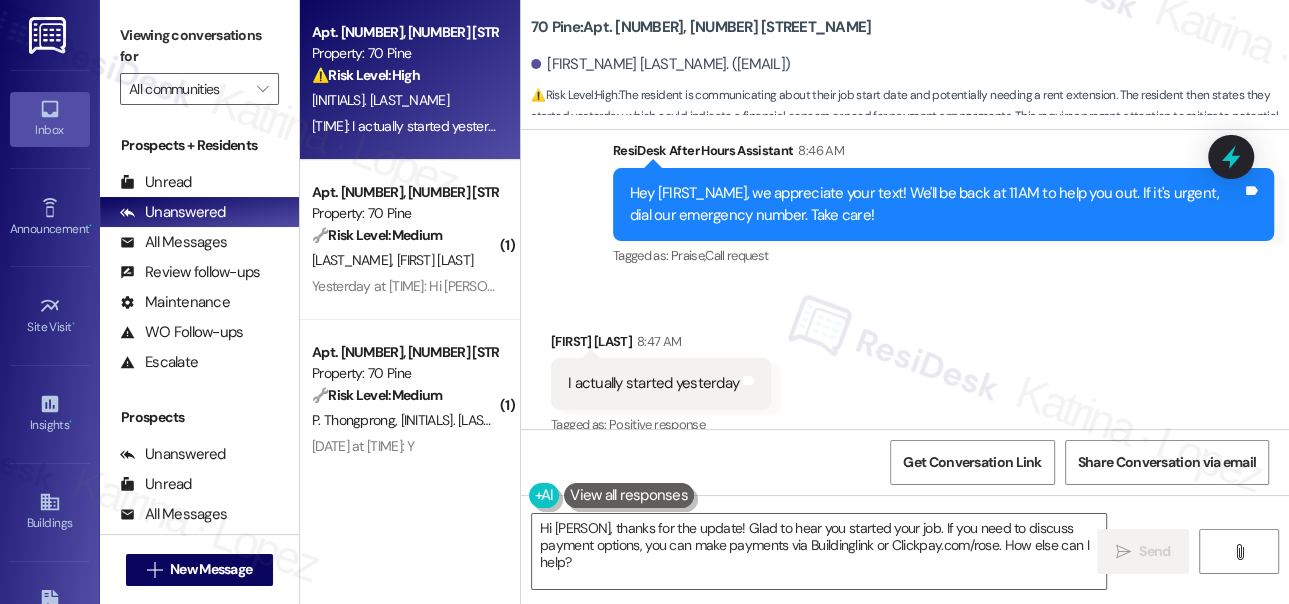 click on "I actually started yesterday" at bounding box center (653, 383) 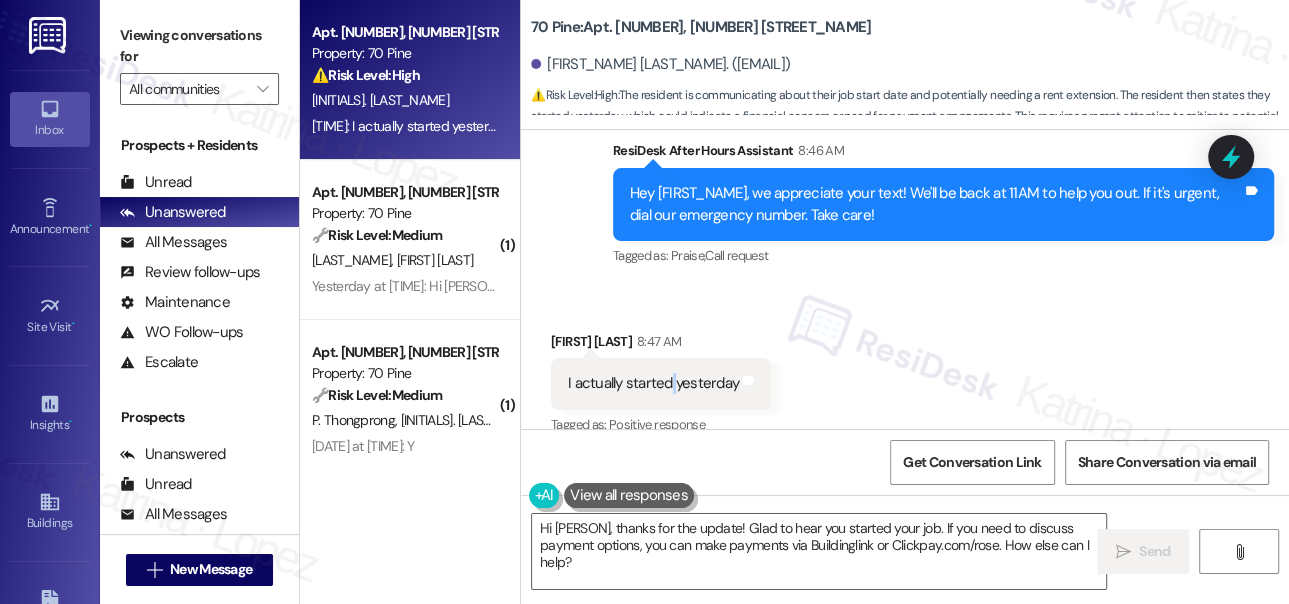 click on "I actually started yesterday" at bounding box center (653, 383) 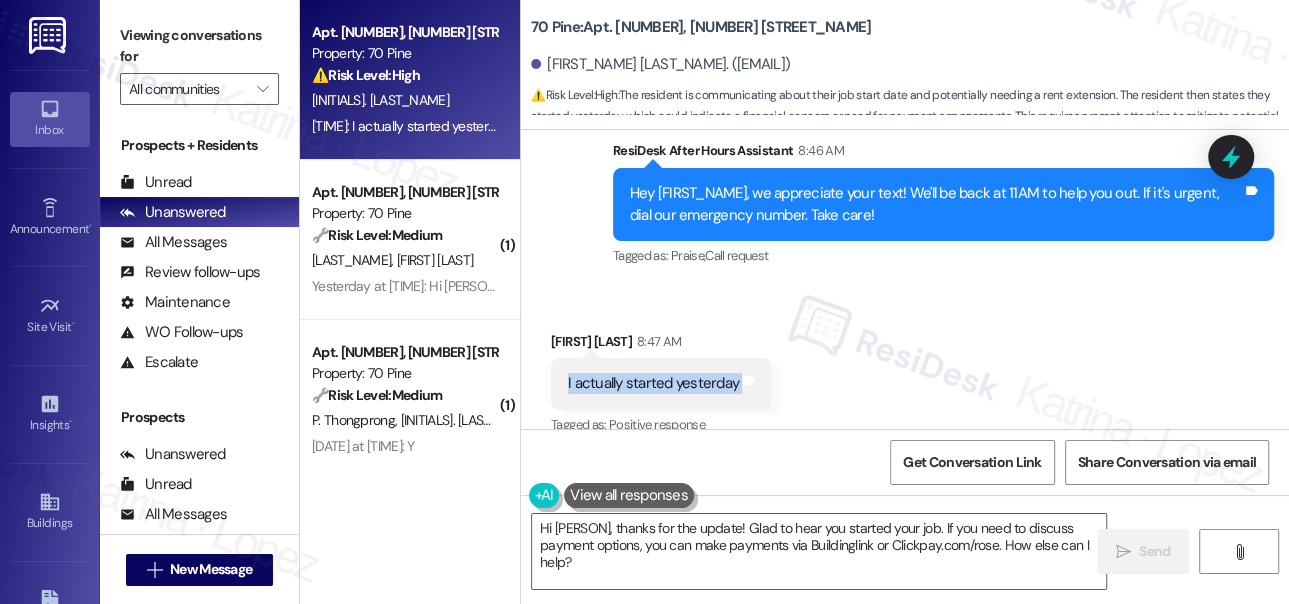 click on "I actually started yesterday" at bounding box center [653, 383] 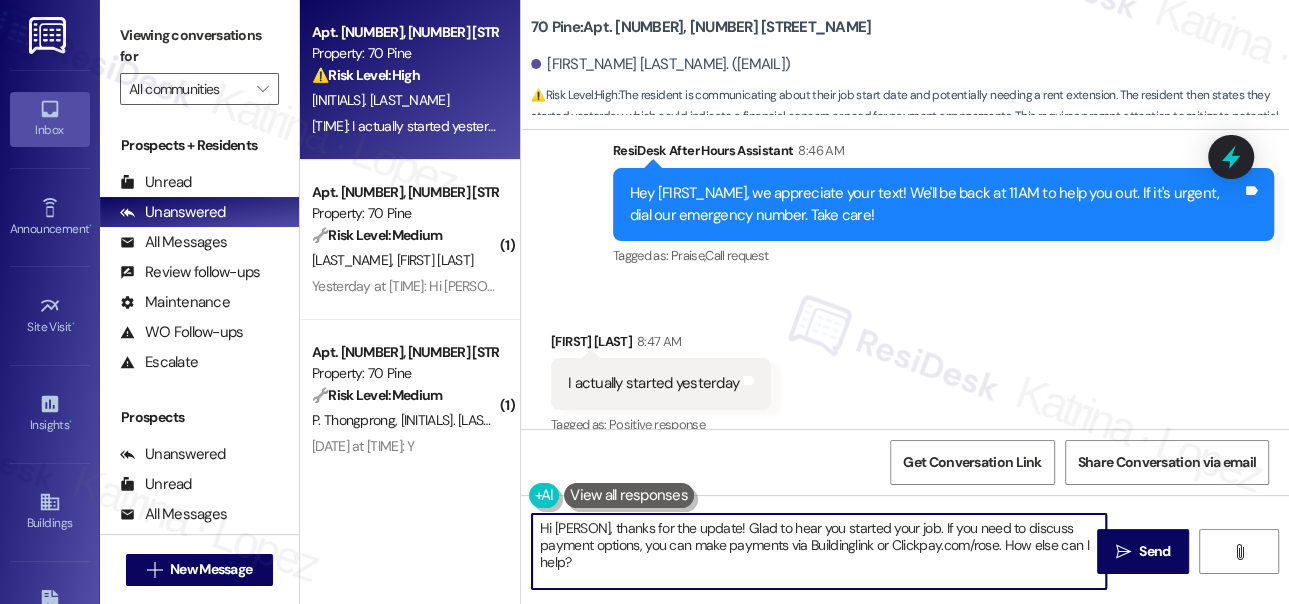 drag, startPoint x: 662, startPoint y: 561, endPoint x: 679, endPoint y: 542, distance: 25.495098 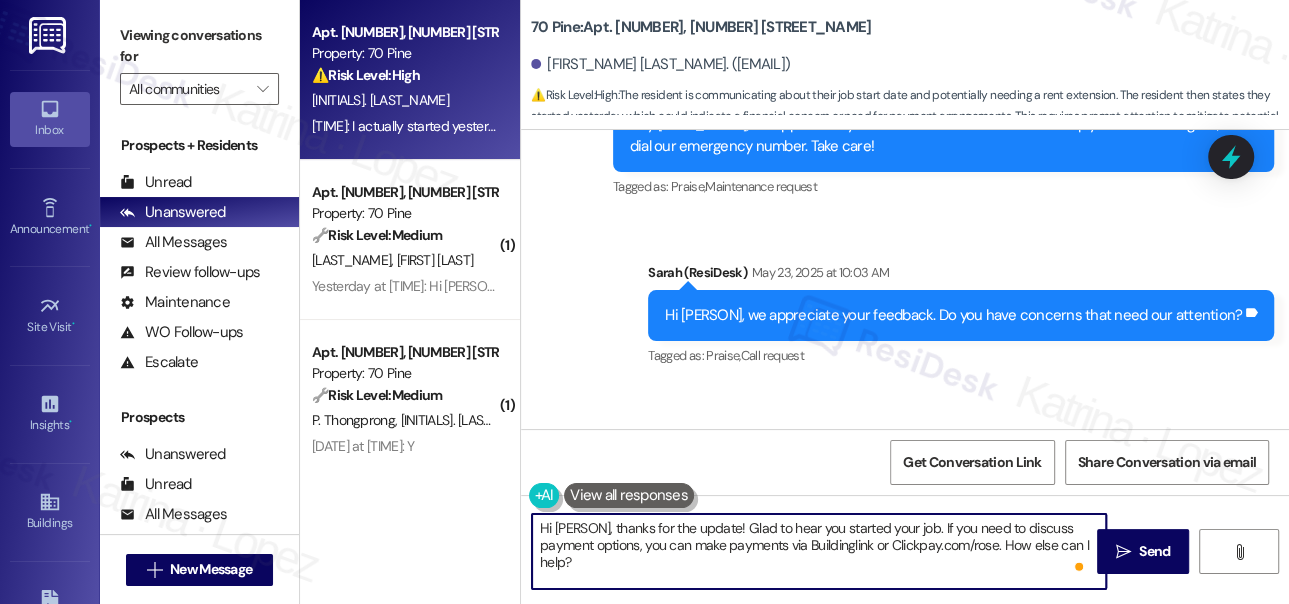 scroll, scrollTop: 8448, scrollLeft: 0, axis: vertical 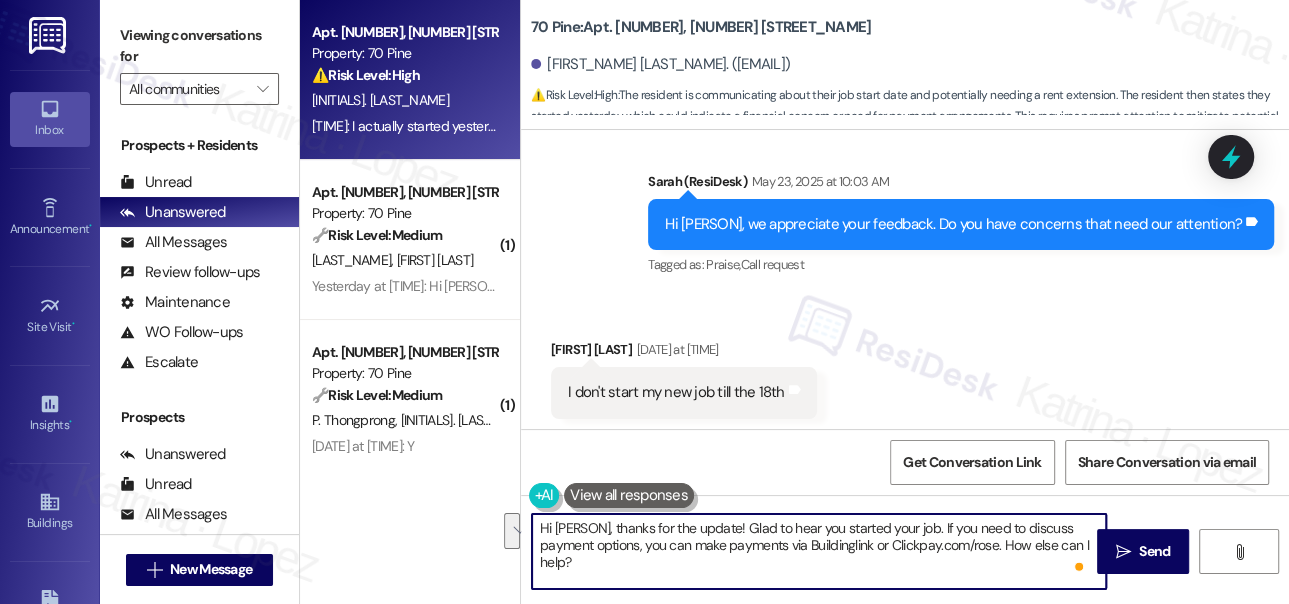 click on "I don't start my new job till the 18th" at bounding box center [676, 392] 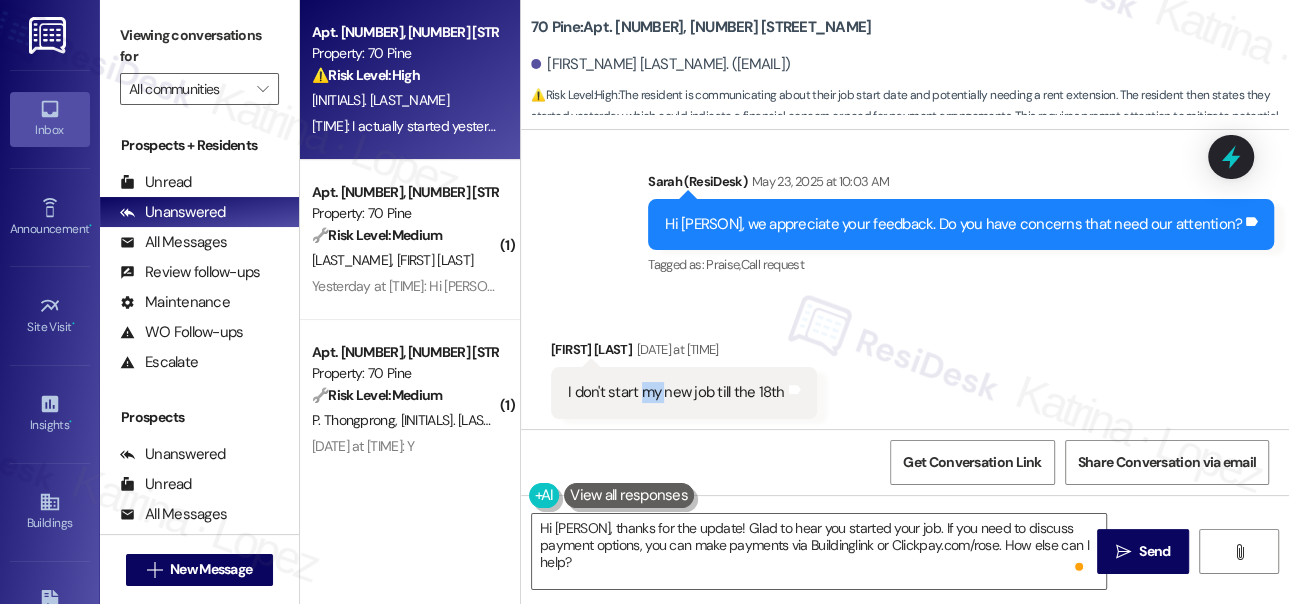 click on "I don't start my new job till the 18th" at bounding box center (676, 392) 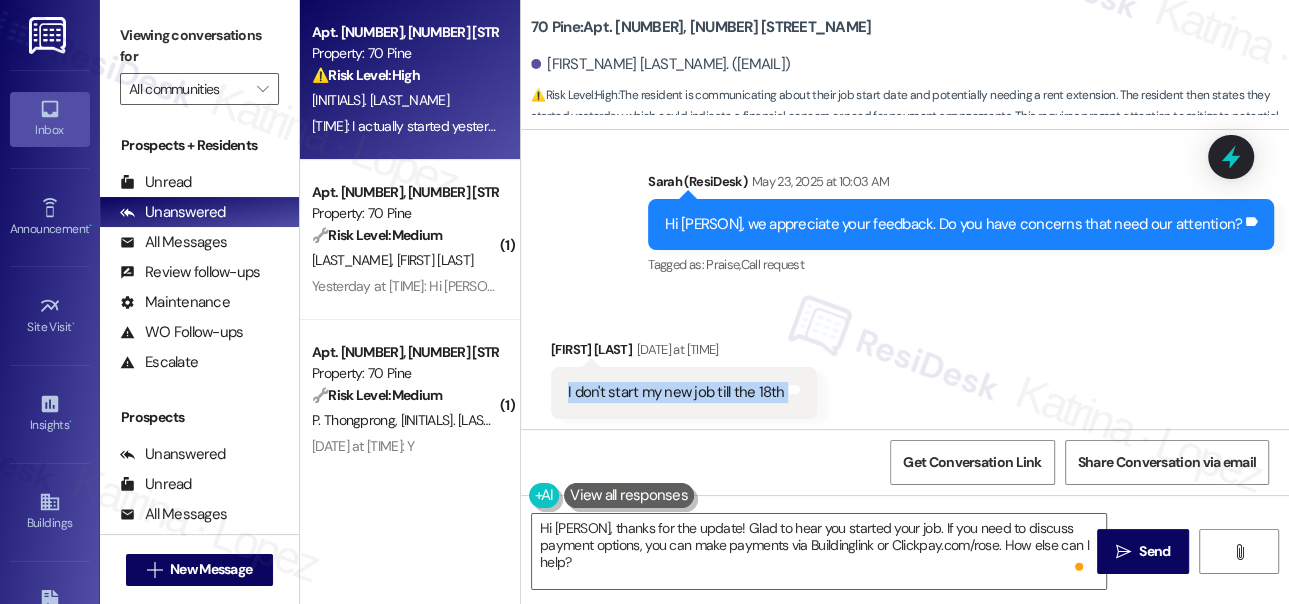 click on "I don't start my new job till the 18th" at bounding box center [676, 392] 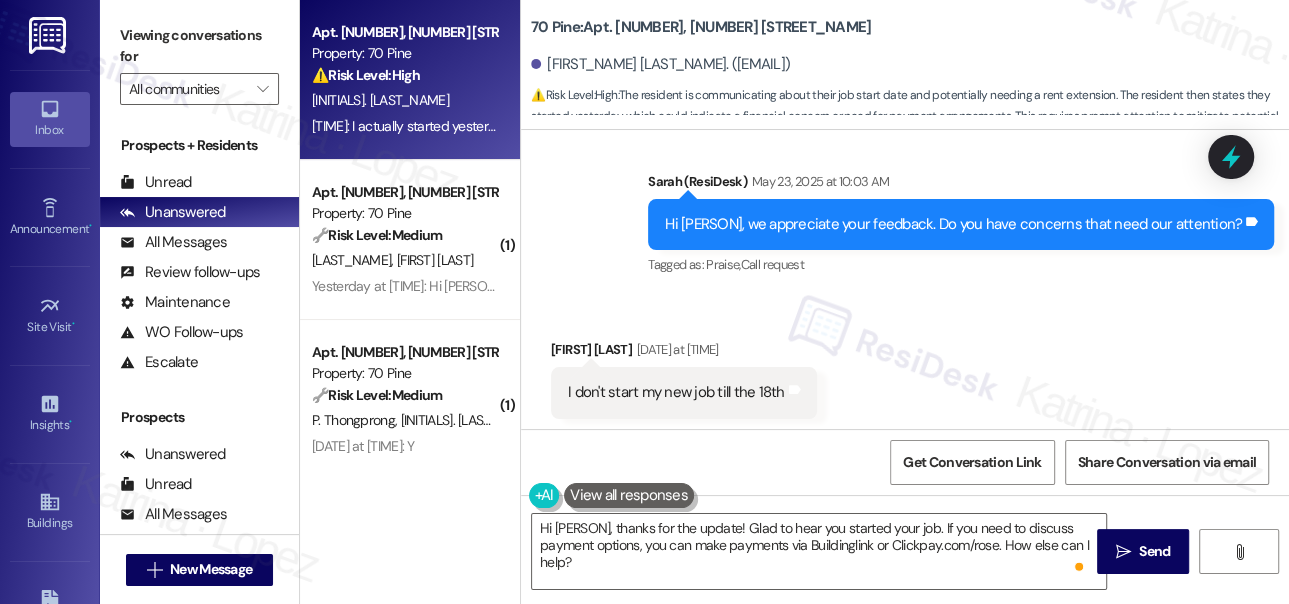 click on "Hi [PERSON], we appreciate your feedback. Do you have concerns that need our attention?" at bounding box center (953, 224) 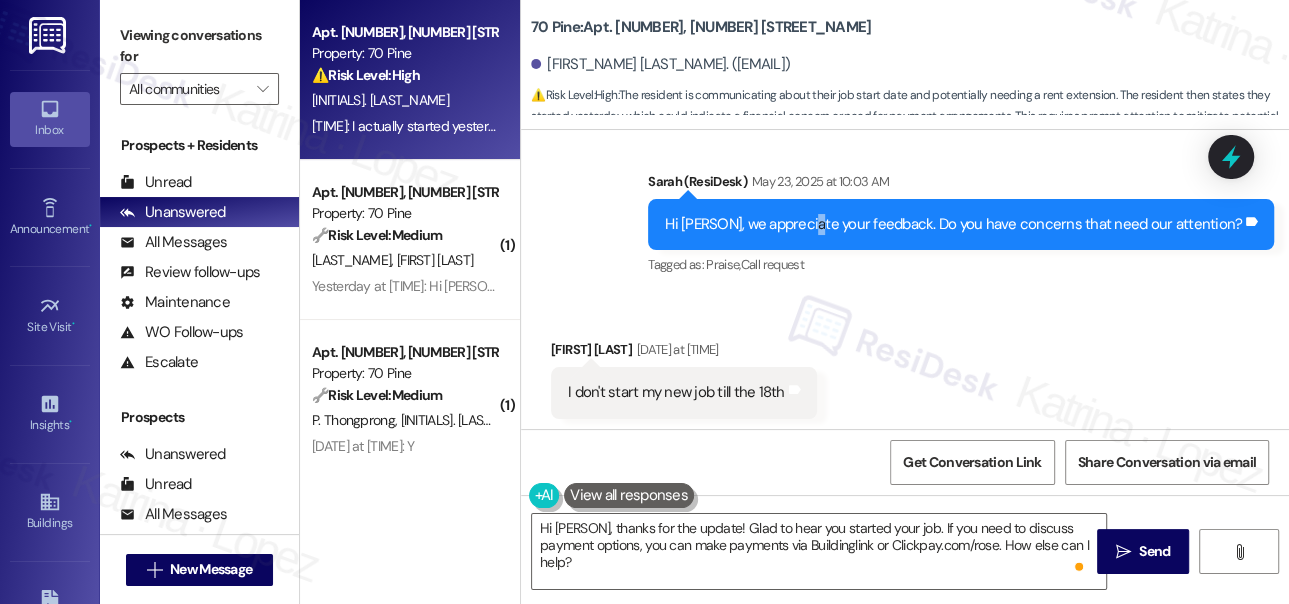 click on "Hi [PERSON], we appreciate your feedback. Do you have concerns that need our attention?" at bounding box center (953, 224) 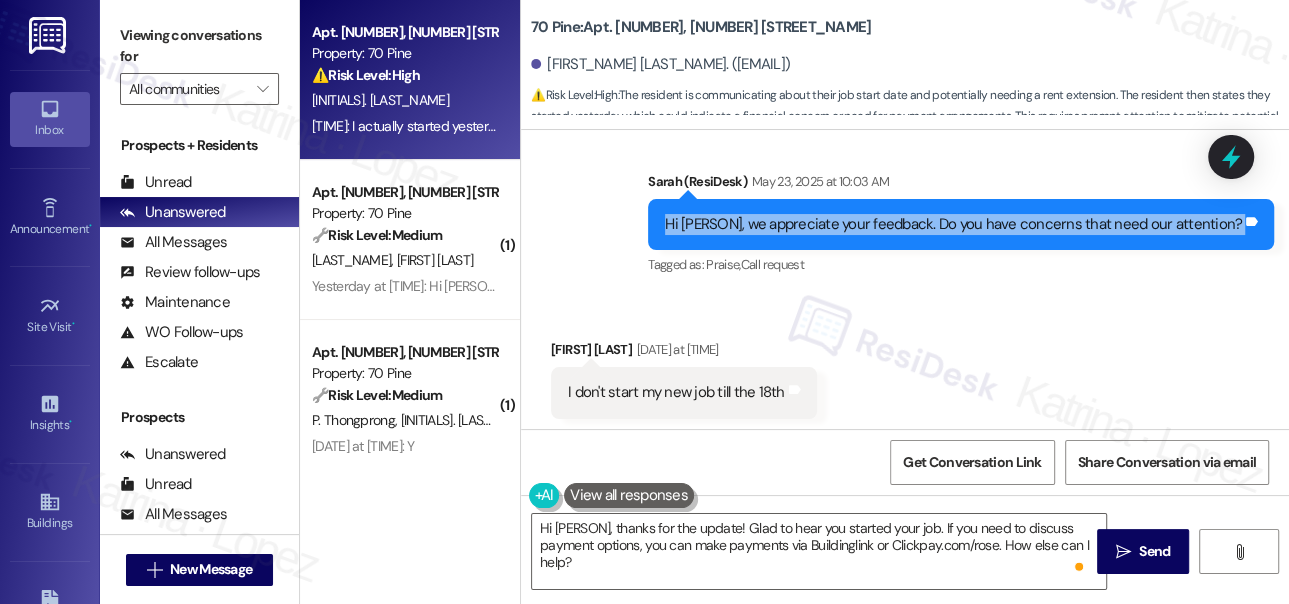 click on "Hi [PERSON], we appreciate your feedback. Do you have concerns that need our attention?" at bounding box center (953, 224) 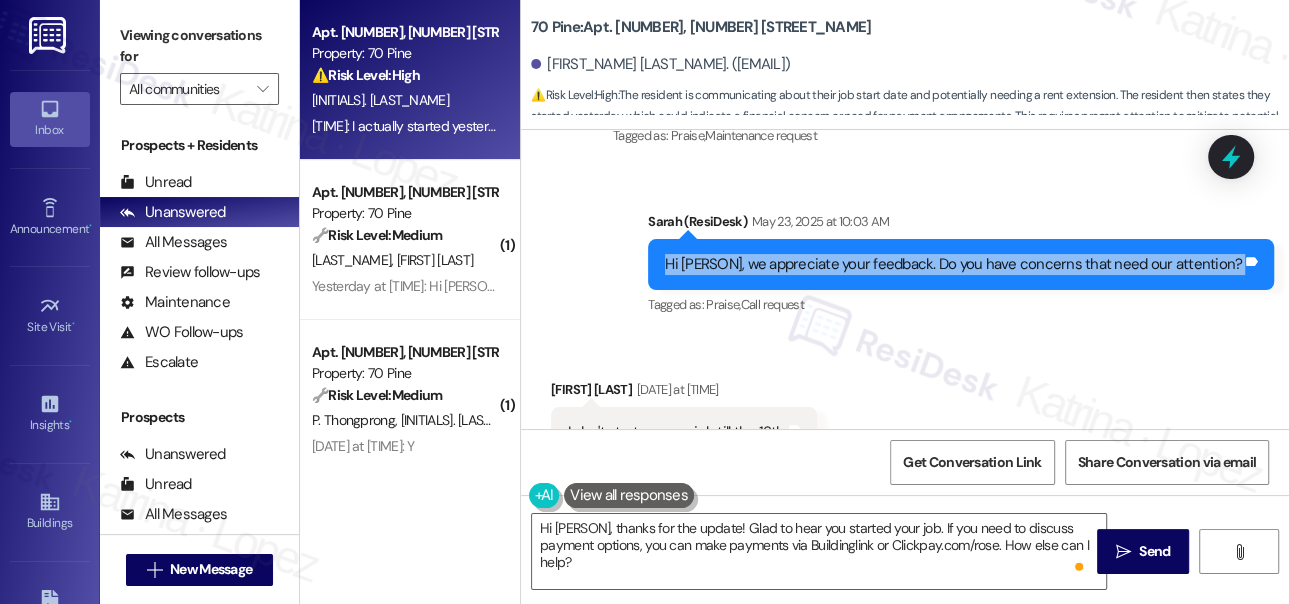 scroll, scrollTop: 8539, scrollLeft: 0, axis: vertical 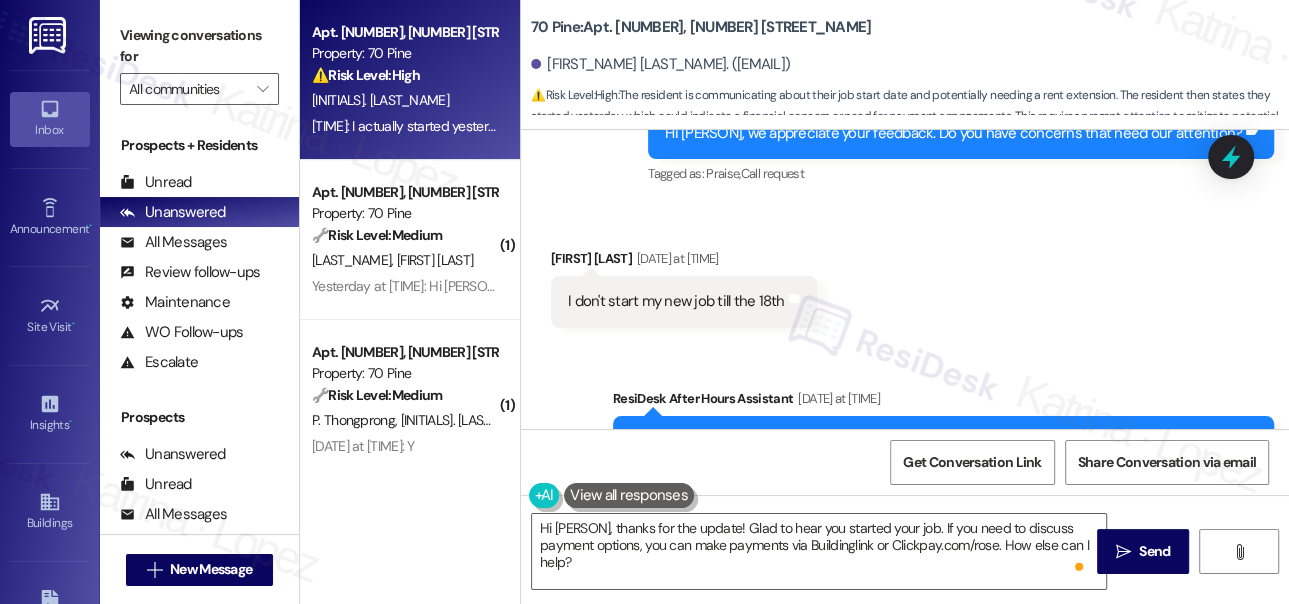 click on "I don't start my new job till the 18th" at bounding box center (676, 301) 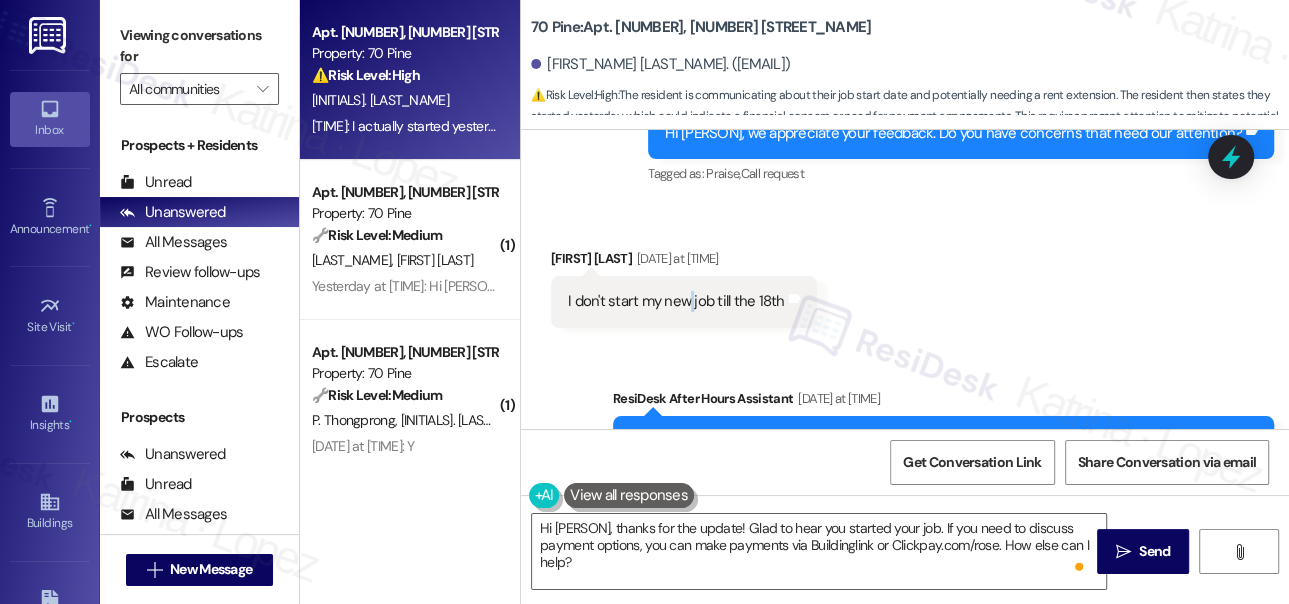 click on "I don't start my new job till the 18th" at bounding box center (676, 301) 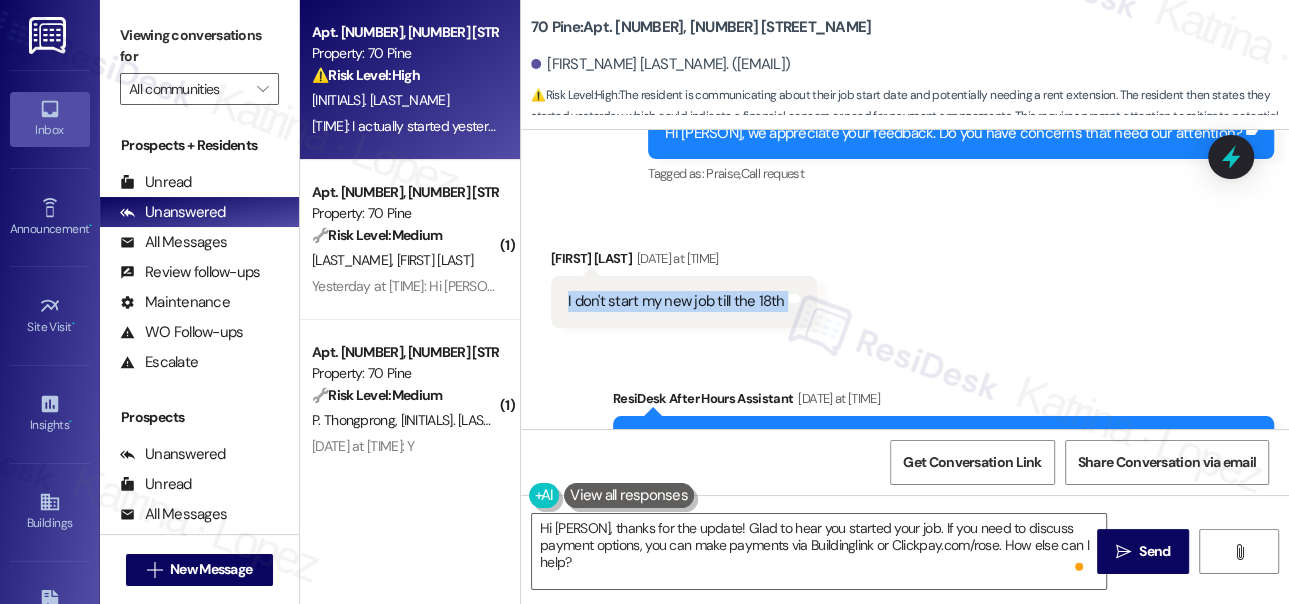 click on "I don't start my new job till the 18th" at bounding box center (676, 301) 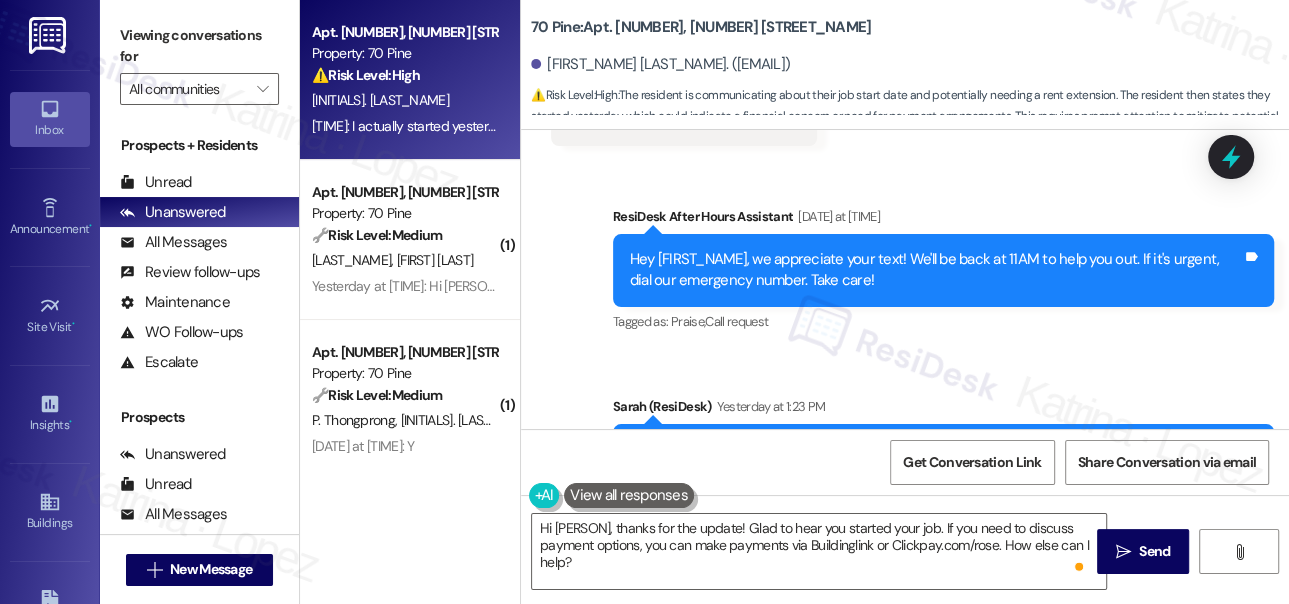 click on "Hey [FIRST_NAME], we appreciate your text! We'll be back at 11AM to help you out. If it's urgent, dial our emergency number. Take care!" at bounding box center (936, 270) 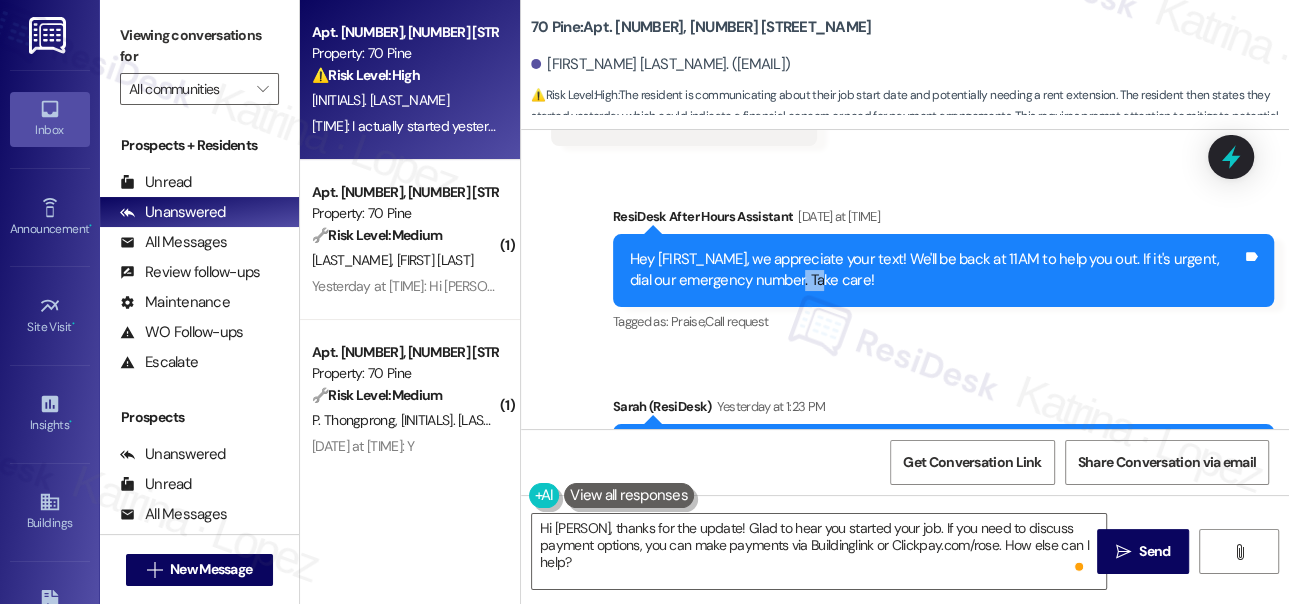 click on "Hey [FIRST_NAME], we appreciate your text! We'll be back at 11AM to help you out. If it's urgent, dial our emergency number. Take care!" at bounding box center (936, 270) 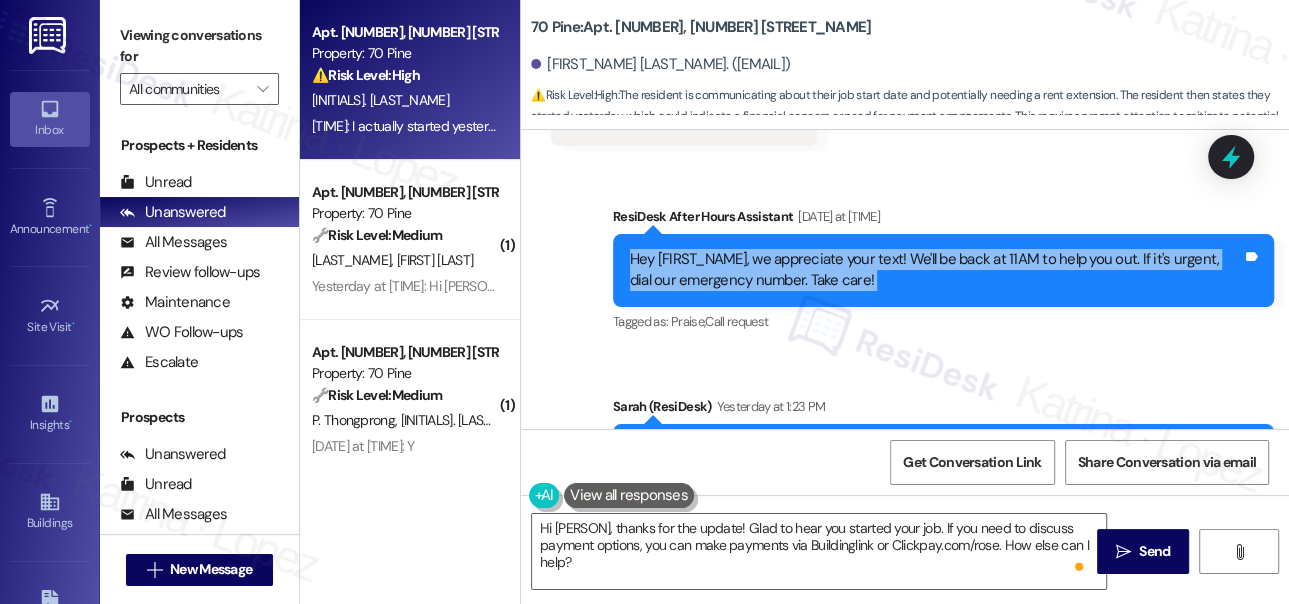 click on "Hey [FIRST_NAME], we appreciate your text! We'll be back at 11AM to help you out. If it's urgent, dial our emergency number. Take care!" at bounding box center [936, 270] 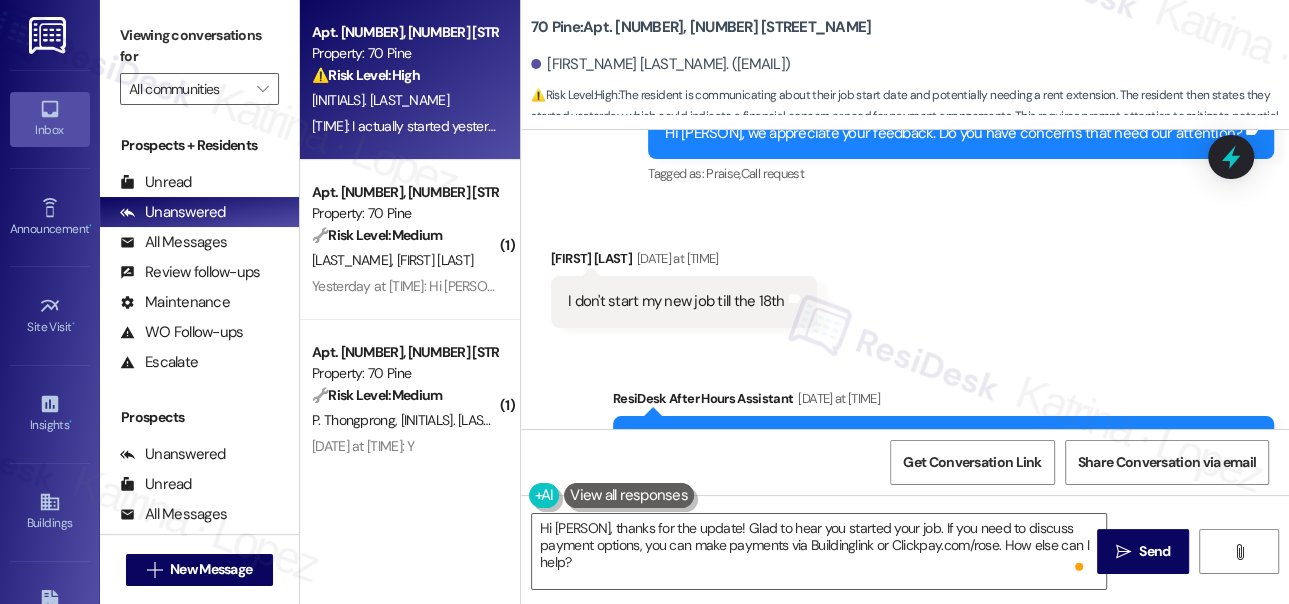 click on "I don't start my new job till the 18th" at bounding box center (676, 301) 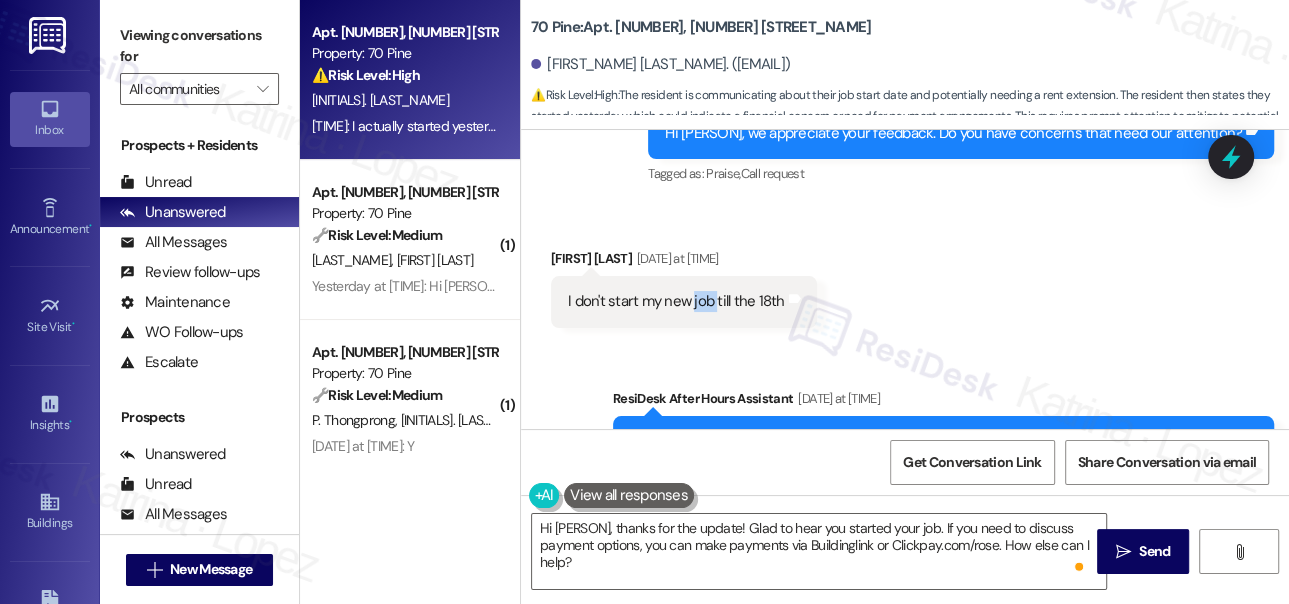 click on "I don't start my new job till the 18th" at bounding box center [676, 301] 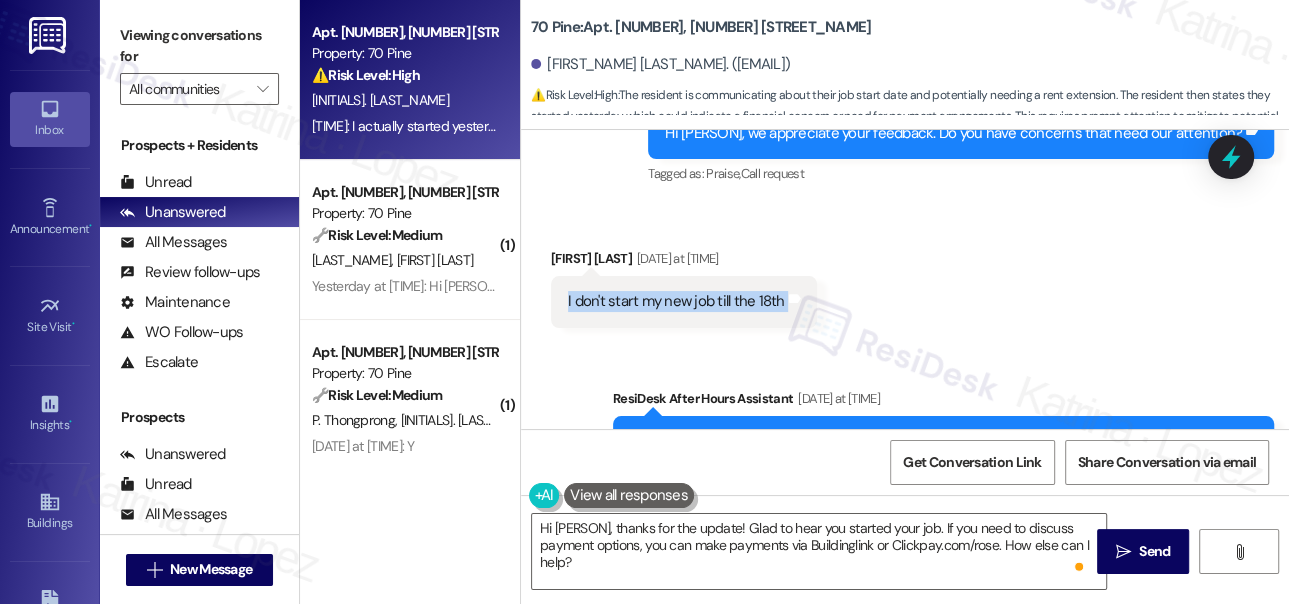 click on "I don't start my new job till the 18th" at bounding box center [676, 301] 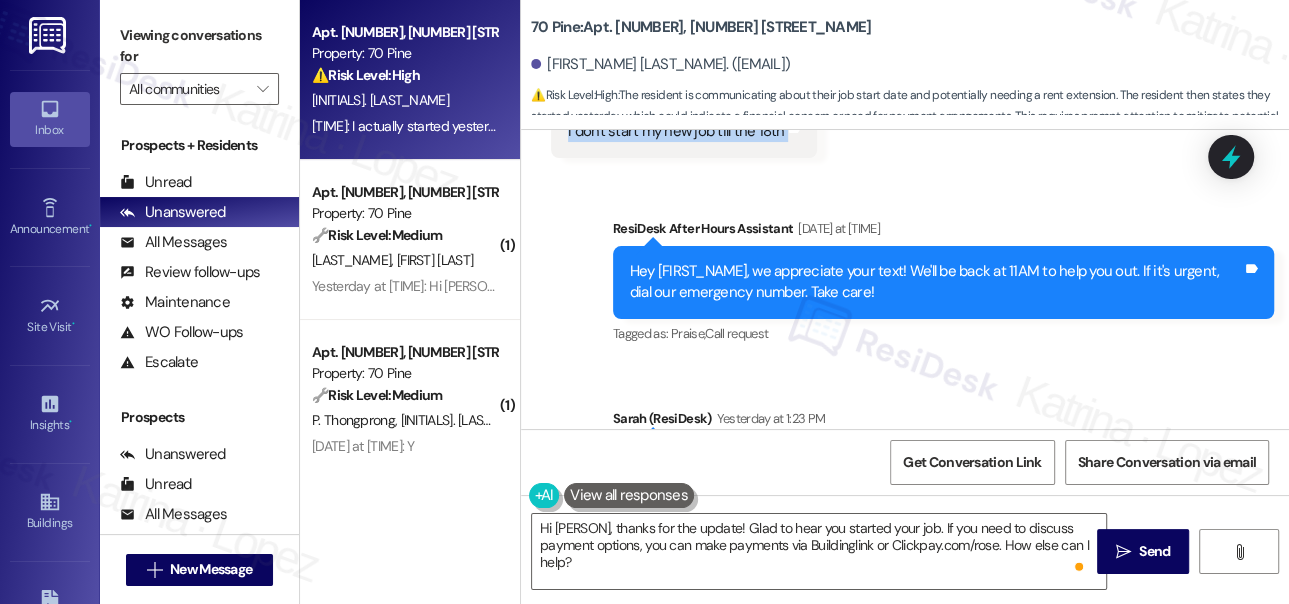 scroll, scrollTop: 8721, scrollLeft: 0, axis: vertical 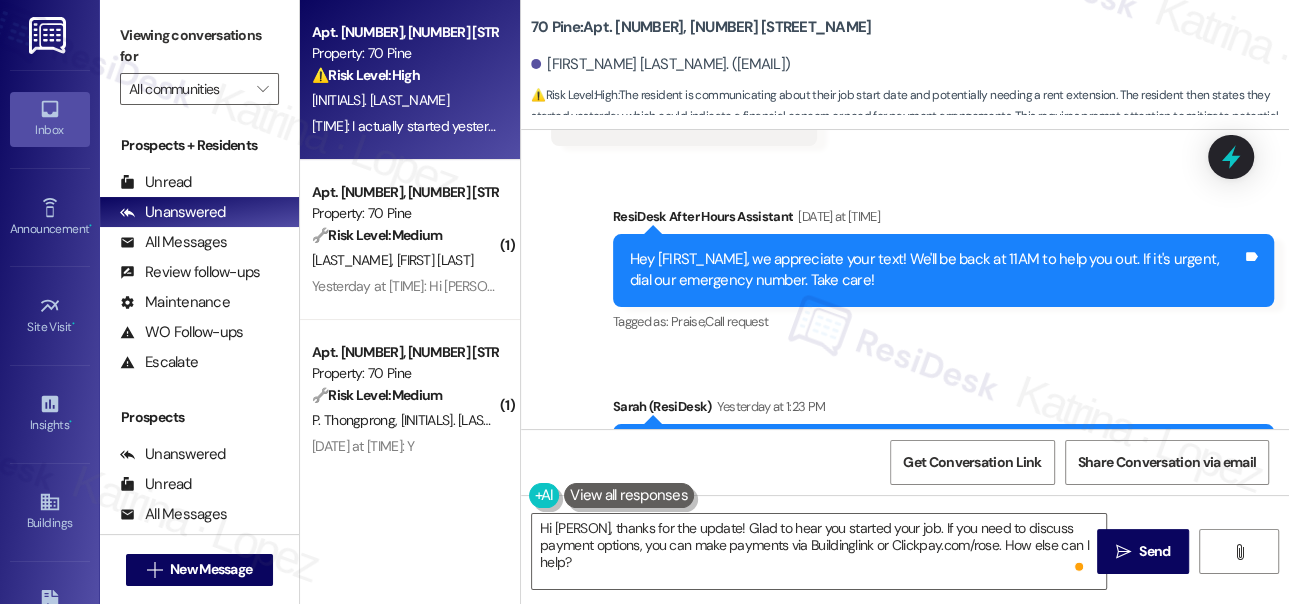 click on "Hey [FIRST_NAME], we appreciate your text! We'll be back at 11AM to help you out. If it's urgent, dial our emergency number. Take care!" at bounding box center [936, 270] 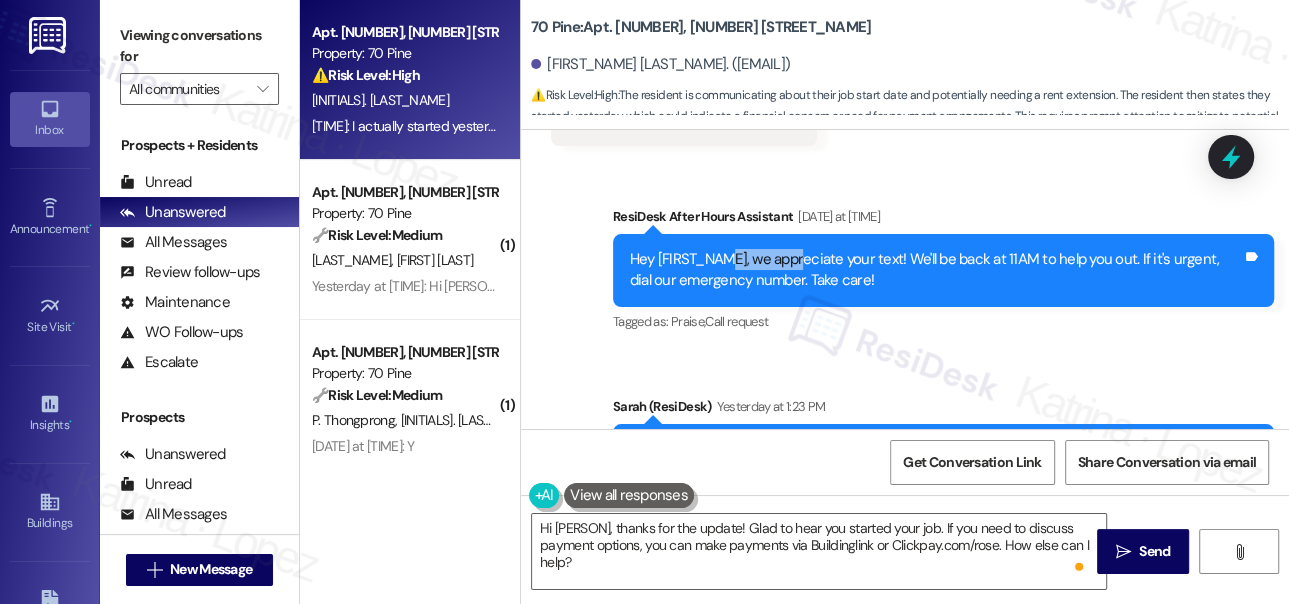 click on "Hey [FIRST_NAME], we appreciate your text! We'll be back at 11AM to help you out. If it's urgent, dial our emergency number. Take care!" at bounding box center [936, 270] 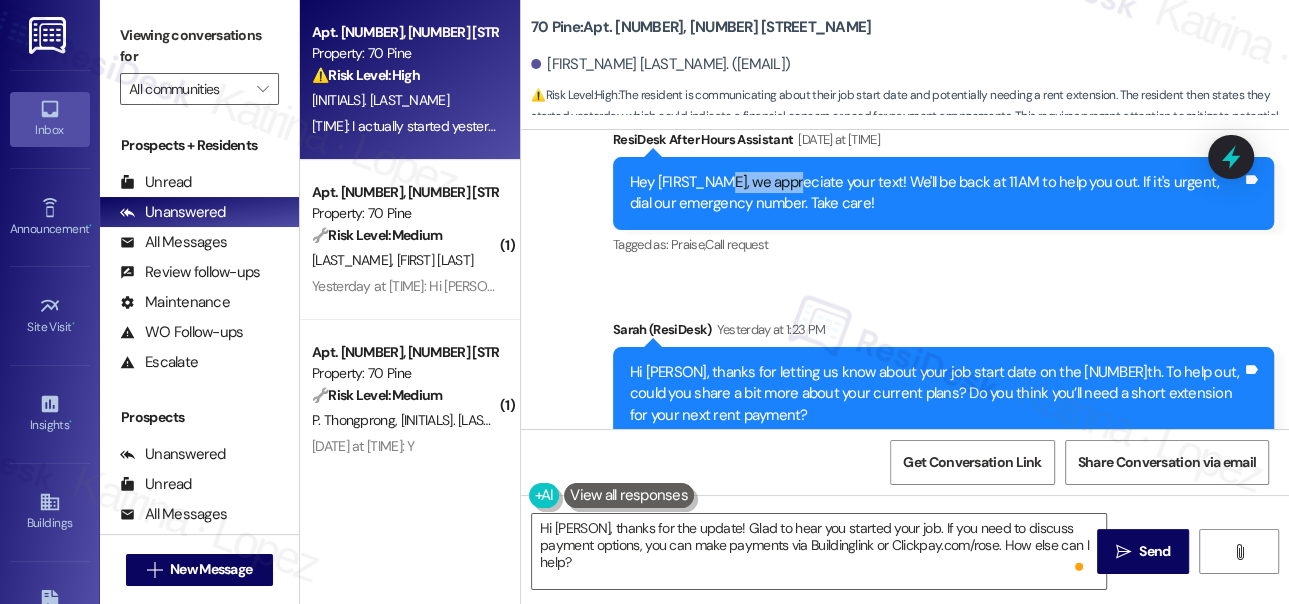 scroll, scrollTop: 8903, scrollLeft: 0, axis: vertical 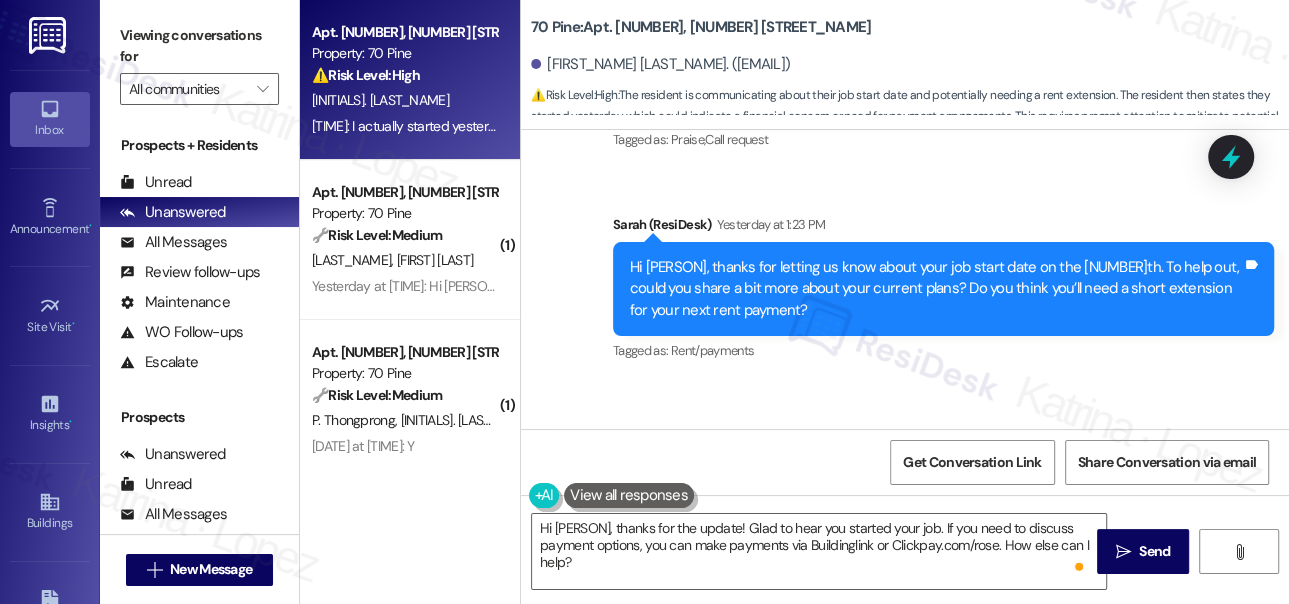 click on "Hi [PERSON], thanks for letting us know about your job start date on the [NUMBER]th. To help out, could you share a bit more about your current plans? Do you think you’ll need a short extension for your next rent payment?" at bounding box center [936, 289] 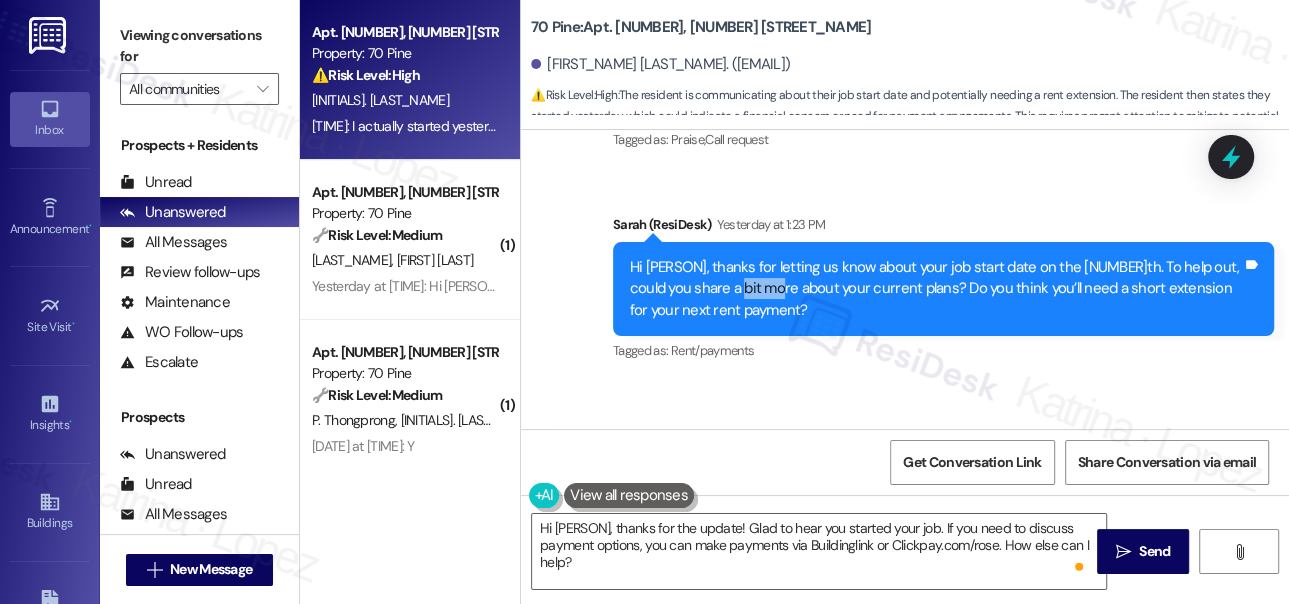 click on "Hi [PERSON], thanks for letting us know about your job start date on the [NUMBER]th. To help out, could you share a bit more about your current plans? Do you think you’ll need a short extension for your next rent payment?" at bounding box center [936, 289] 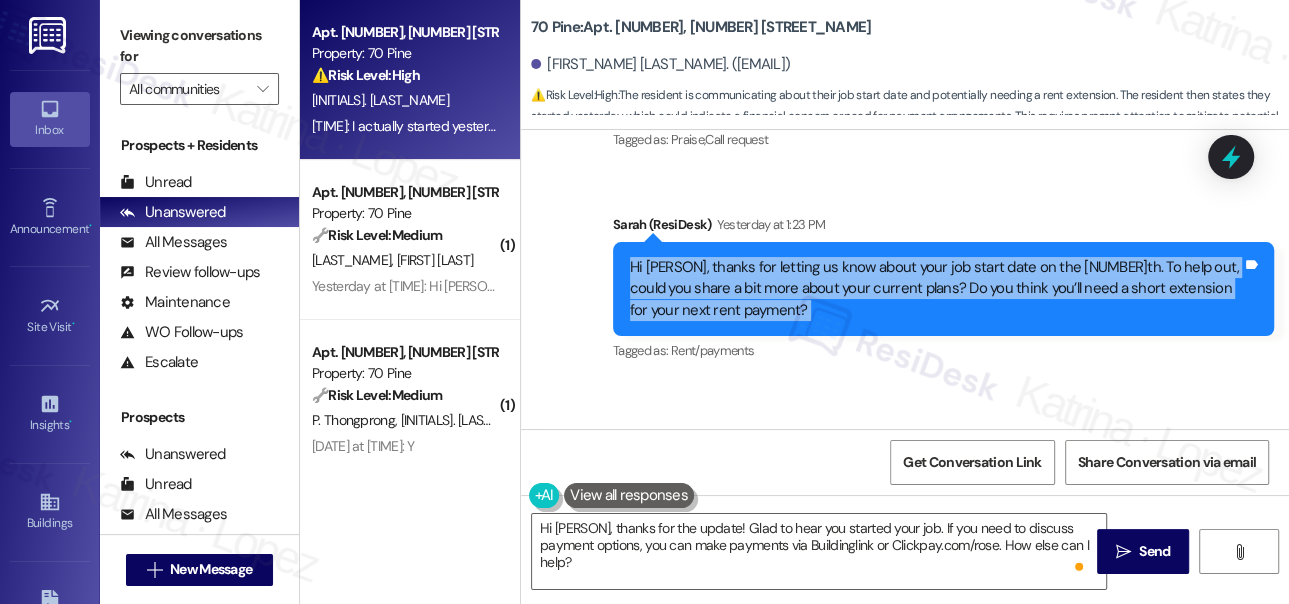 click on "Hi [PERSON], thanks for letting us know about your job start date on the [NUMBER]th. To help out, could you share a bit more about your current plans? Do you think you’ll need a short extension for your next rent payment?" at bounding box center (936, 289) 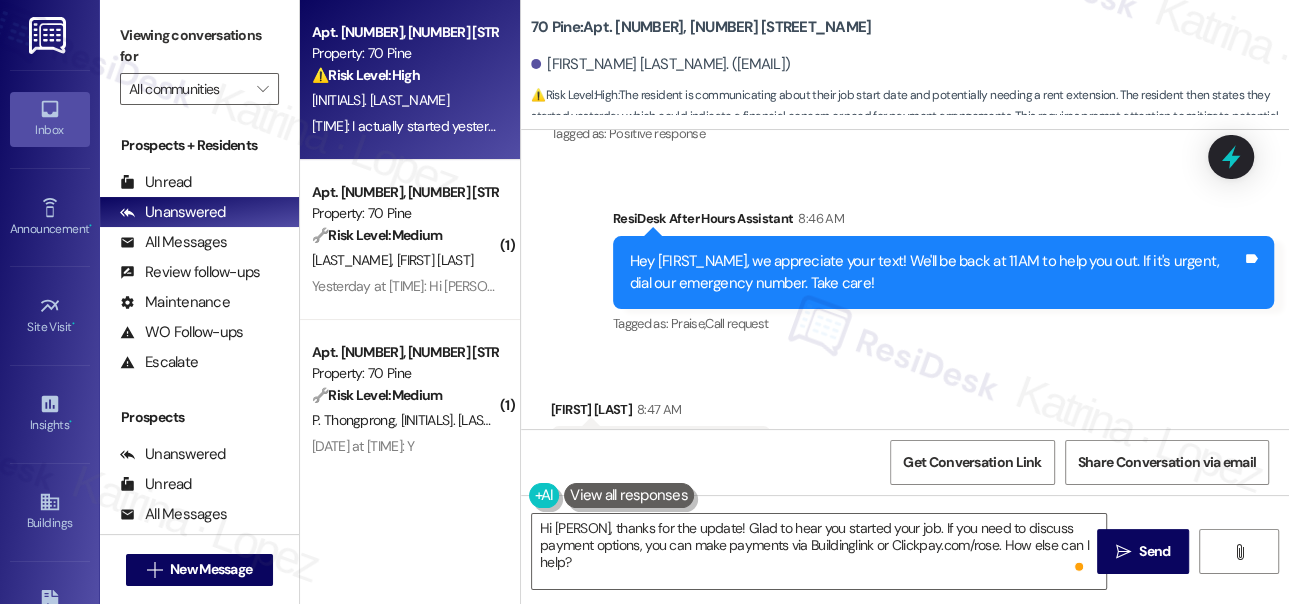 scroll, scrollTop: 9085, scrollLeft: 0, axis: vertical 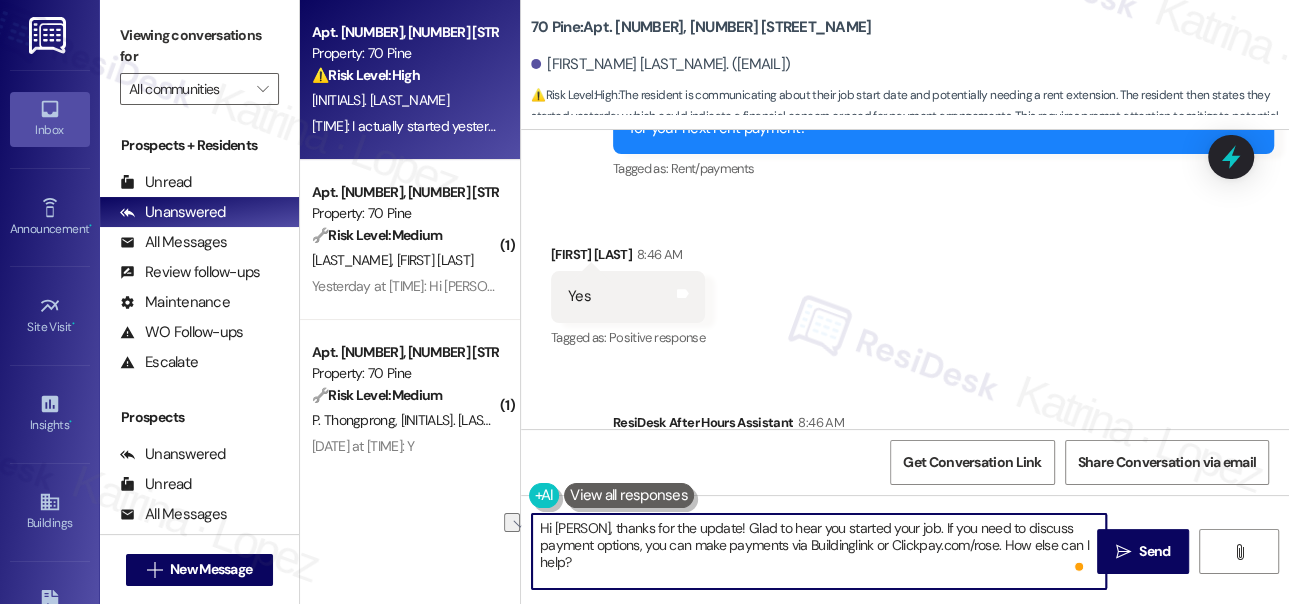 drag, startPoint x: 648, startPoint y: 527, endPoint x: 514, endPoint y: 513, distance: 134.72935 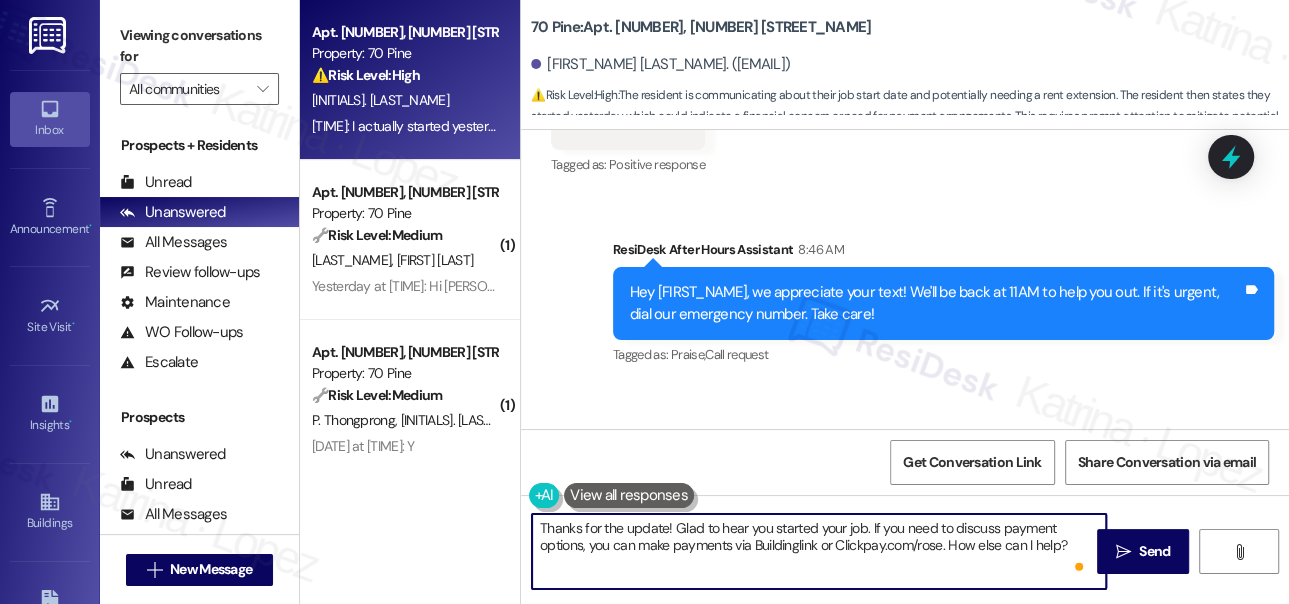 scroll, scrollTop: 9357, scrollLeft: 0, axis: vertical 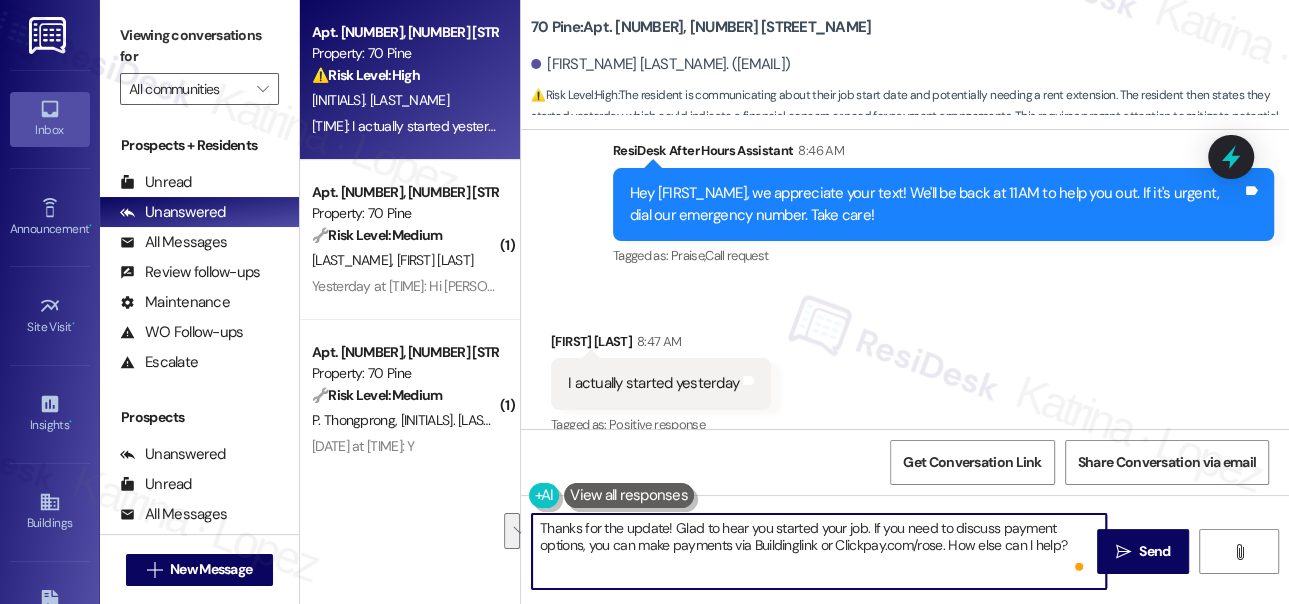 drag, startPoint x: 672, startPoint y: 529, endPoint x: 1067, endPoint y: 545, distance: 395.3239 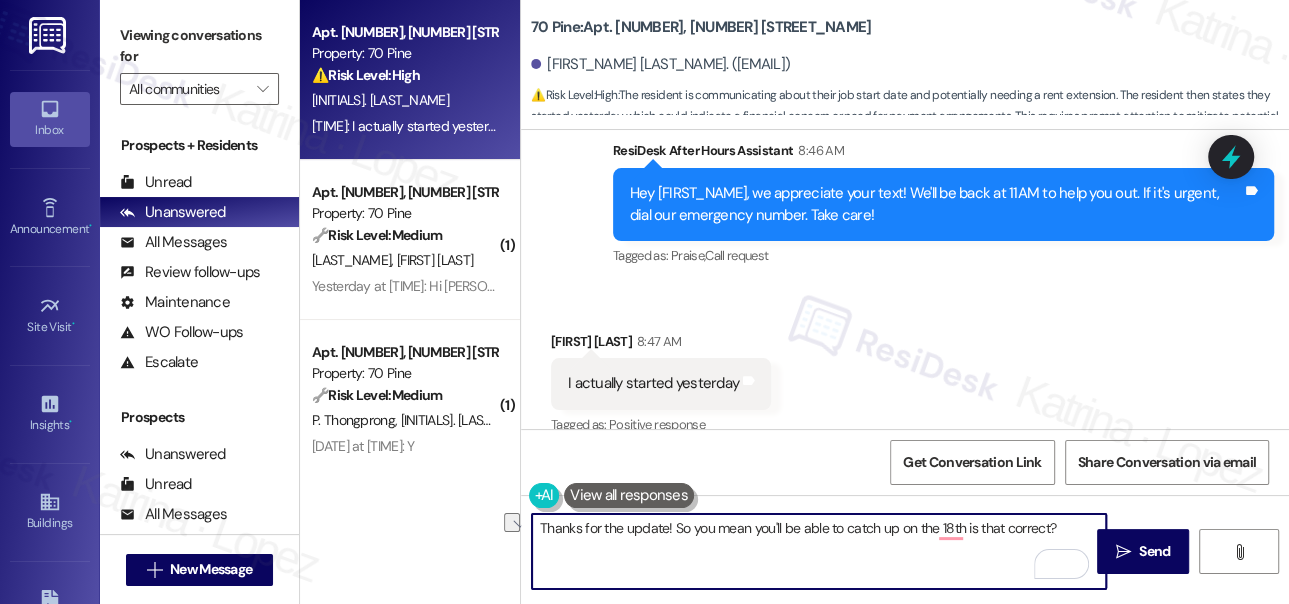 type on "Thanks for the update! So you mean you'll be able to catch up on the 18th is that correct?" 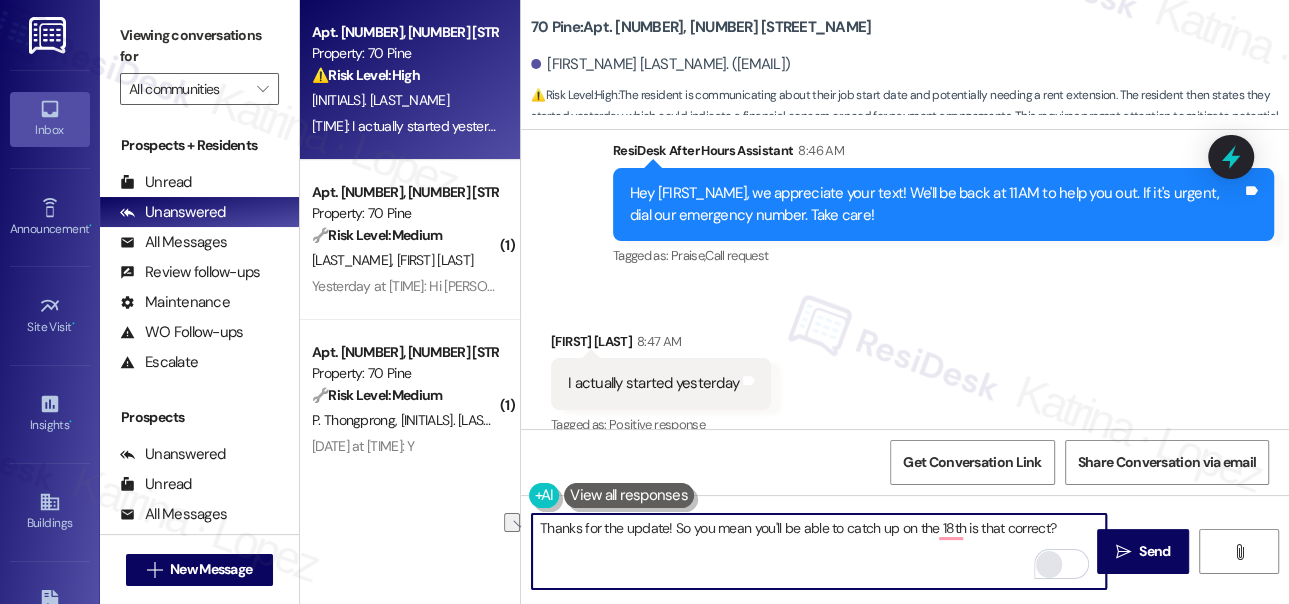 click at bounding box center [1049, 564] 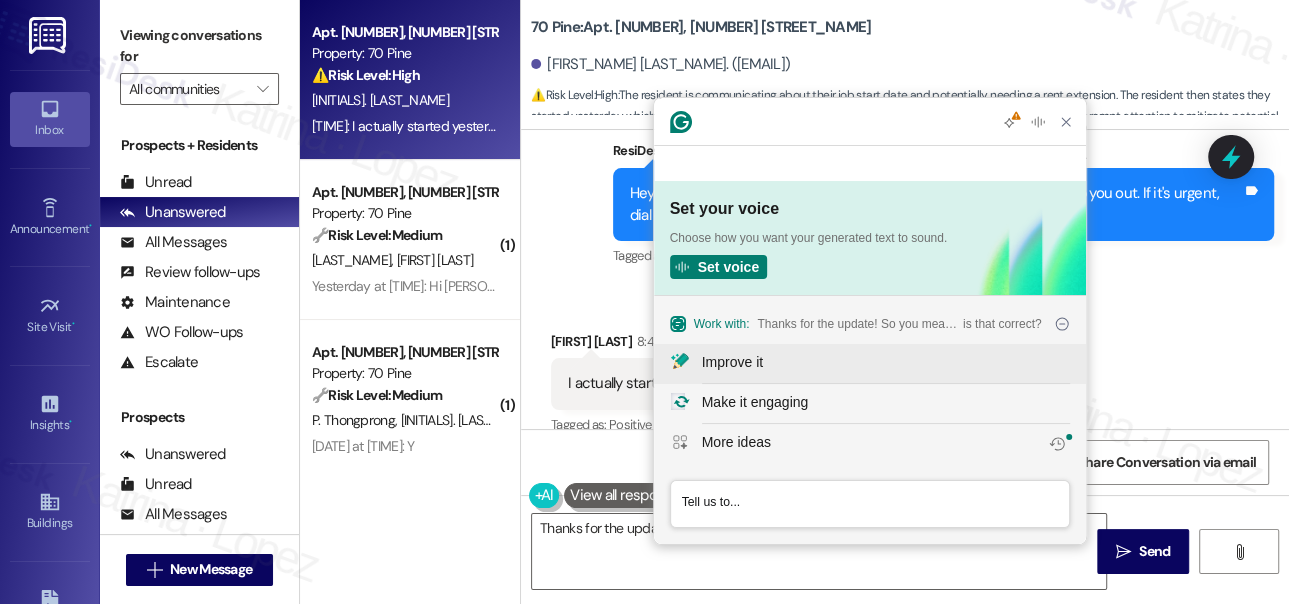 scroll, scrollTop: 0, scrollLeft: 0, axis: both 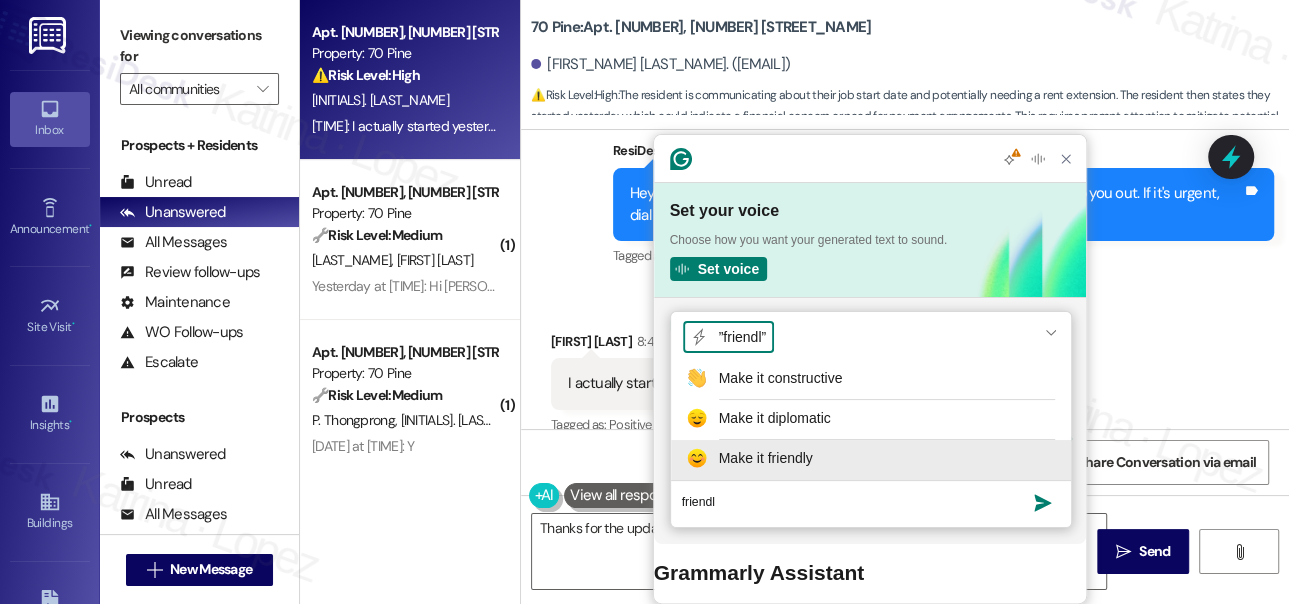 type on "friendl" 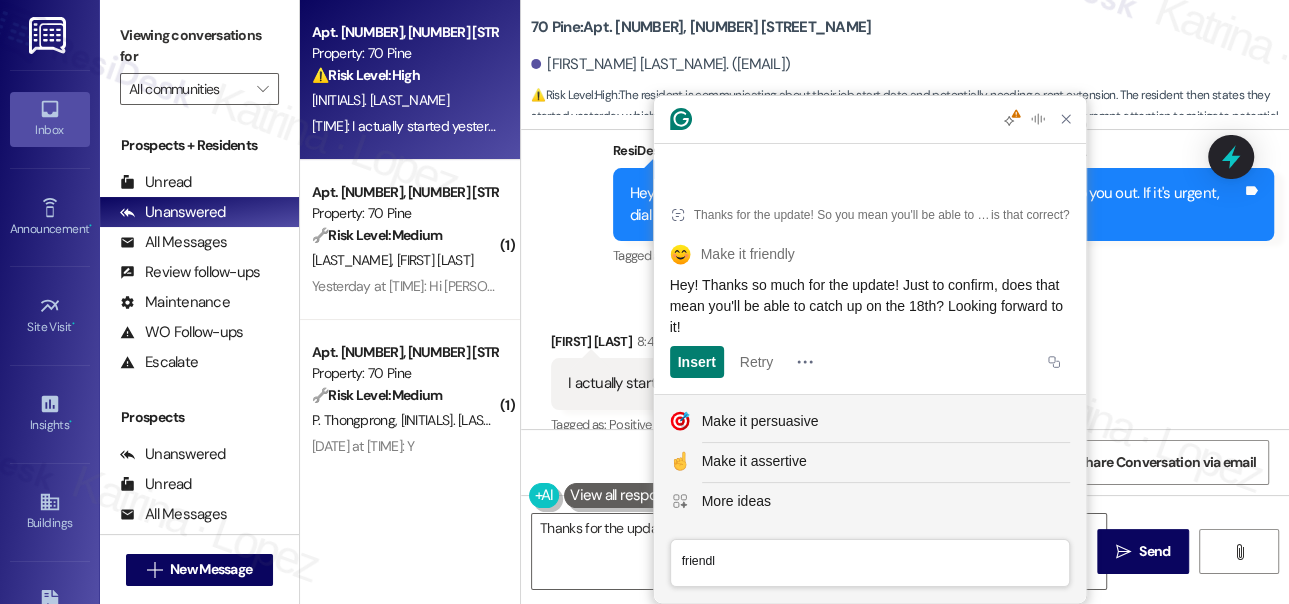 click on "Hey! Thanks so much for the update! Just to confirm, does that mean you'll be able to catch up on the 18th? Looking forward to it!" 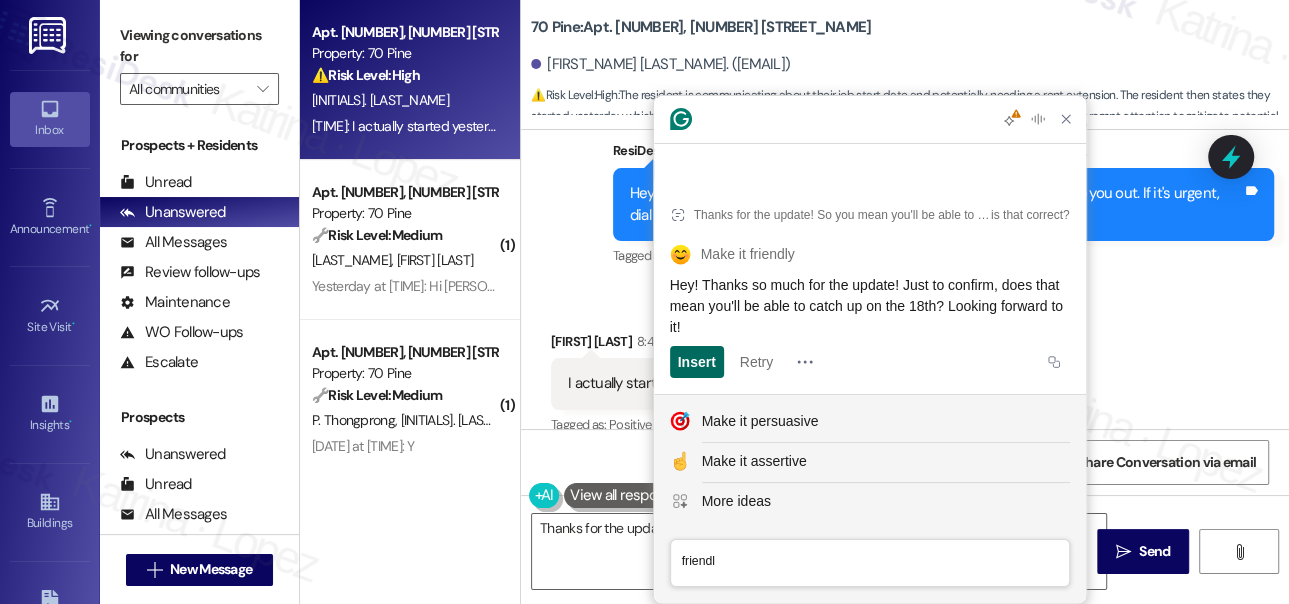 click on "Insert" 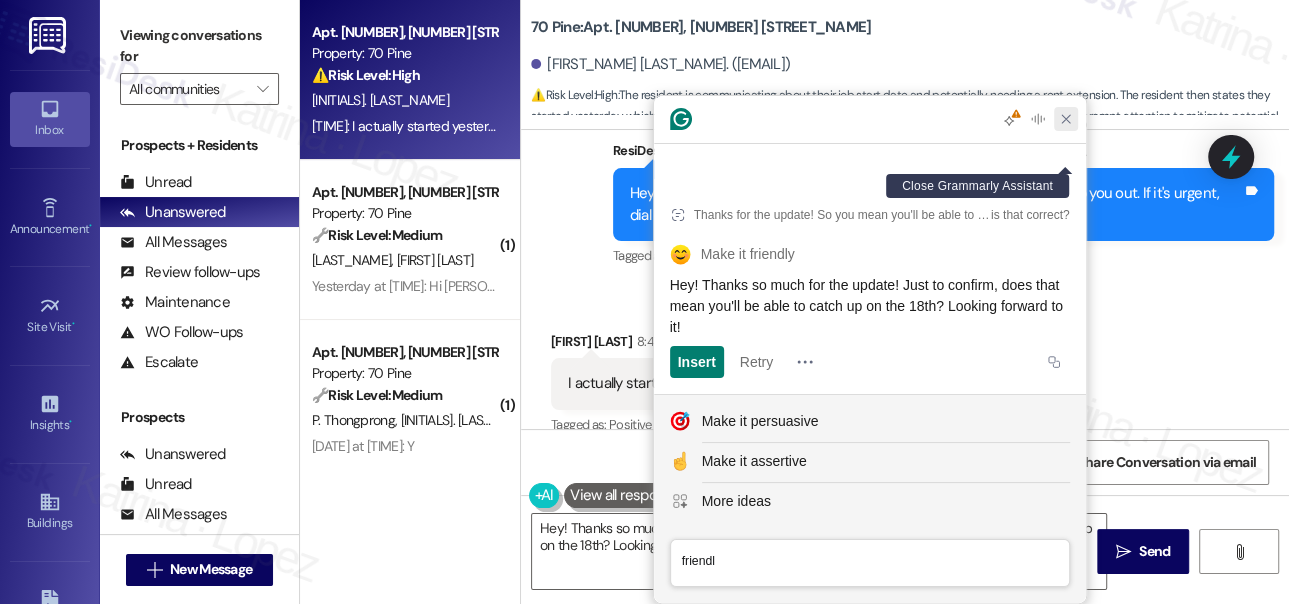 drag, startPoint x: 1068, startPoint y: 156, endPoint x: 1045, endPoint y: 172, distance: 28.01785 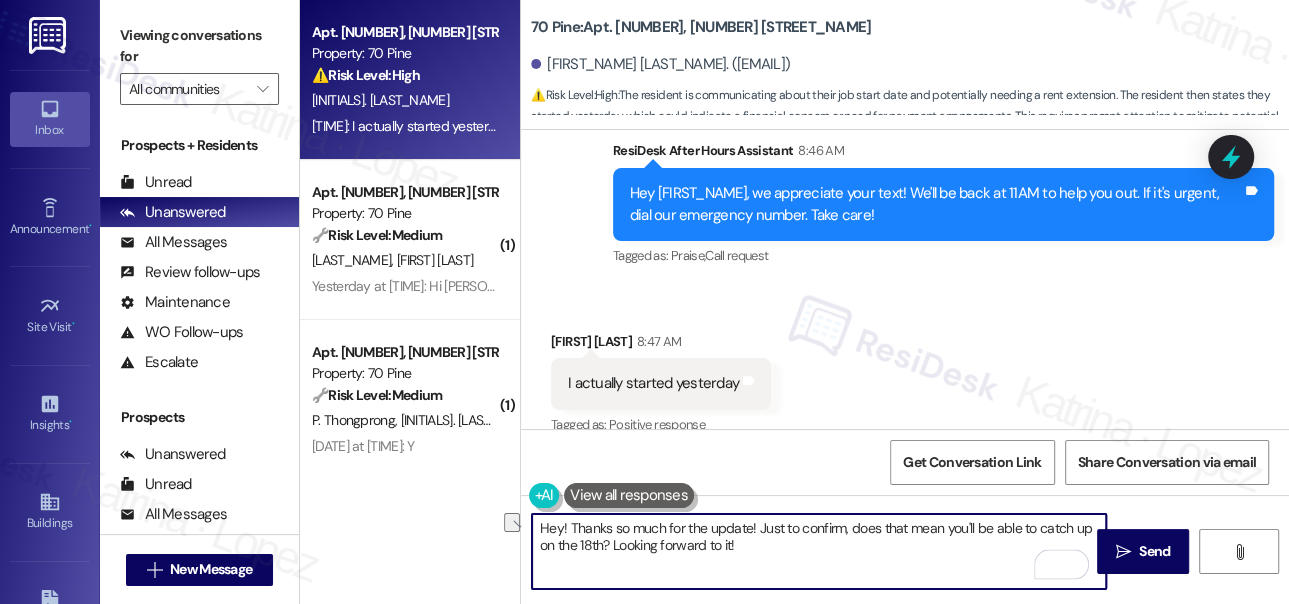 drag, startPoint x: 666, startPoint y: 547, endPoint x: 614, endPoint y: 551, distance: 52.153618 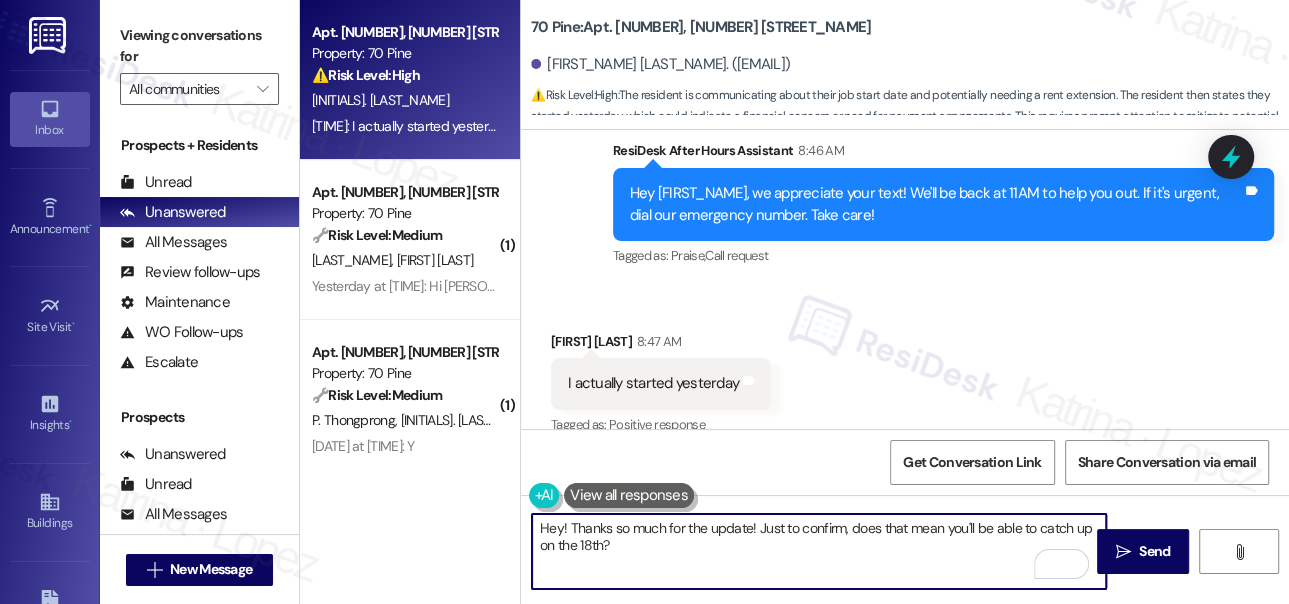 click on "Hey! Thanks so much for the update! Just to confirm, does that mean you'll be able to catch up on the 18th?" at bounding box center [819, 551] 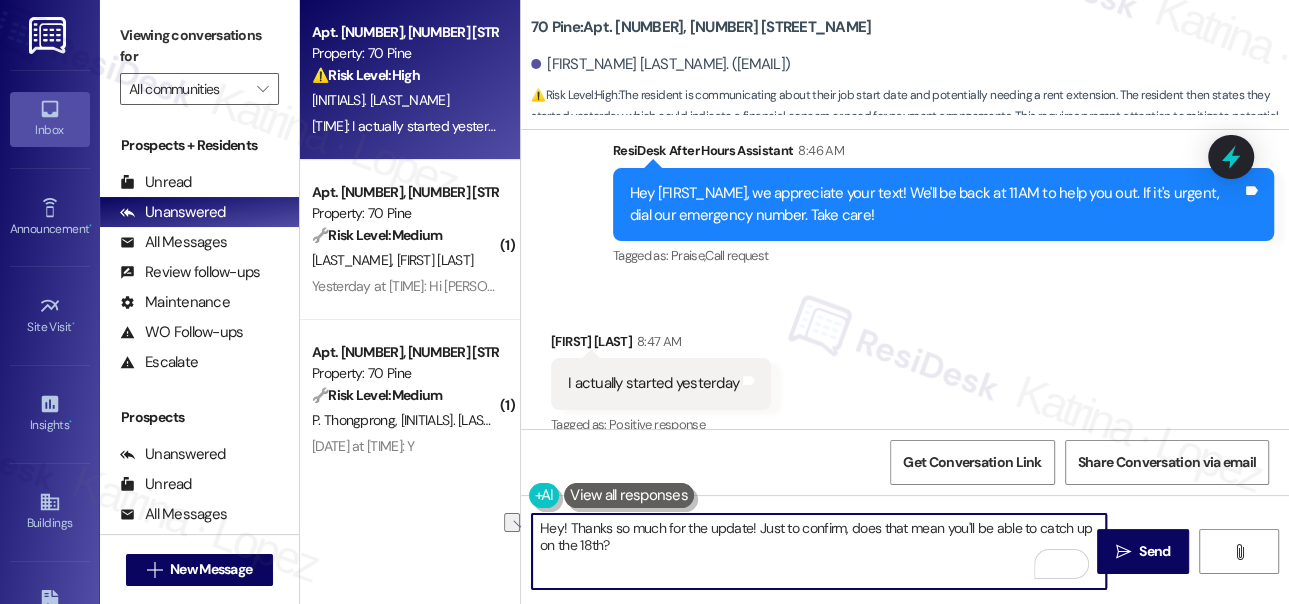 drag, startPoint x: 573, startPoint y: 527, endPoint x: 525, endPoint y: 527, distance: 48 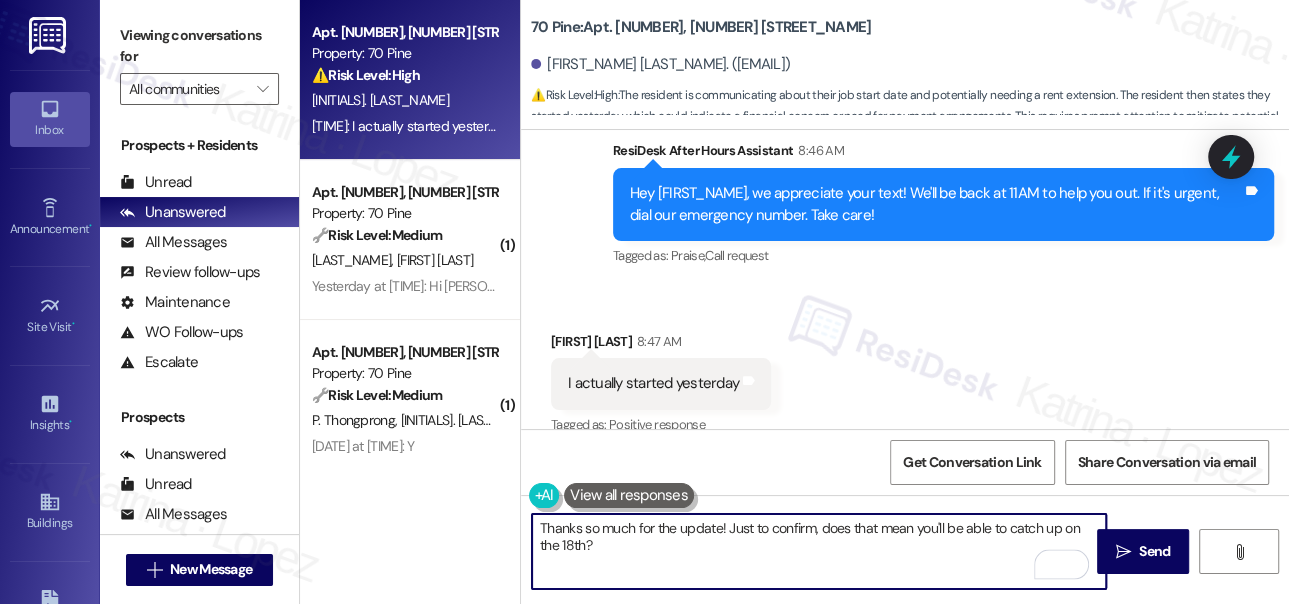 click on "[FIRST_NAME] [LAST_NAME] 8:47 AM" at bounding box center (661, 345) 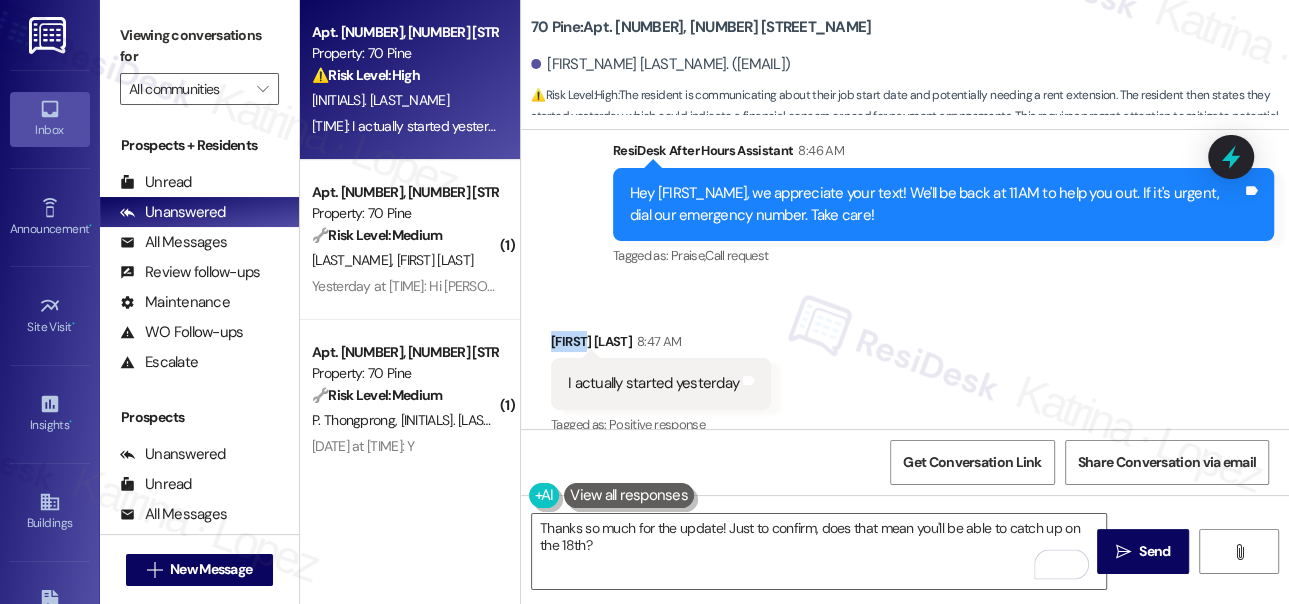 click on "[FIRST_NAME] [LAST_NAME] 8:47 AM" at bounding box center (661, 345) 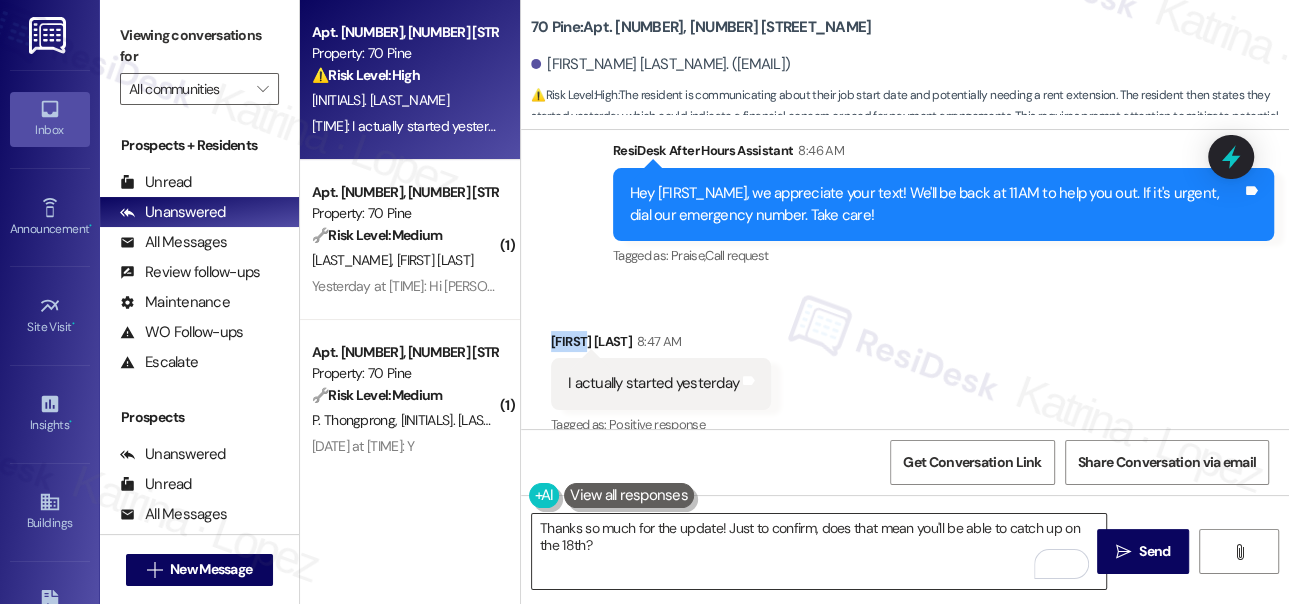 copy on "[PERSON]" 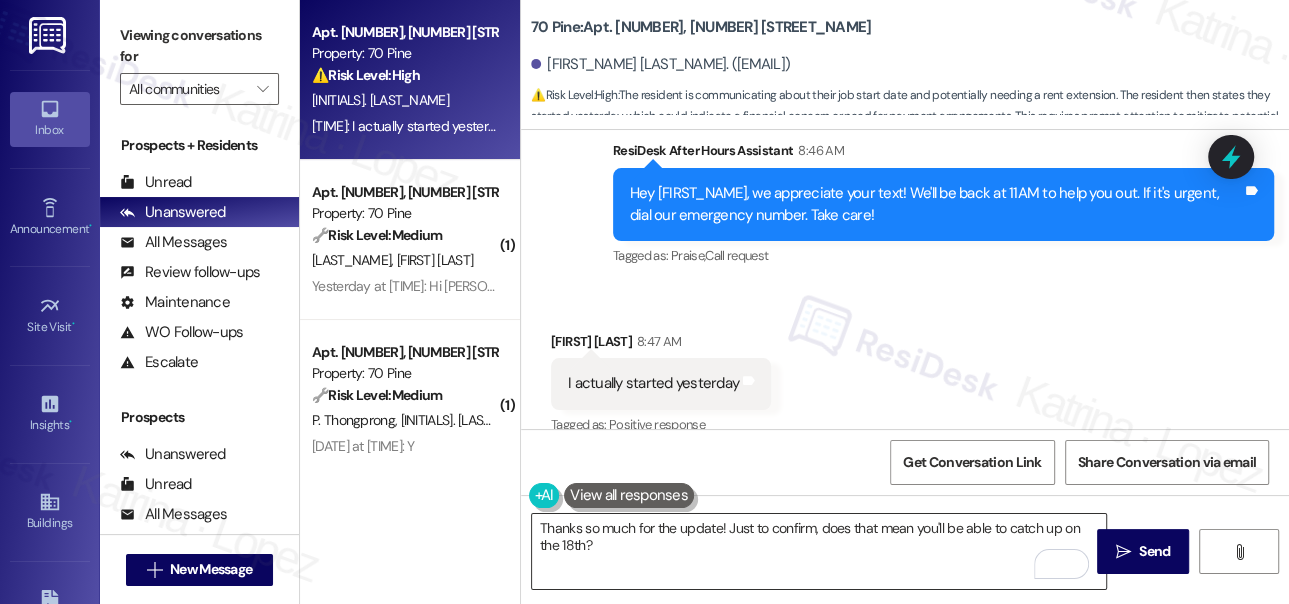 click on "Thanks so much for the update! Just to confirm, does that mean you'll be able to catch up on the 18th?" at bounding box center (819, 551) 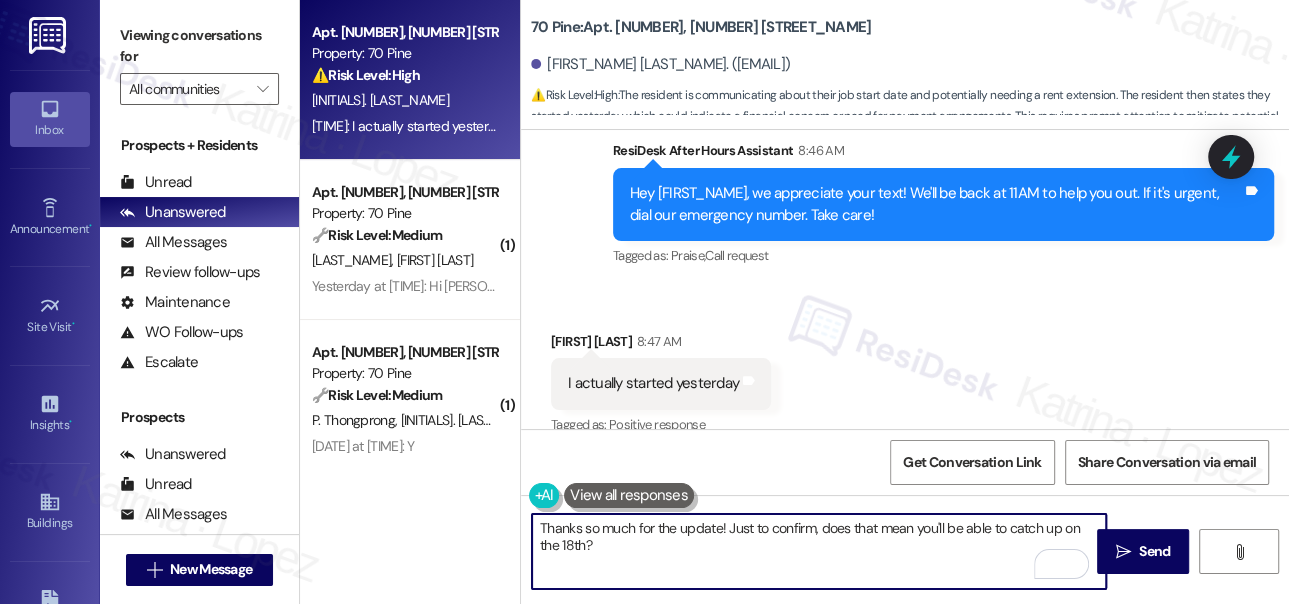click on "Thanks so much for the update! Just to confirm, does that mean you'll be able to catch up on the 18th?" at bounding box center (819, 551) 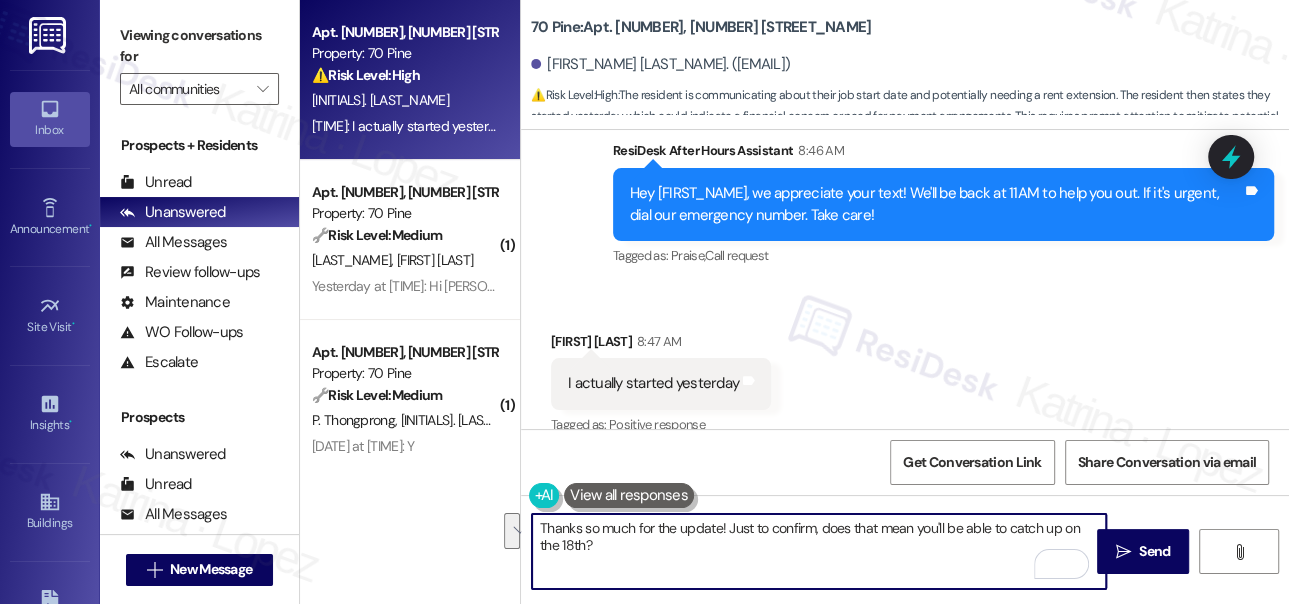 click on "Thanks so much for the update! Just to confirm, does that mean you'll be able to catch up on the 18th?" at bounding box center [819, 551] 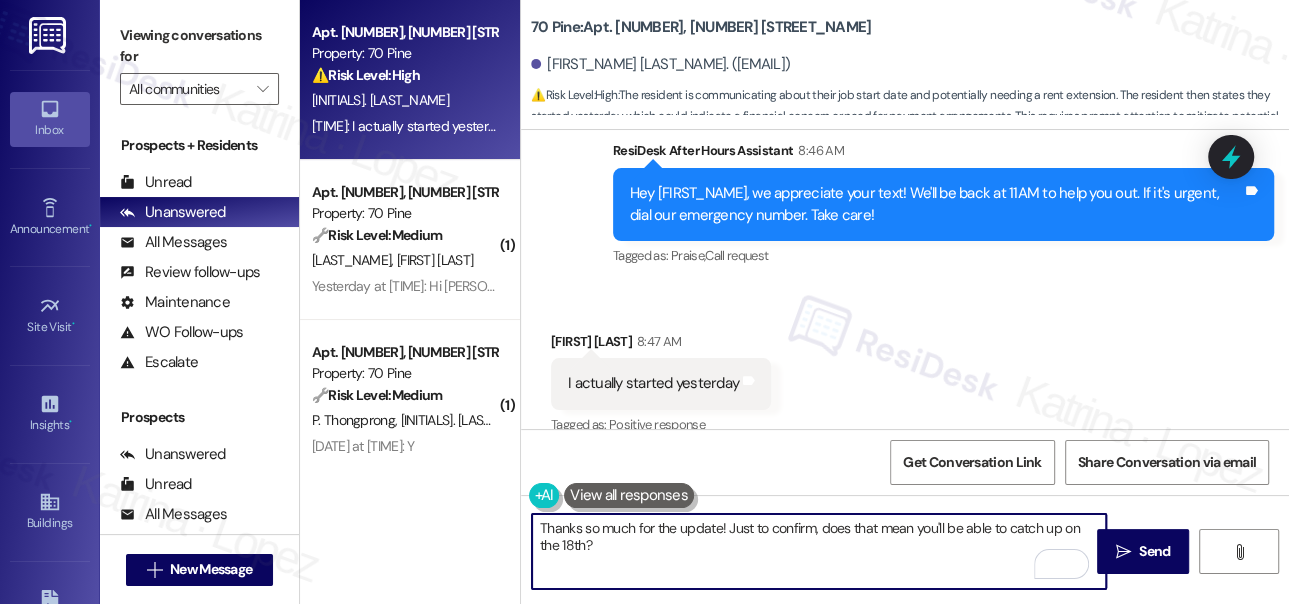 click on "Thanks so much for the update! Just to confirm, does that mean you'll be able to catch up on the 18th?" at bounding box center (819, 551) 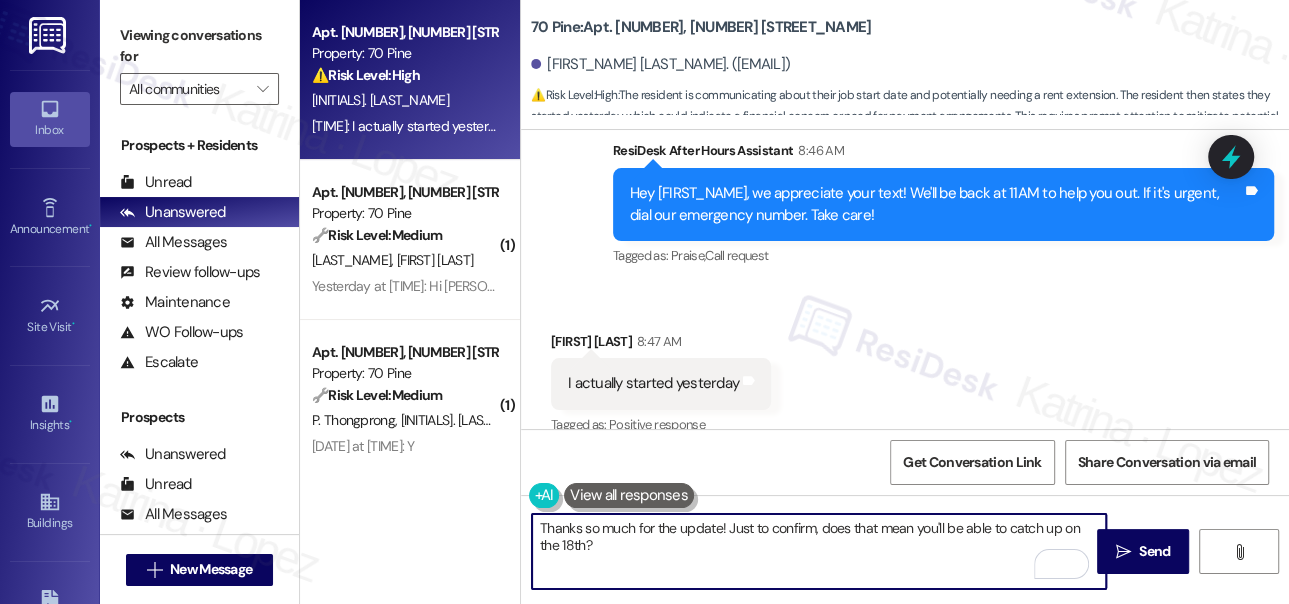 click on "Thanks so much for the update! Just to confirm, does that mean you'll be able to catch up on the 18th?" at bounding box center (819, 551) 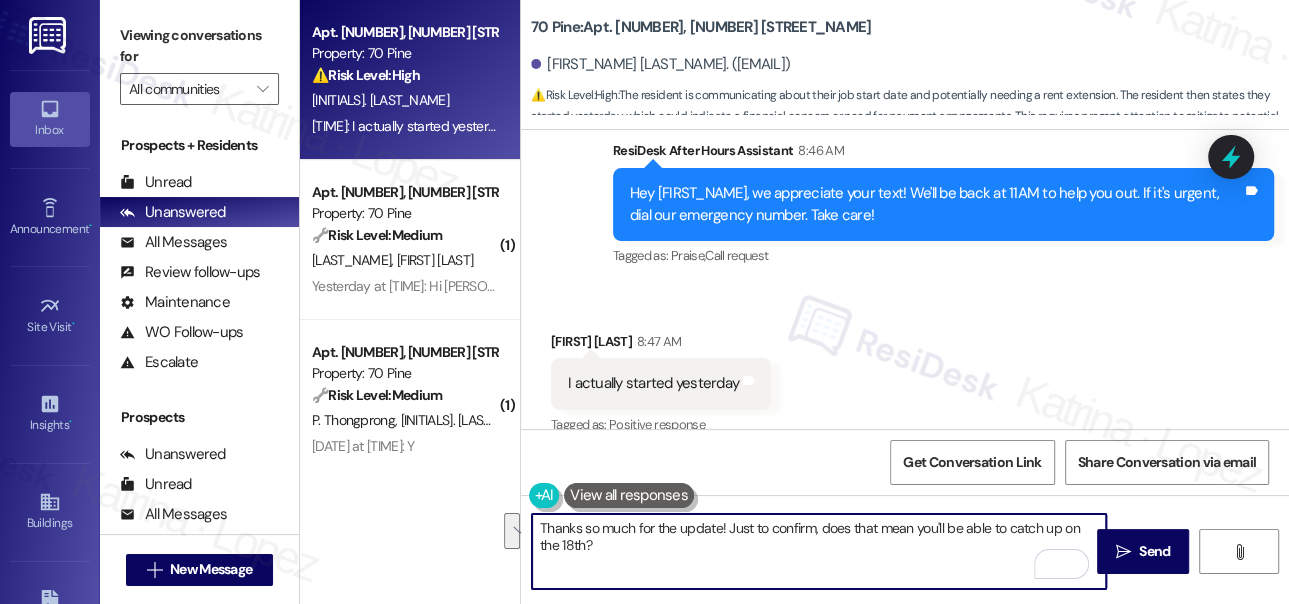 click on "Thanks so much for the update! Just to confirm, does that mean you'll be able to catch up on the 18th?" at bounding box center (819, 551) 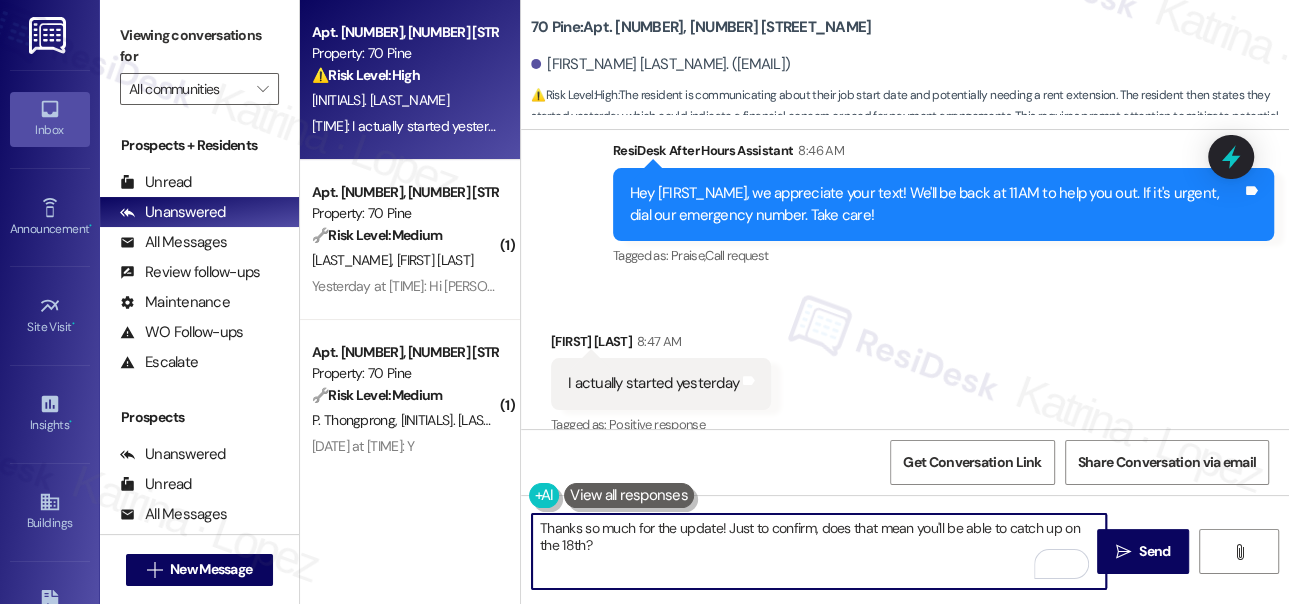 drag, startPoint x: 585, startPoint y: 544, endPoint x: 621, endPoint y: 550, distance: 36.496574 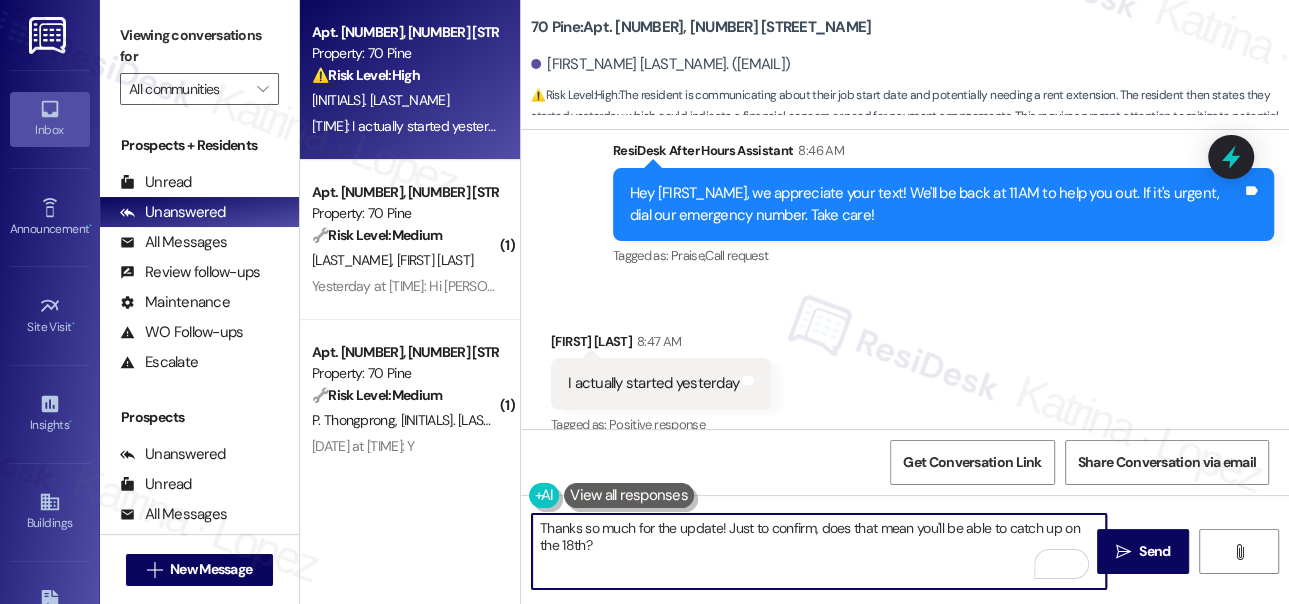 click on "Thanks so much for the update! Just to confirm, does that mean you'll be able to catch up on the 18th?" at bounding box center (819, 551) 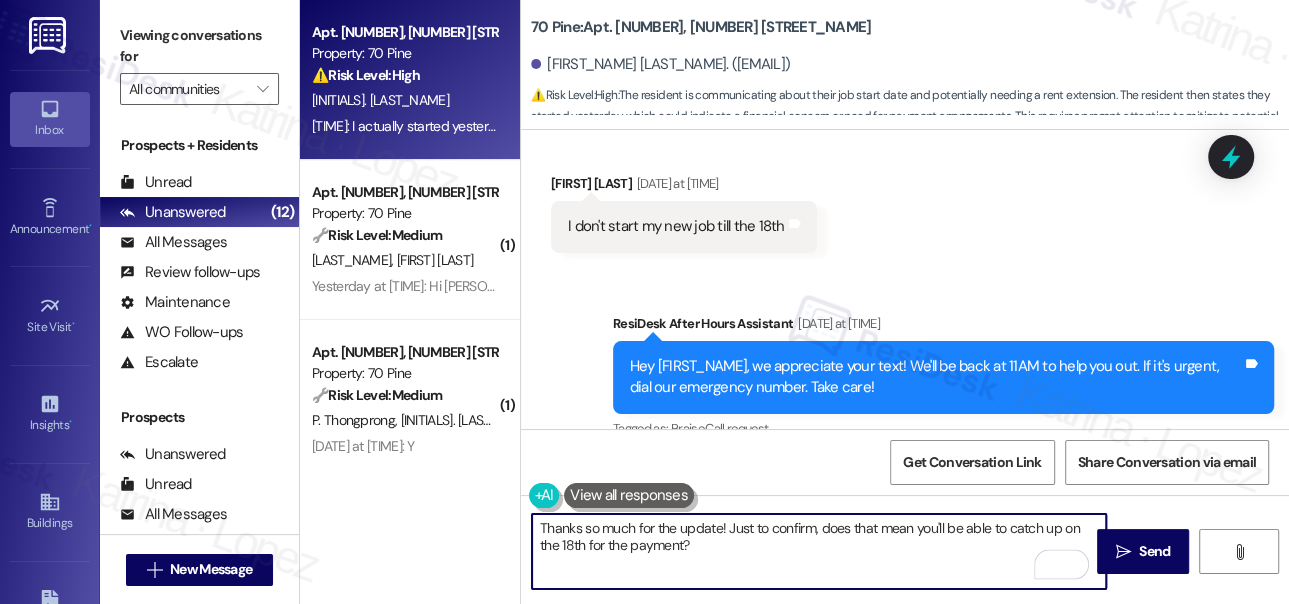 scroll, scrollTop: 8539, scrollLeft: 0, axis: vertical 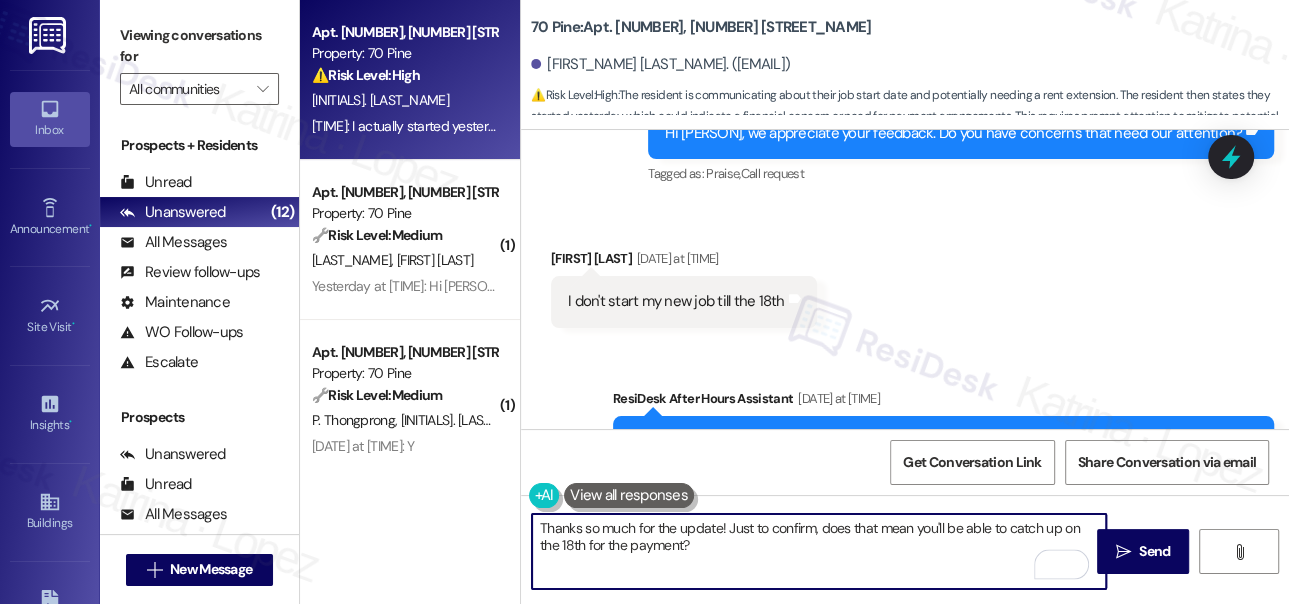 click on "I don't start my new job till the 18th  Tags and notes" at bounding box center [684, 301] 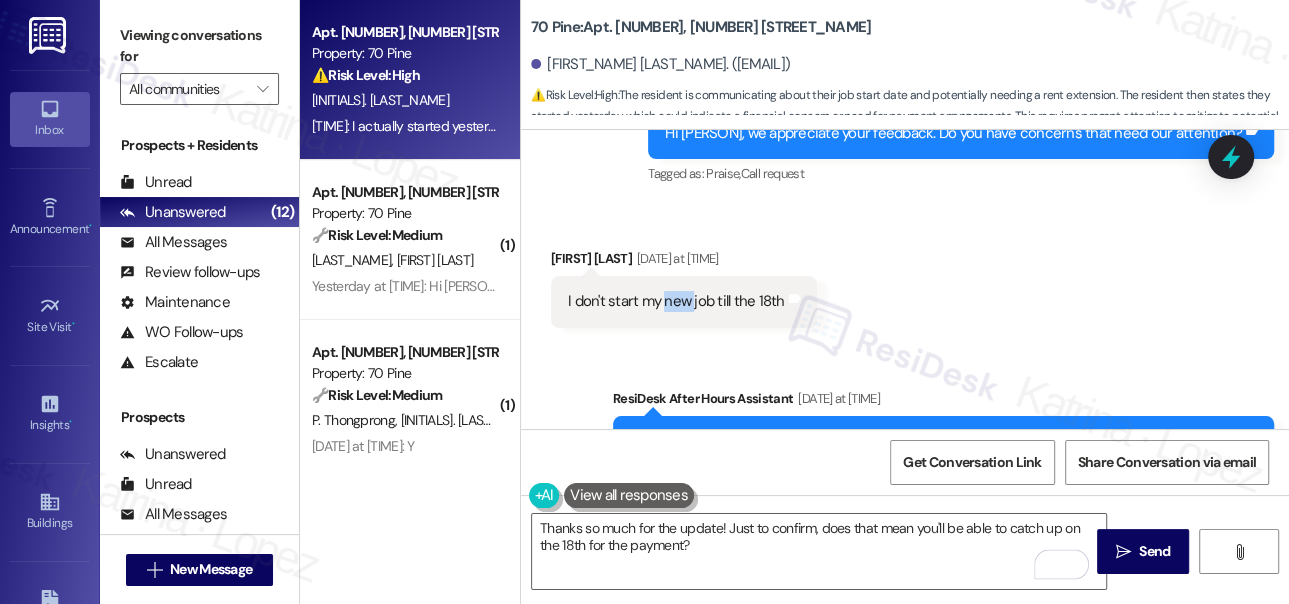 click on "I don't start my new job till the 18th  Tags and notes" at bounding box center [684, 301] 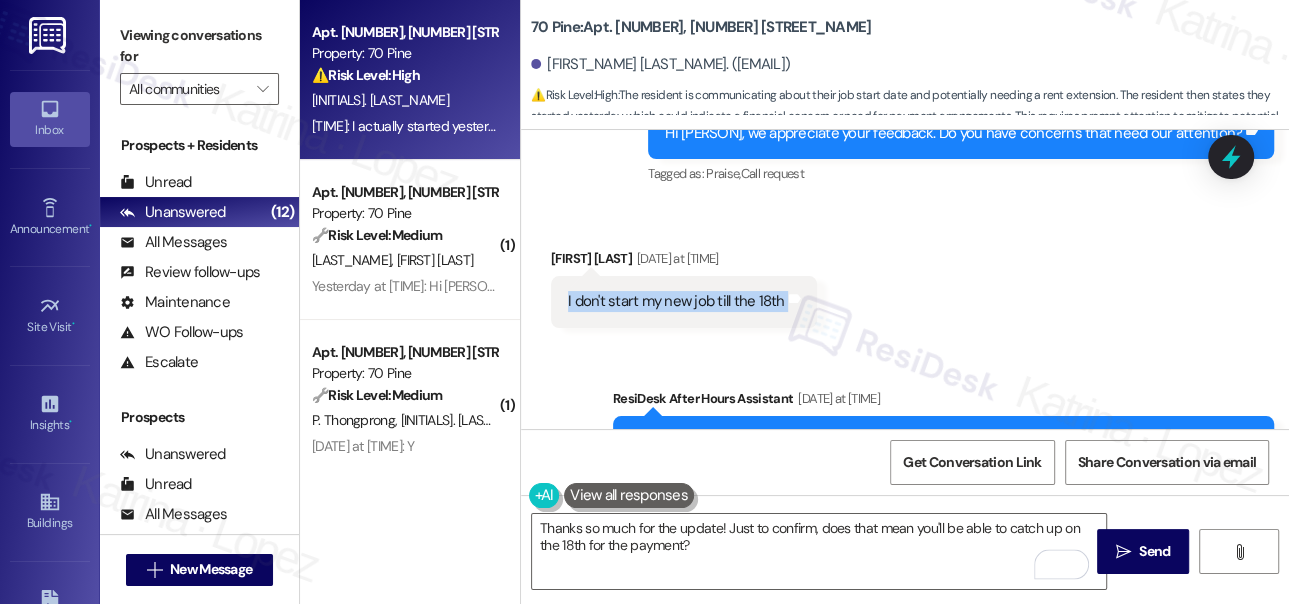 click on "I don't start my new job till the 18th  Tags and notes" at bounding box center [684, 301] 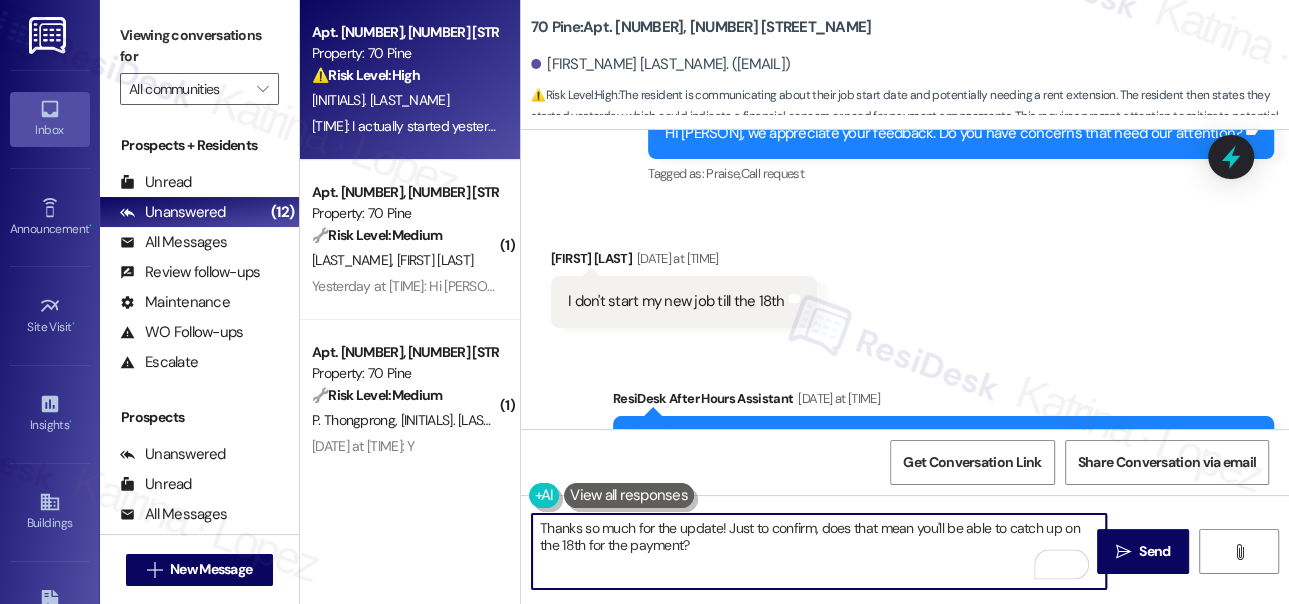 click on "Thanks so much for the update! Just to confirm, does that mean you'll be able to catch up on the 18th for the payment?" at bounding box center [819, 551] 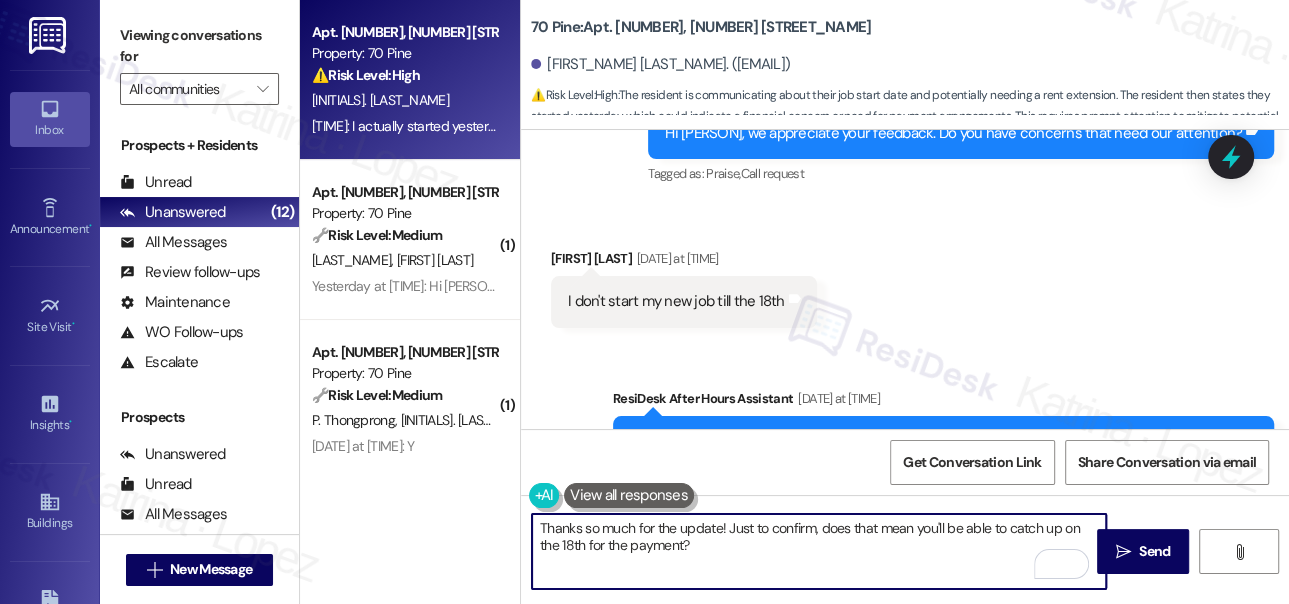 scroll, scrollTop: 4, scrollLeft: 0, axis: vertical 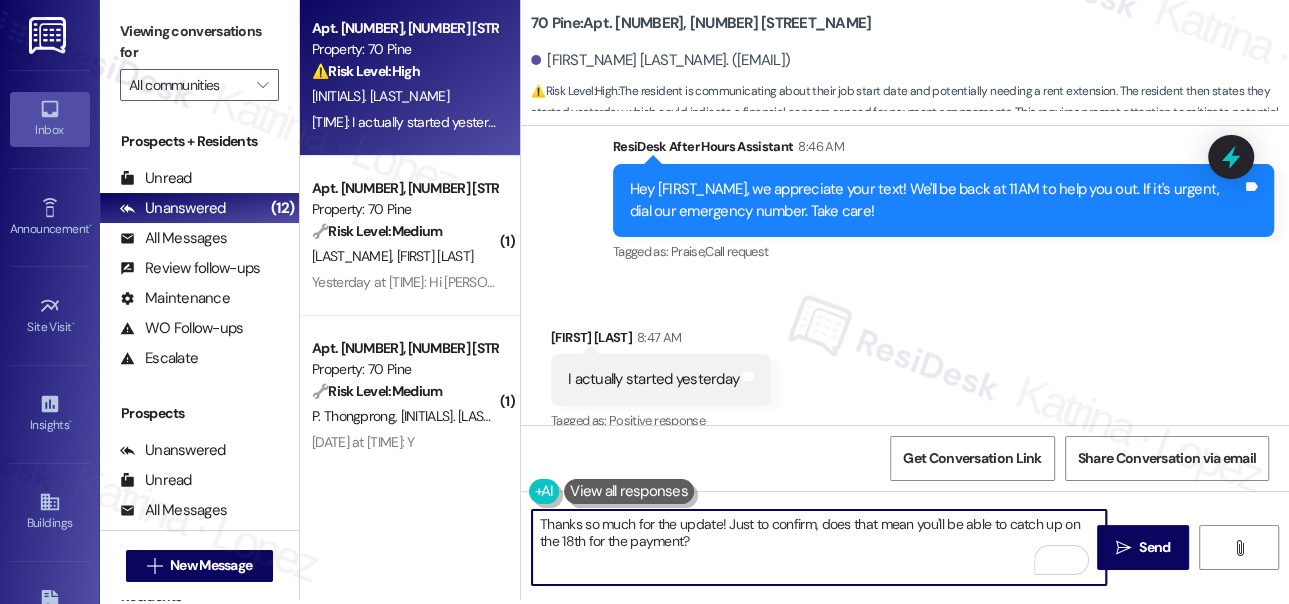 click on "Thanks so much for the update! Just to confirm, does that mean you'll be able to catch up on the 18th for the payment?" at bounding box center (819, 547) 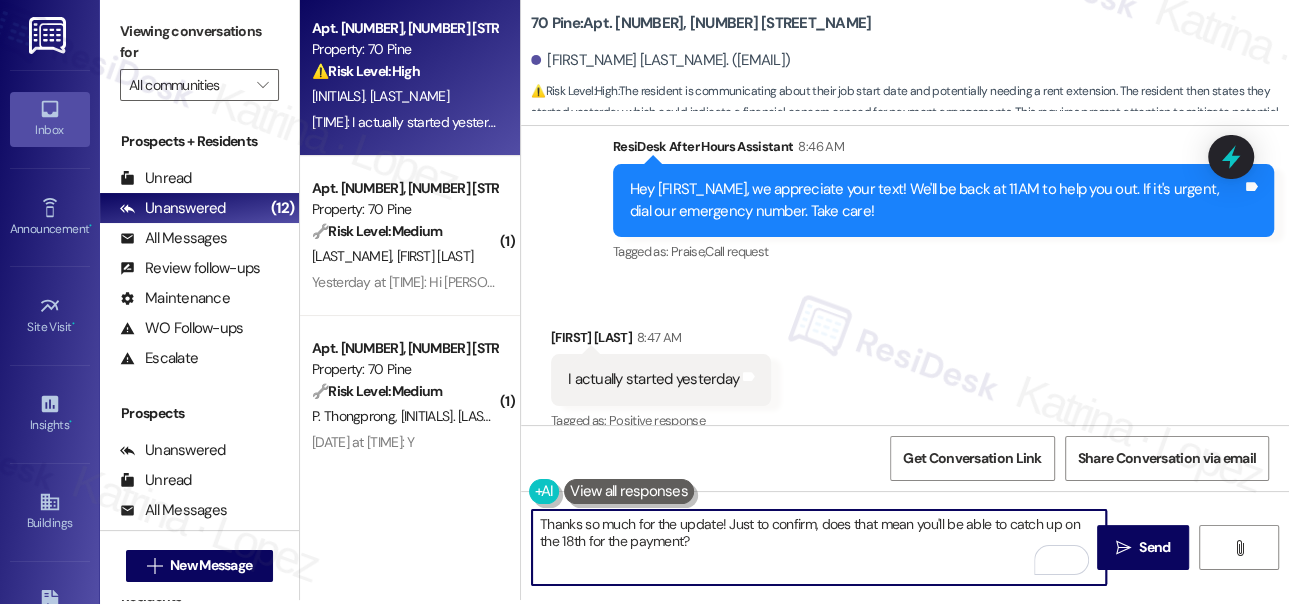 click on "Thanks so much for the update! Just to confirm, does that mean you'll be able to catch up on the 18th for the payment?" at bounding box center [819, 547] 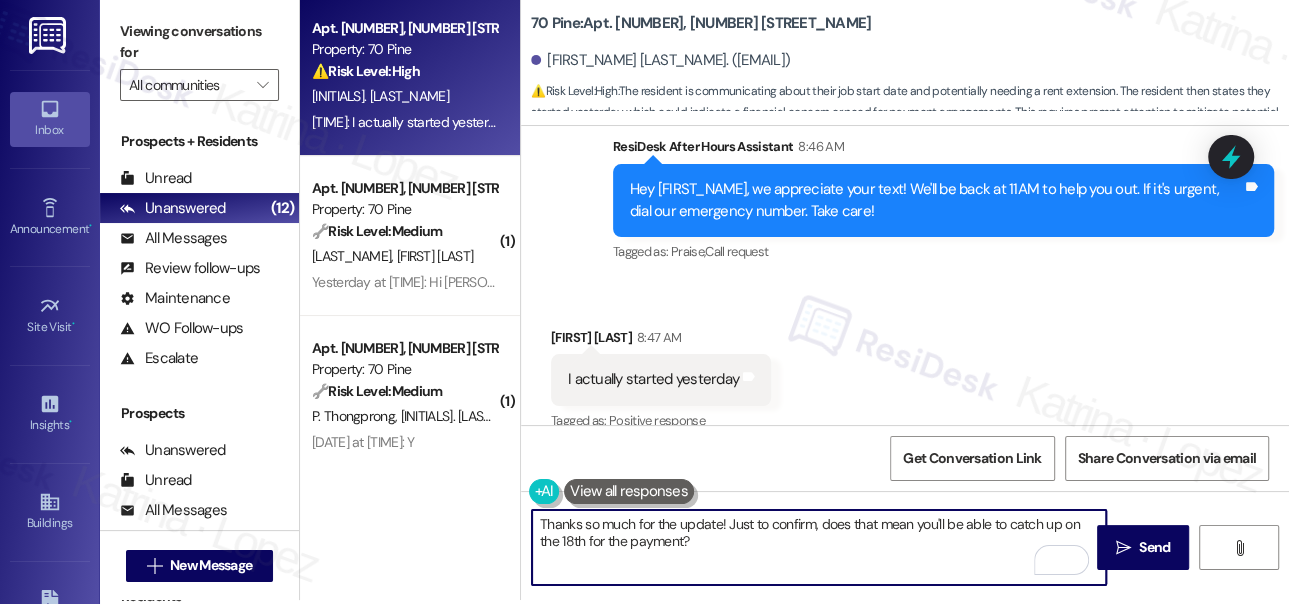 click on "Thanks so much for the update! Just to confirm, does that mean you'll be able to catch up on the 18th for the payment?" at bounding box center [819, 547] 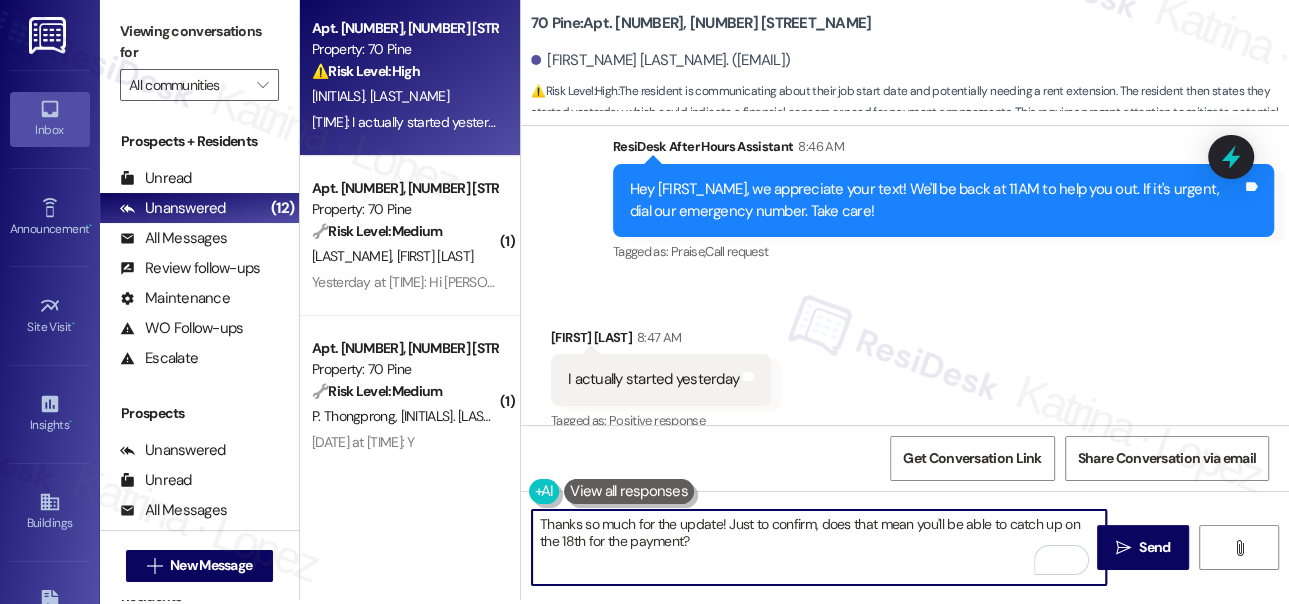 click on "Thanks so much for the update! Just to confirm, does that mean you'll be able to catch up on the 18th for the payment?" at bounding box center [819, 547] 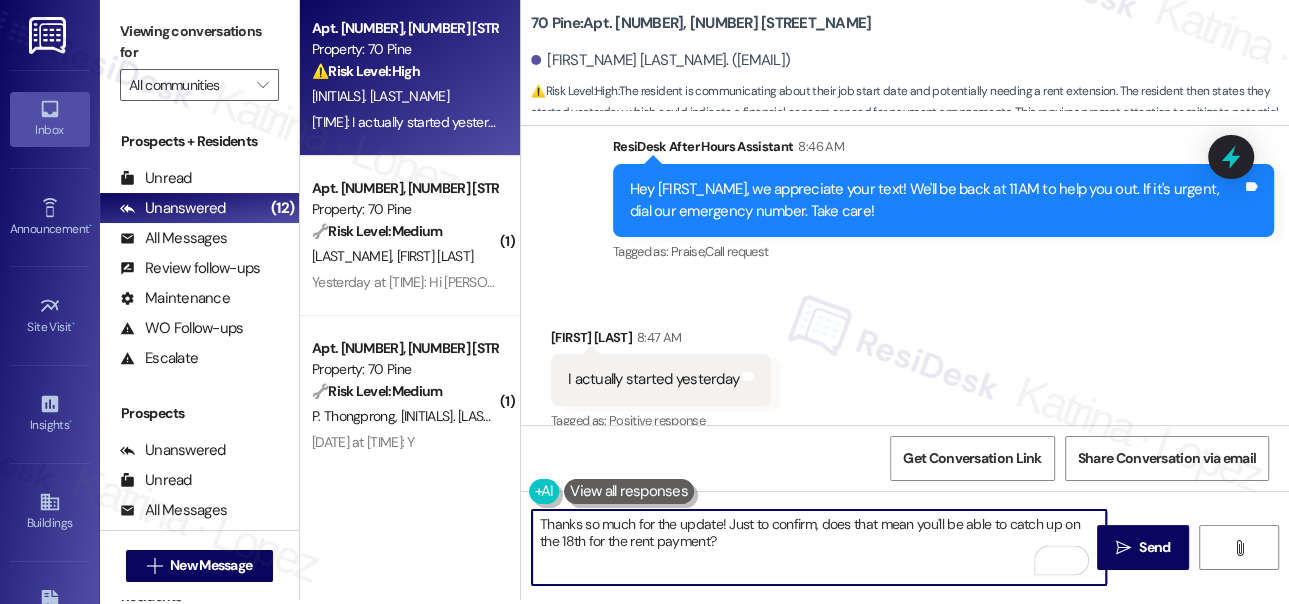 click on "Thanks so much for the update! Just to confirm, does that mean you'll be able to catch up on the 18th for the rent payment?" at bounding box center [819, 547] 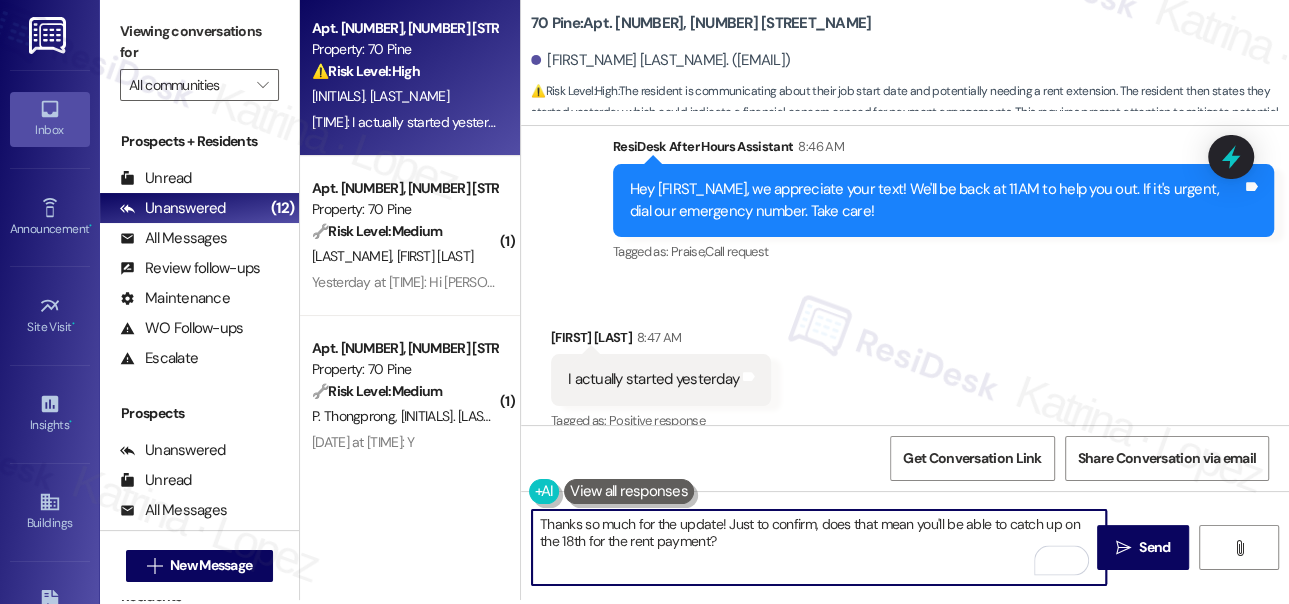 click on "Thanks so much for the update! Just to confirm, does that mean you'll be able to catch up on the 18th for the rent payment?" at bounding box center [819, 547] 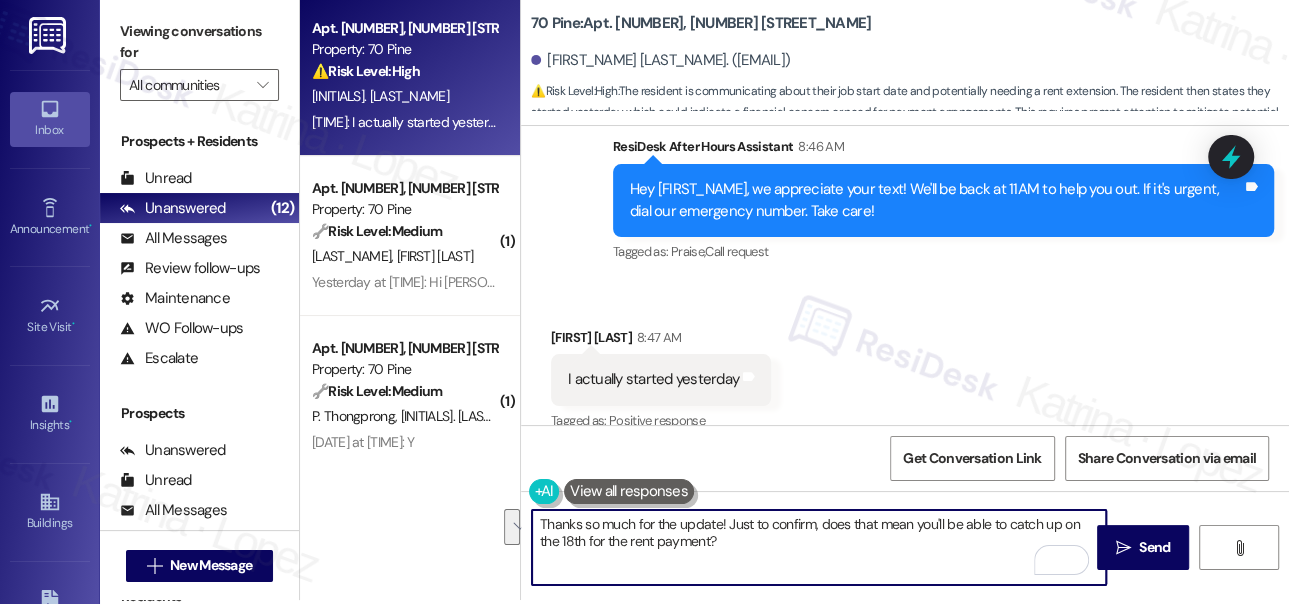 click on "Thanks so much for the update! Just to confirm, does that mean you'll be able to catch up on the 18th for the rent payment?" at bounding box center (819, 547) 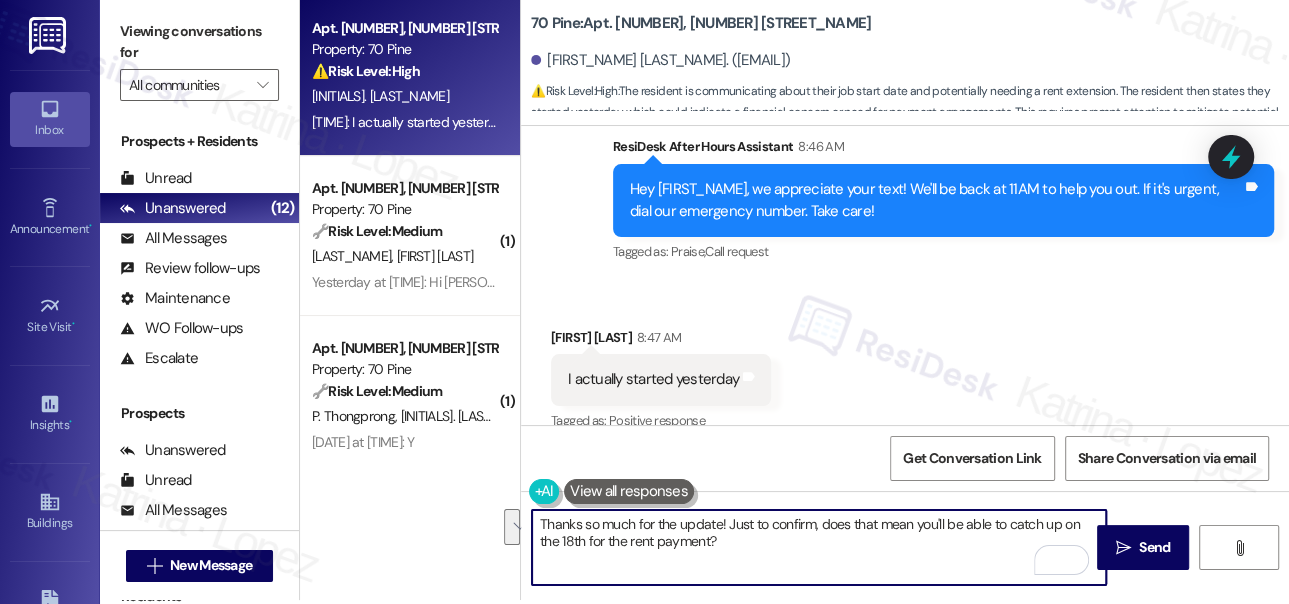click on "Thanks so much for the update! Just to confirm, does that mean you'll be able to catch up on the 18th for the rent payment?" at bounding box center (819, 547) 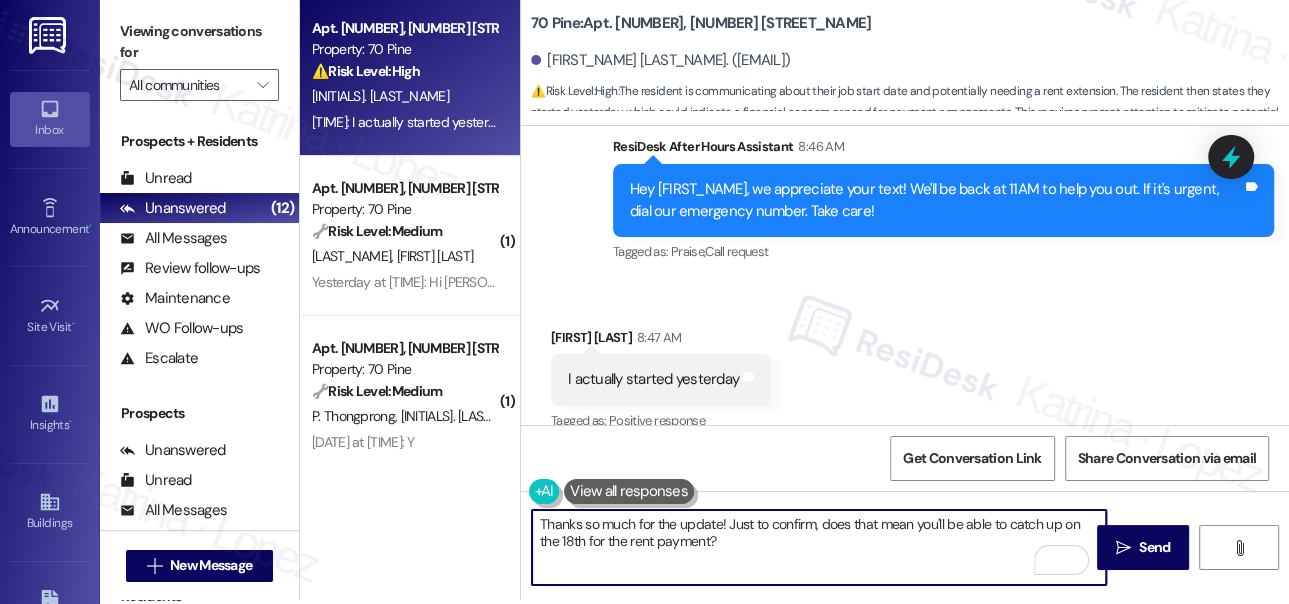 click on "Thanks so much for the update! Just to confirm, does that mean you'll be able to catch up on the 18th for the rent payment?" at bounding box center (819, 547) 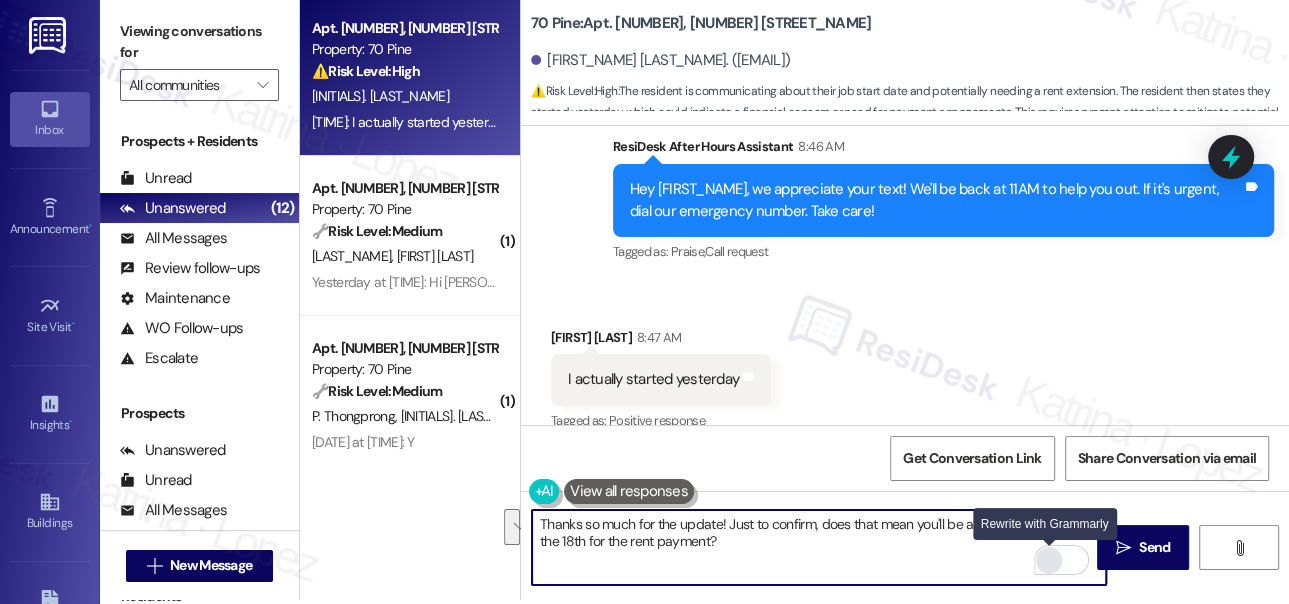 type on "Thanks so much for the update! Just to confirm, does that mean you'll be able to catch up on the 18th for the rent payment?" 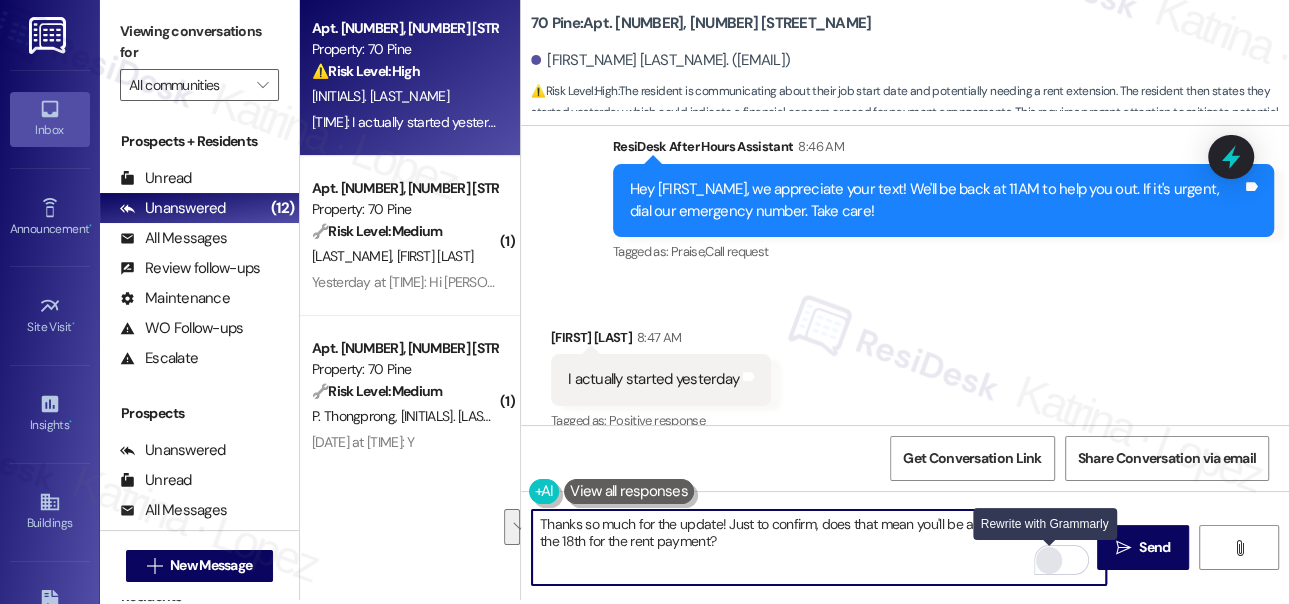 click at bounding box center [1049, 560] 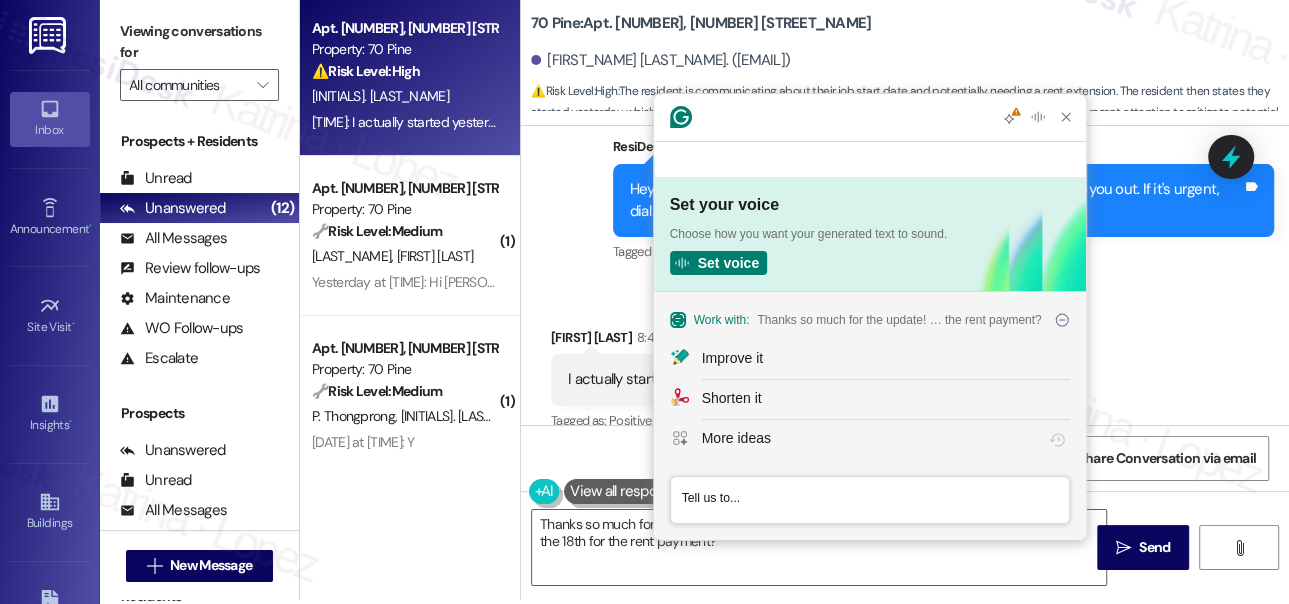 scroll, scrollTop: 0, scrollLeft: 0, axis: both 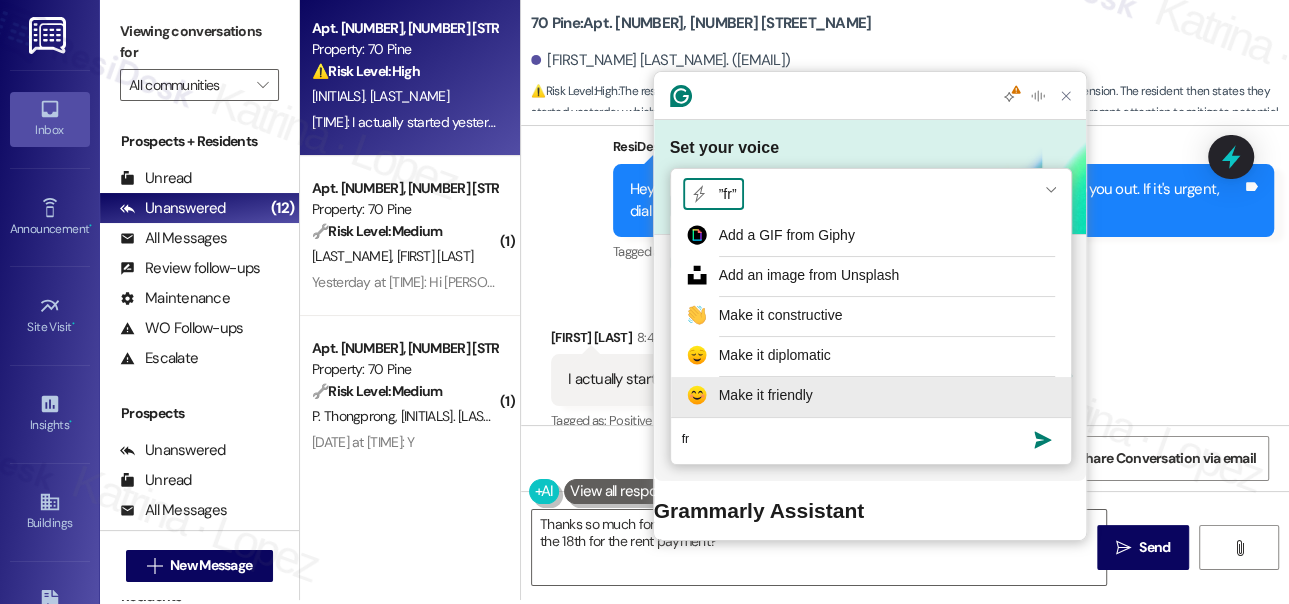 type on "fr" 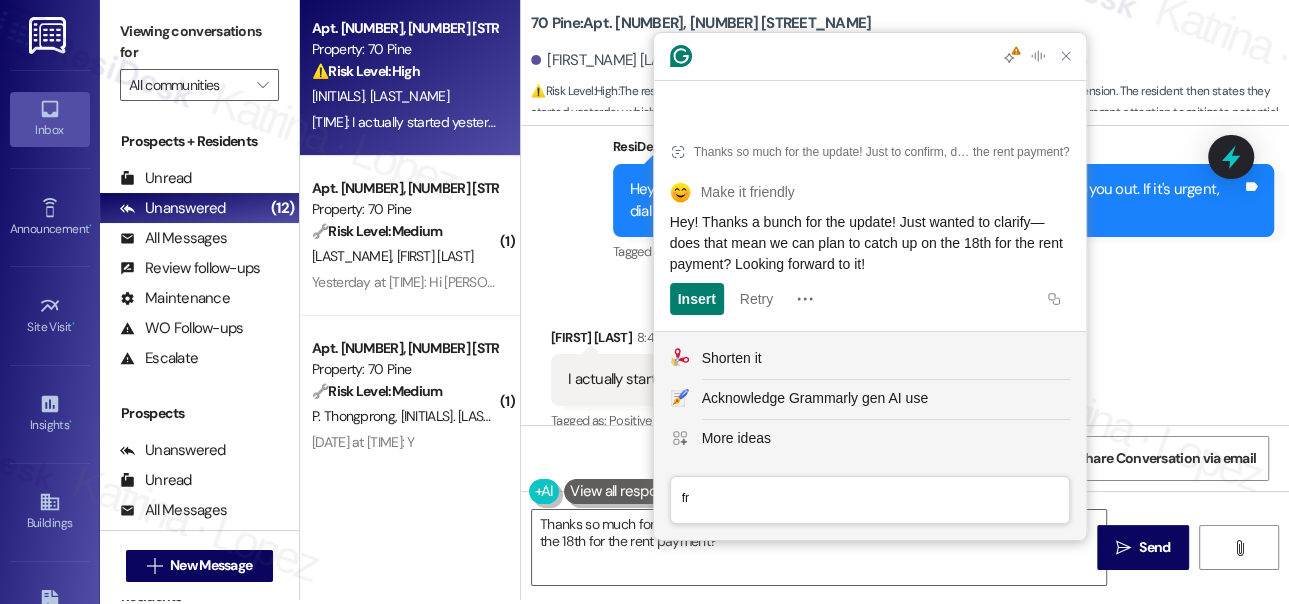 click on "Hey! Thanks a bunch for the update! Just wanted to clarify—does that mean we can plan to catch up on the 18th for the rent payment? Looking forward to it!" 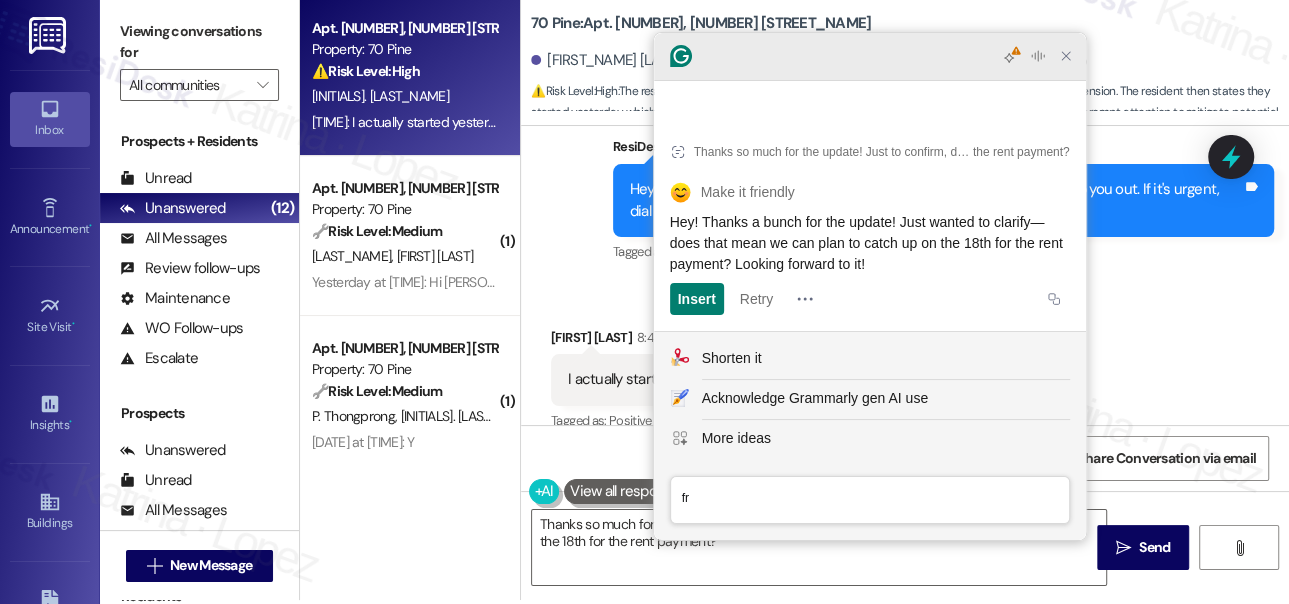 click 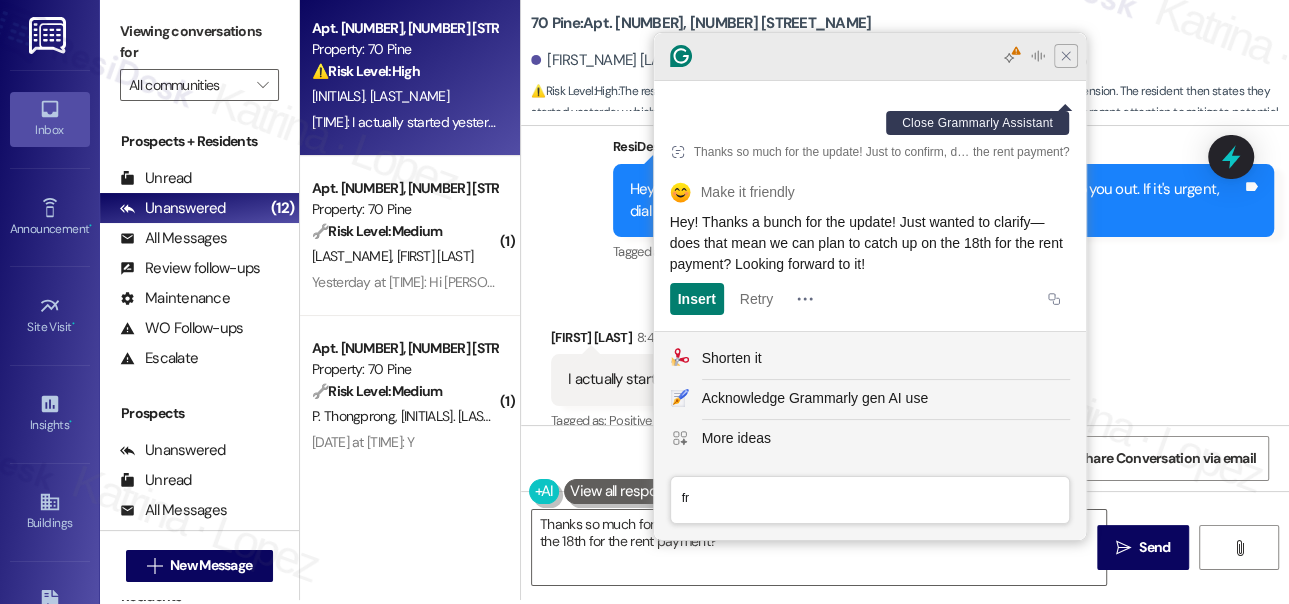 click 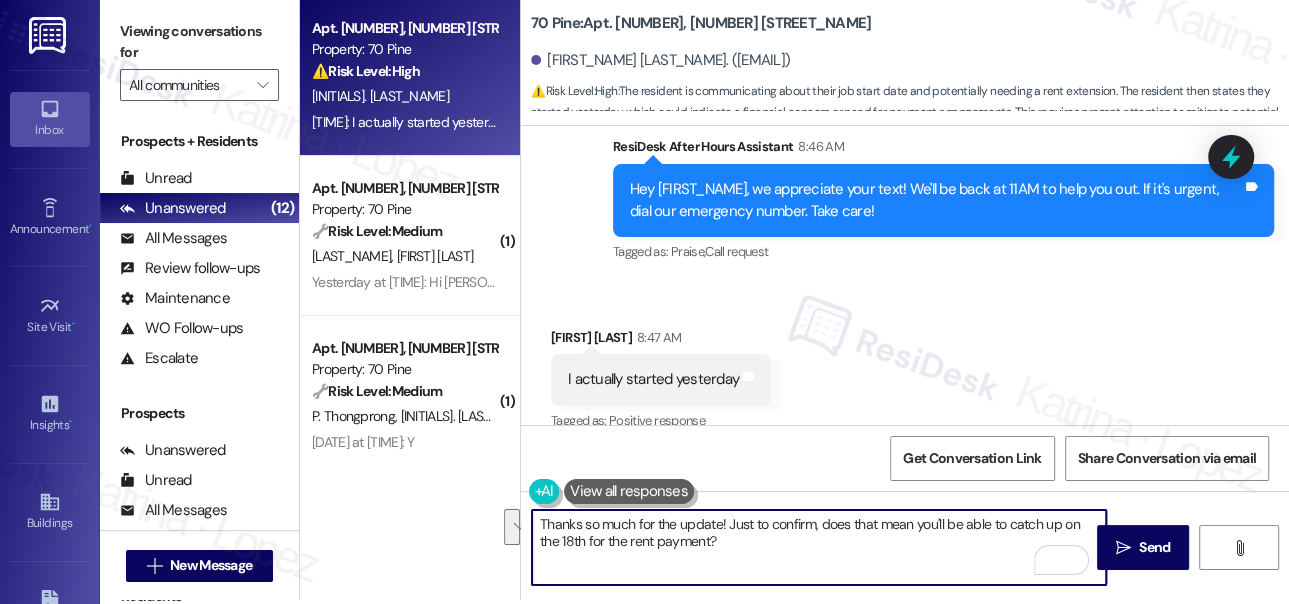 click on "Thanks so much for the update! Just to confirm, does that mean you'll be able to catch up on the 18th for the rent payment?" at bounding box center [819, 547] 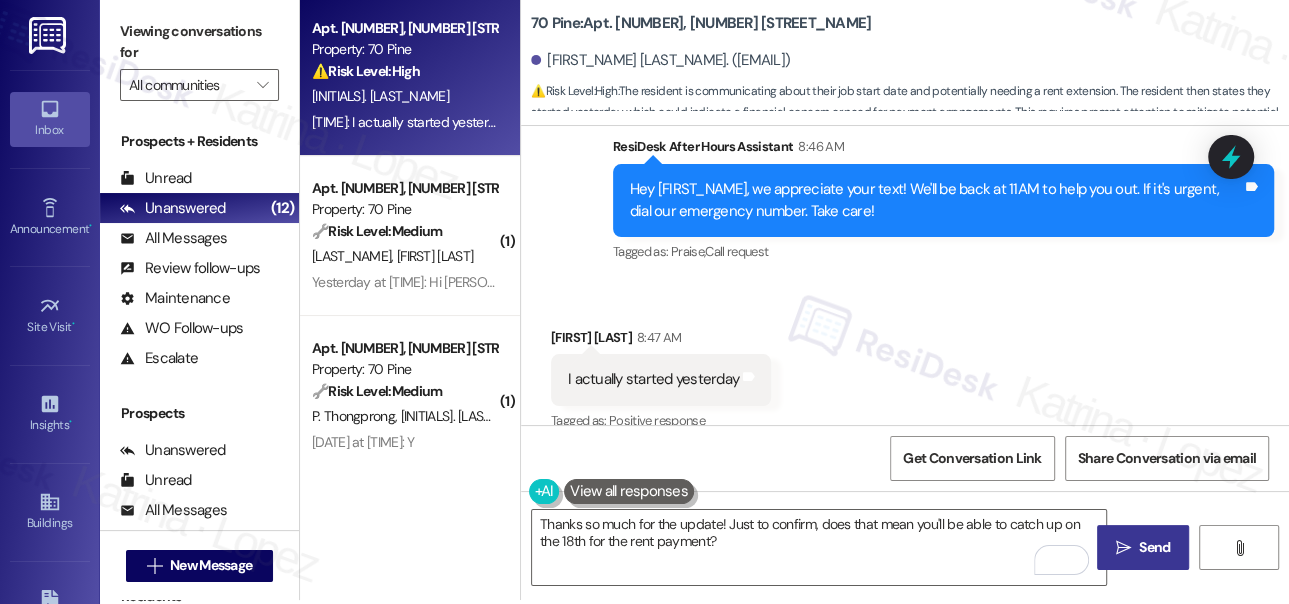 click on "Send" at bounding box center [1154, 547] 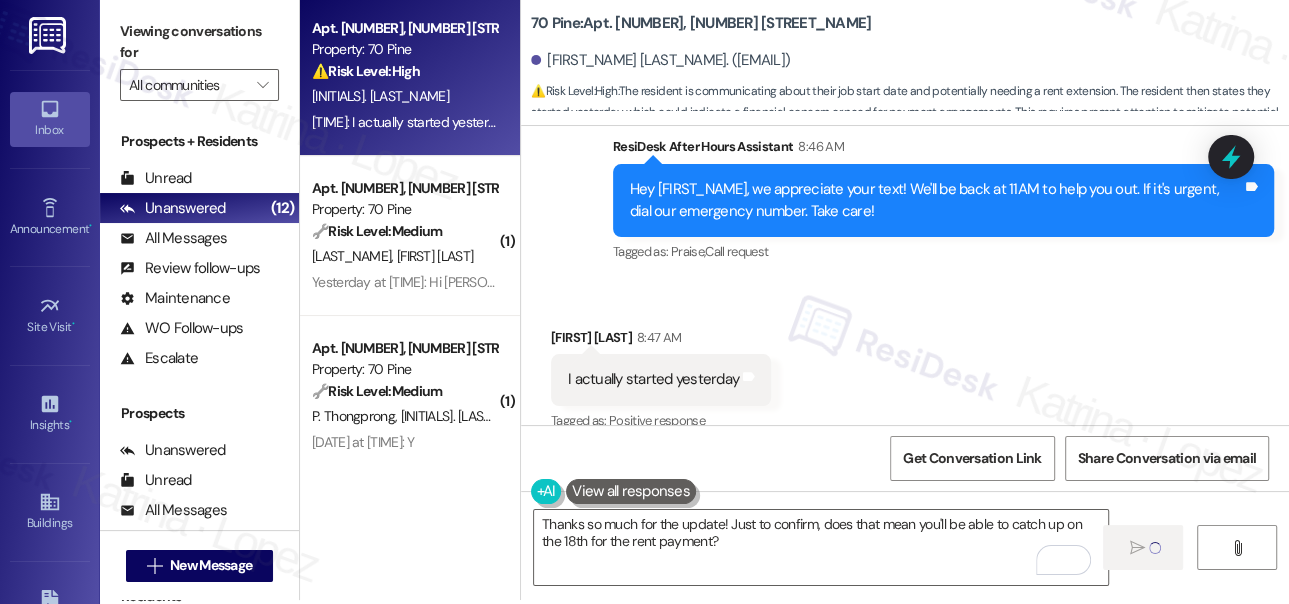 type 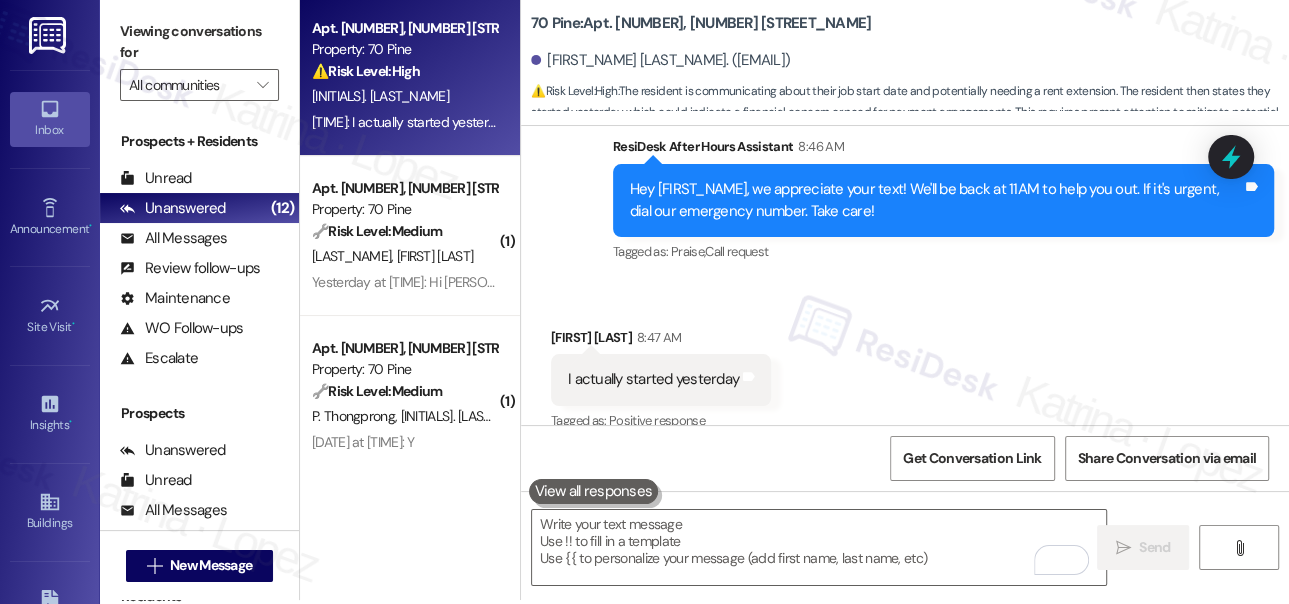 scroll, scrollTop: 9357, scrollLeft: 0, axis: vertical 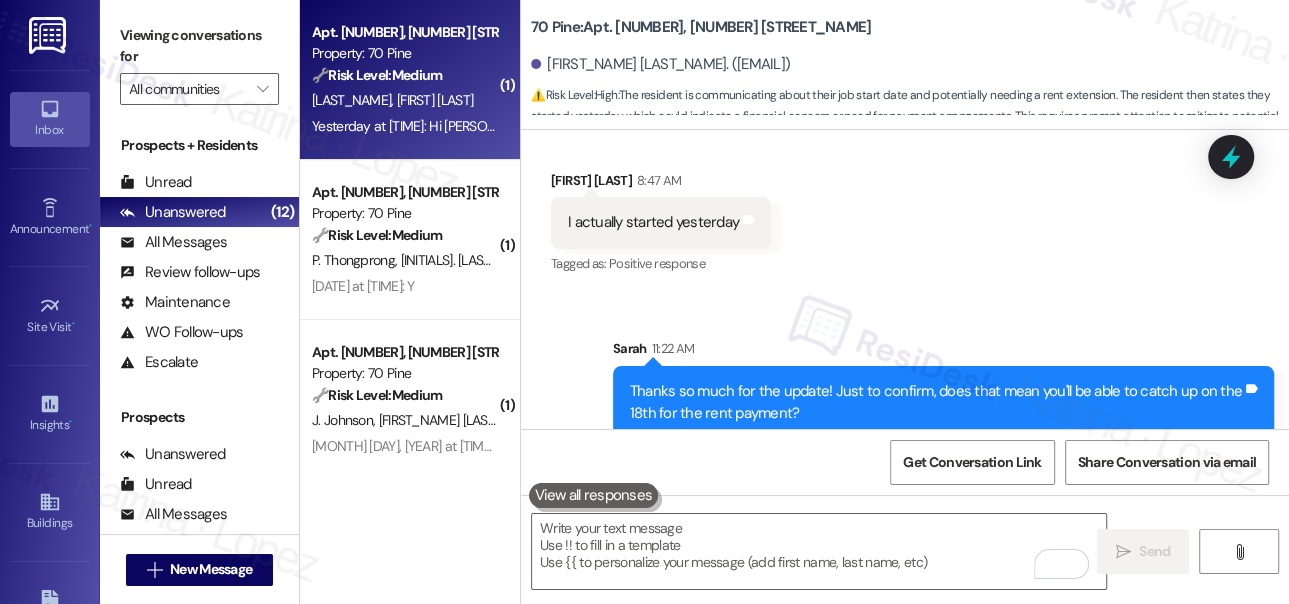 click on "Yesterday at [TIME]: Hi [PERSON], not sure what your email is so I could not CC you. Just sent to [PERSON] and [PERSON] about the open request for our fridge issue. This is the second time in 3 weeks that the fan froze over and doesn't properly cool the fridge. Right now [PERSON] is doing the same troubleshooting process we did last time. He's doing great, but i don't think this process is going to work if it didn't work the first time. Is there another solution here? Yesterday at [TIME]: Hi [PERSON], not sure what your email is so I could not CC you. Just sent to [PERSON] and [PERSON] about the open request for our fridge issue. This is the second time in 3 weeks that the fan froze over and doesn't properly cool the fridge. Right now [PERSON] is doing the same troubleshooting process we did last time. He's doing great, but i don't think this process is going to work if it didn't work the first time. Is there another solution here?" at bounding box center (1639, 126) 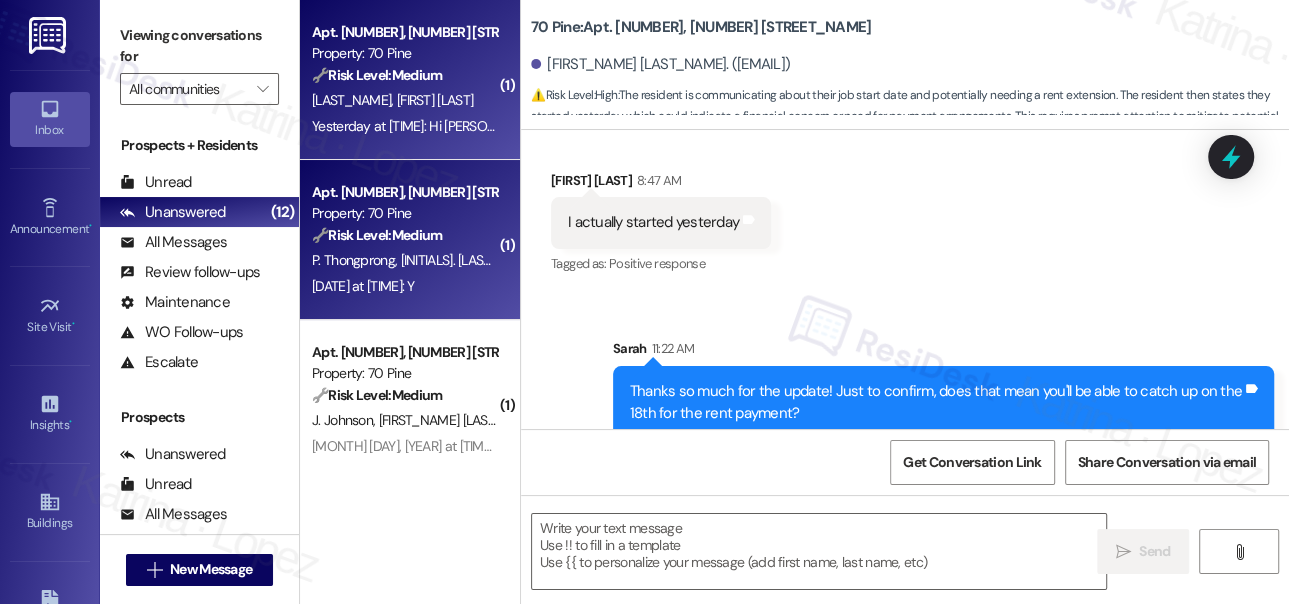type on "Fetching suggested responses. Please feel free to read through the conversation in the meantime." 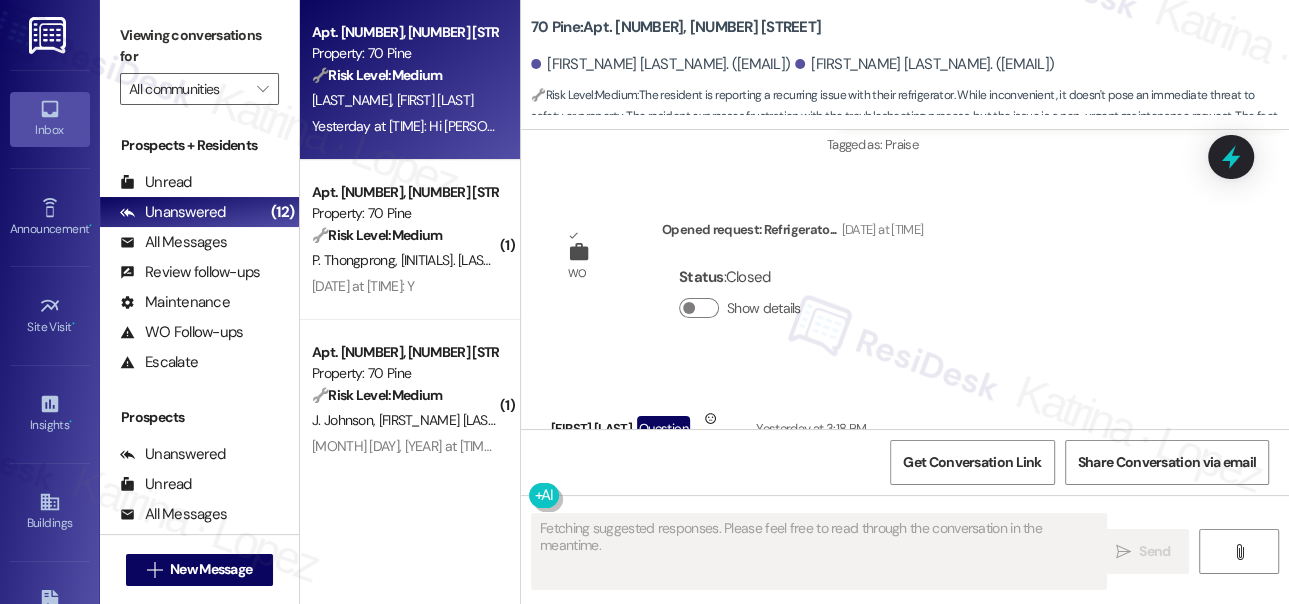 scroll, scrollTop: 17066, scrollLeft: 0, axis: vertical 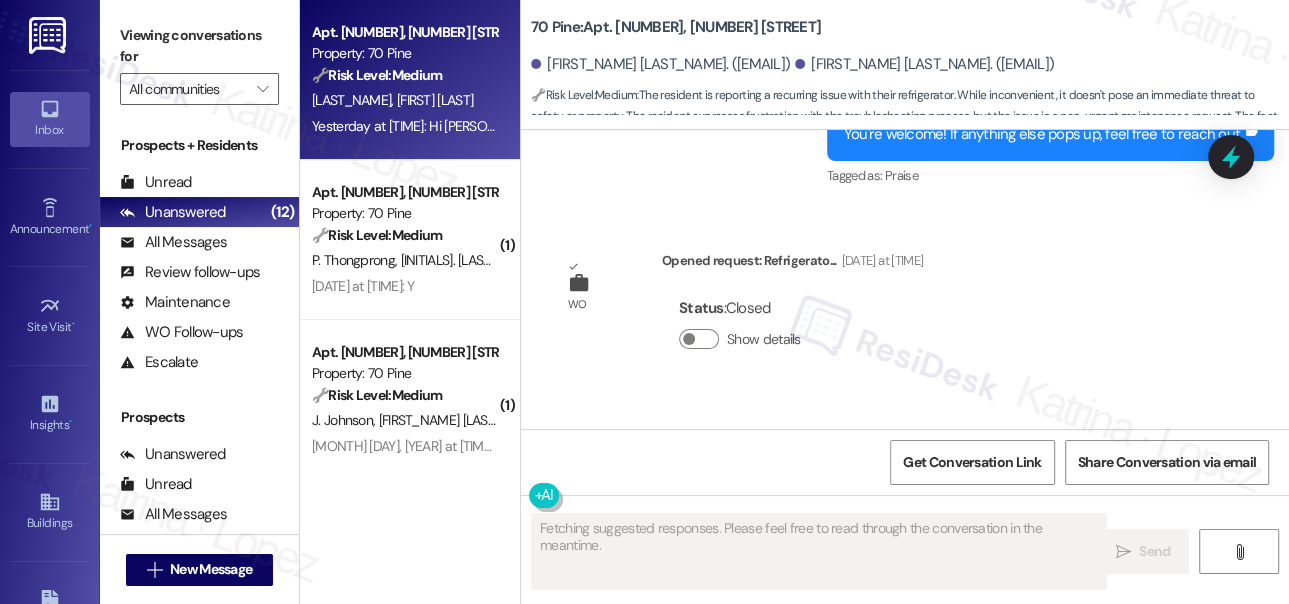 click on "Hi [FIRST_NAME], not sure what your email is so I could not CC you. Just sent to [FIRST_NAME] and [FIRST_NAME] about the open request for our fridge issue. This is the second time in 3 weeks that the fan froze over and doesn't properly cool the fridge. Right now [FIRST_NAME] is doing the same troubleshooting process we did last time. He's doing great, but i don't think this process is going to work if it didn't work the first time. Is there another solution here?" at bounding box center (874, 556) 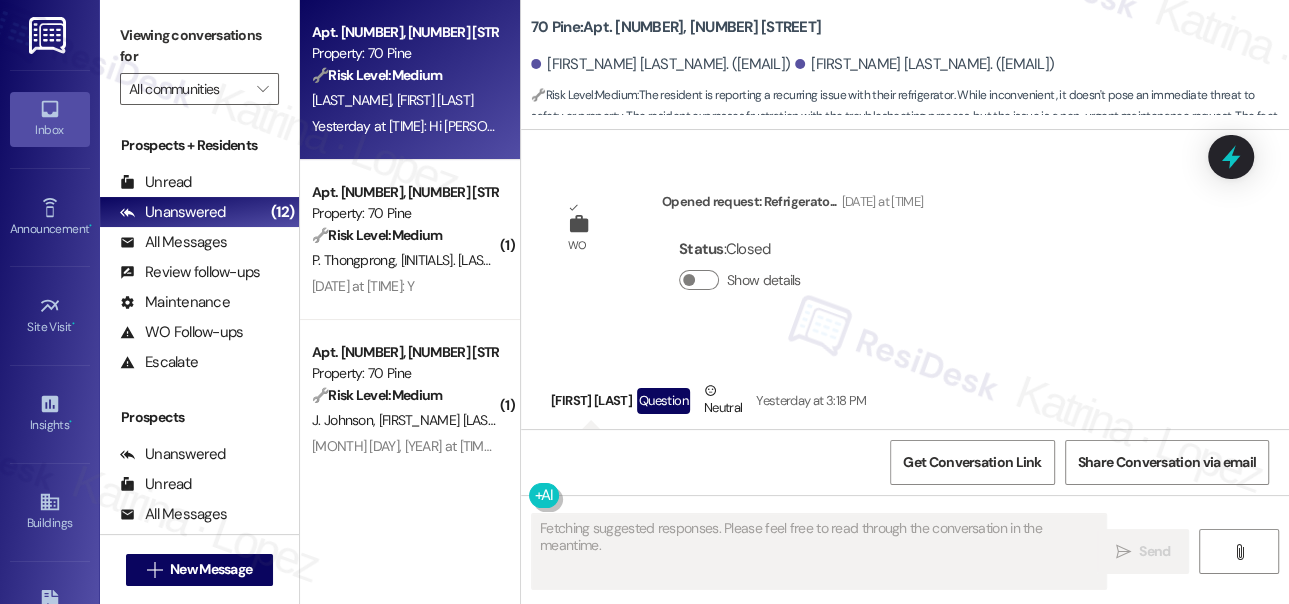 scroll, scrollTop: 17157, scrollLeft: 0, axis: vertical 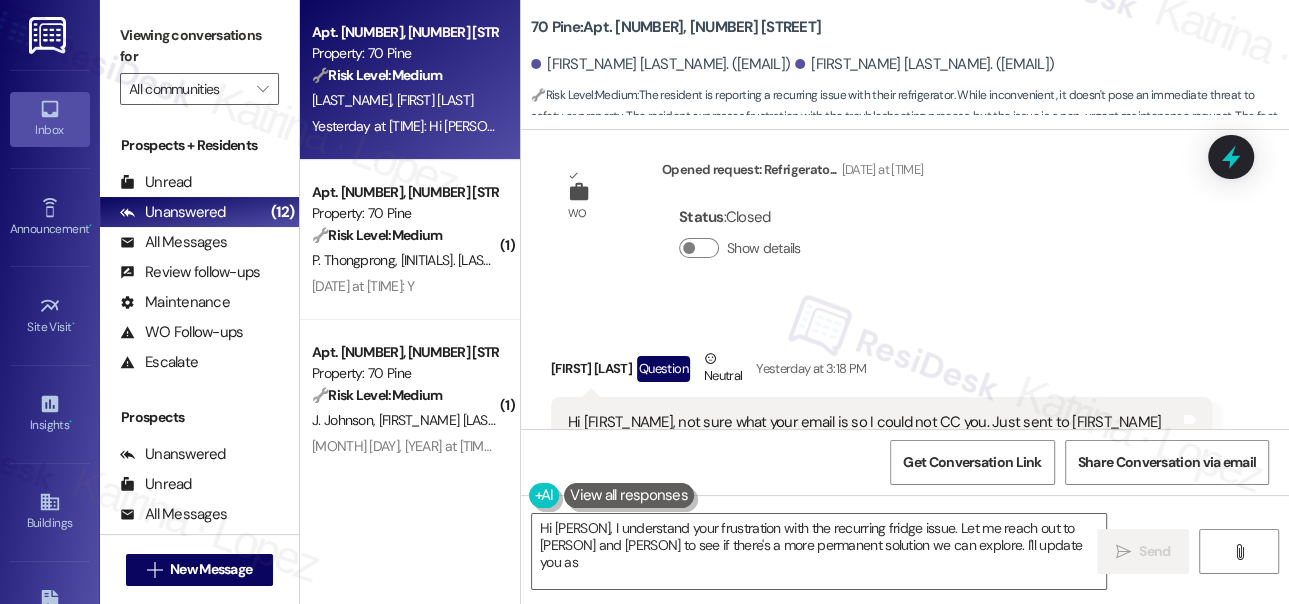 click on "[FIRST_NAME] [LAST_NAME] Question Neutral Yesterday at 3:18 PM" at bounding box center [881, 372] 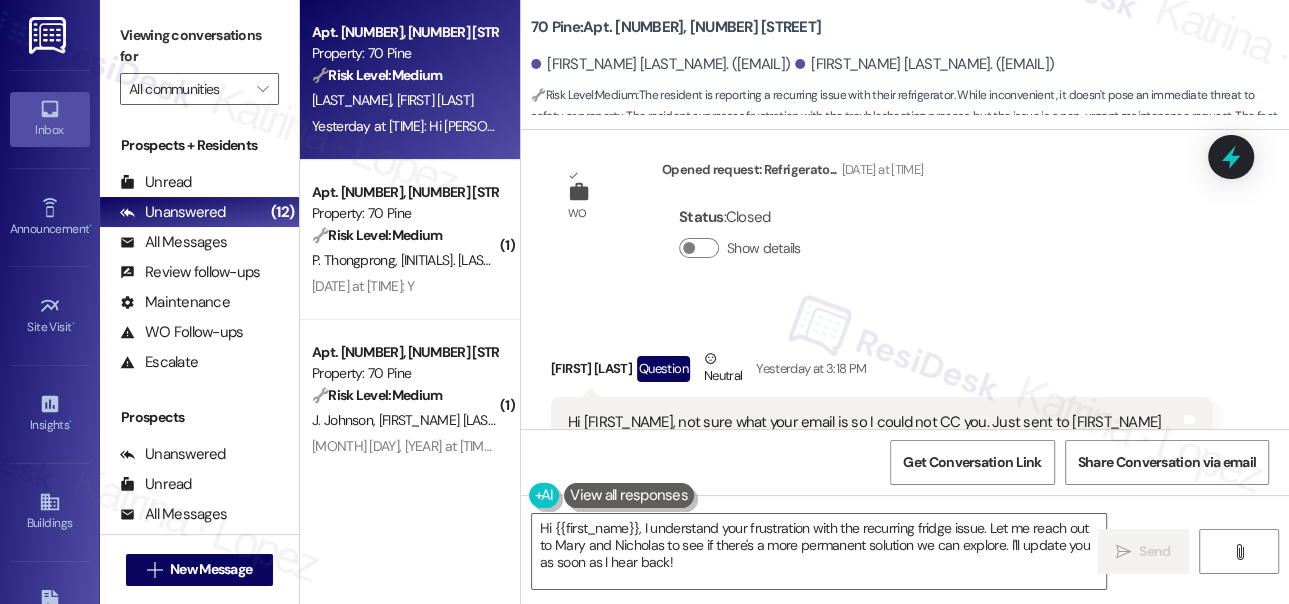 click on "Hi [FIRST_NAME], not sure what your email is so I could not CC you. Just sent to [FIRST_NAME] and [FIRST_NAME] about the open request for our fridge issue. This is the second time in 3 weeks that the fan froze over and doesn't properly cool the fridge. Right now [FIRST_NAME] is doing the same troubleshooting process we did last time. He's doing great, but i don't think this process is going to work if it didn't work the first time. Is there another solution here?" at bounding box center [874, 465] 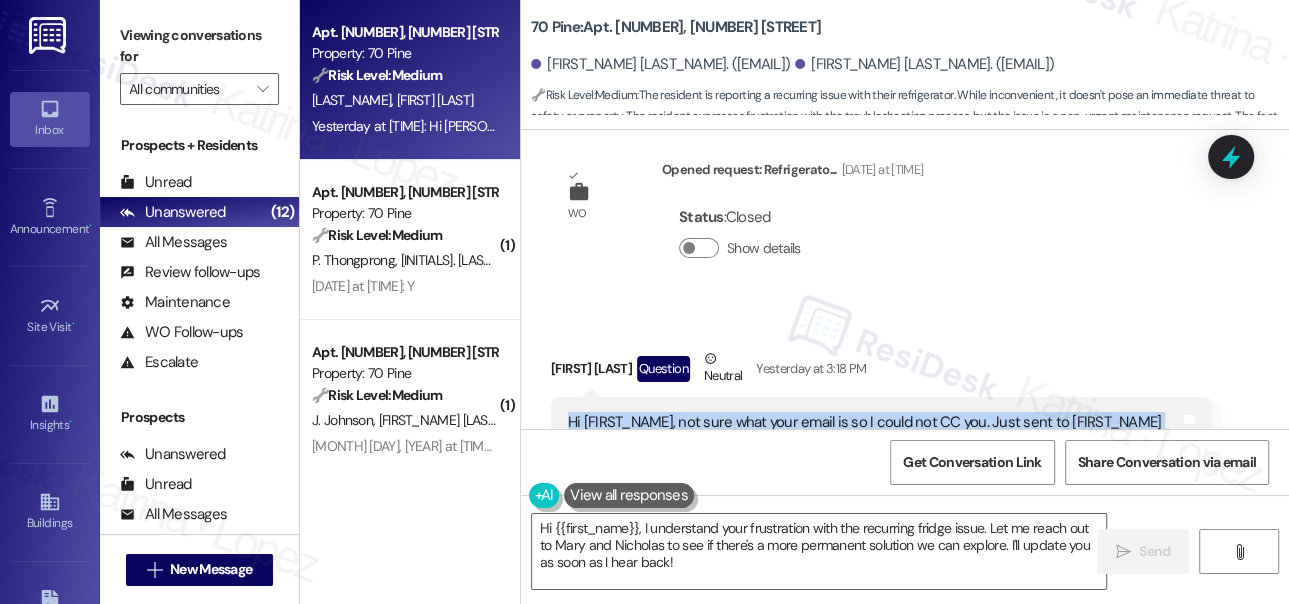 click on "Hi [FIRST_NAME], not sure what your email is so I could not CC you. Just sent to [FIRST_NAME] and [FIRST_NAME] about the open request for our fridge issue. This is the second time in 3 weeks that the fan froze over and doesn't properly cool the fridge. Right now [FIRST_NAME] is doing the same troubleshooting process we did last time. He's doing great, but i don't think this process is going to work if it didn't work the first time. Is there another solution here?" at bounding box center [874, 465] 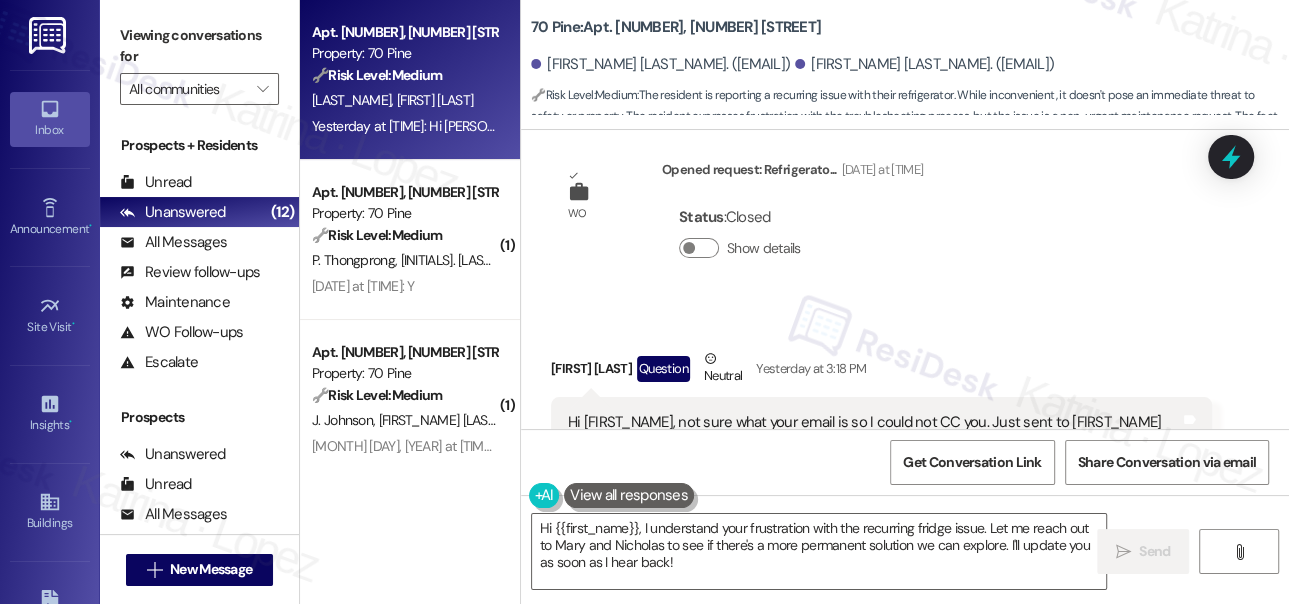click on "Hi [FIRST_NAME], not sure what your email is so I could not CC you. Just sent to [FIRST_NAME] and [FIRST_NAME] about the open request for our fridge issue. This is the second time in 3 weeks that the fan froze over and doesn't properly cool the fridge. Right now [FIRST_NAME] is doing the same troubleshooting process we did last time. He's doing great, but i don't think this process is going to work if it didn't work the first time. Is there another solution here?" at bounding box center [874, 465] 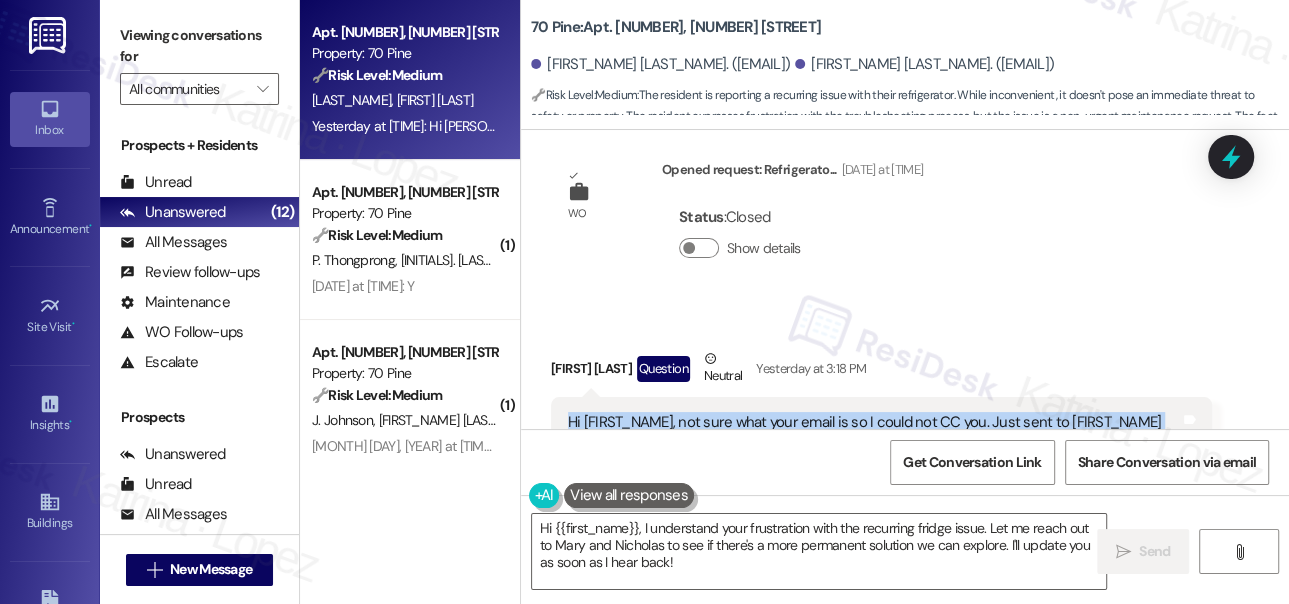 click on "Hi [FIRST_NAME], not sure what your email is so I could not CC you. Just sent to [FIRST_NAME] and [FIRST_NAME] about the open request for our fridge issue. This is the second time in 3 weeks that the fan froze over and doesn't properly cool the fridge. Right now [FIRST_NAME] is doing the same troubleshooting process we did last time. He's doing great, but i don't think this process is going to work if it didn't work the first time. Is there another solution here?" at bounding box center [874, 465] 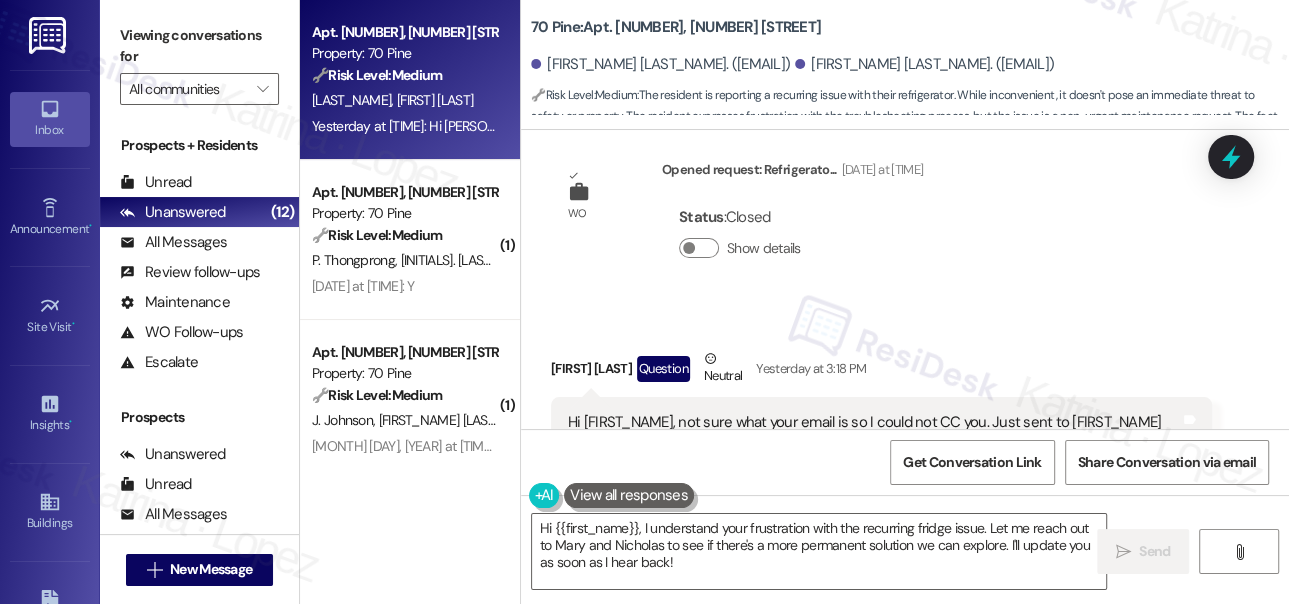 click on "Hi [FIRST_NAME], not sure what your email is so I could not CC you. Just sent to [FIRST_NAME] and [FIRST_NAME] about the open request for our fridge issue. This is the second time in 3 weeks that the fan froze over and doesn't properly cool the fridge. Right now [FIRST_NAME] is doing the same troubleshooting process we did last time. He's doing great, but i don't think this process is going to work if it didn't work the first time. Is there another solution here?" at bounding box center [874, 465] 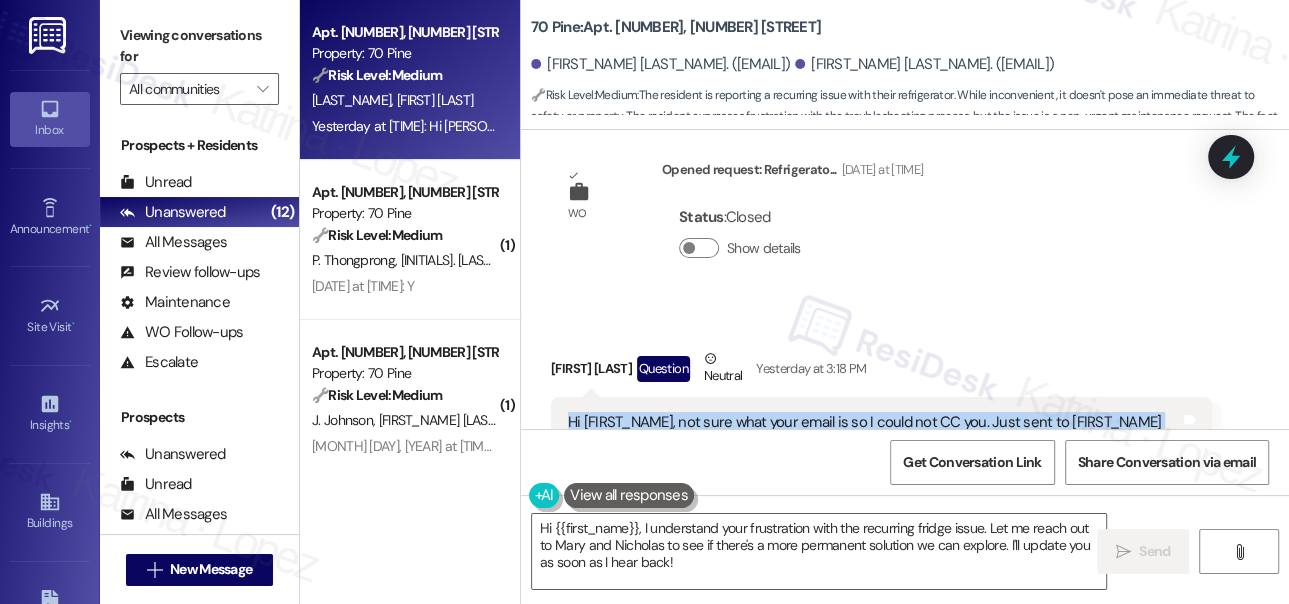 click on "Hi [FIRST_NAME], not sure what your email is so I could not CC you. Just sent to [FIRST_NAME] and [FIRST_NAME] about the open request for our fridge issue. This is the second time in 3 weeks that the fan froze over and doesn't properly cool the fridge. Right now [FIRST_NAME] is doing the same troubleshooting process we did last time. He's doing great, but i don't think this process is going to work if it didn't work the first time. Is there another solution here?" at bounding box center (874, 465) 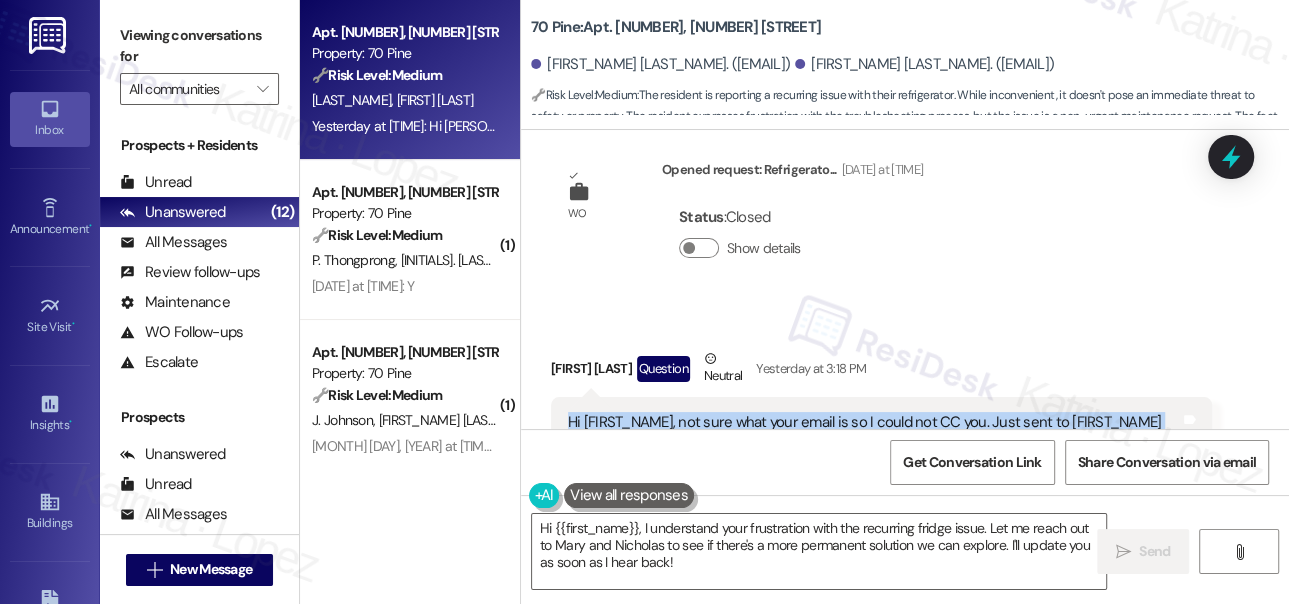 click on "Hi [FIRST_NAME], not sure what your email is so I could not CC you. Just sent to [FIRST_NAME] and [FIRST_NAME] about the open request for our fridge issue. This is the second time in 3 weeks that the fan froze over and doesn't properly cool the fridge. Right now [FIRST_NAME] is doing the same troubleshooting process we did last time. He's doing great, but i don't think this process is going to work if it didn't work the first time. Is there another solution here?" at bounding box center [874, 465] 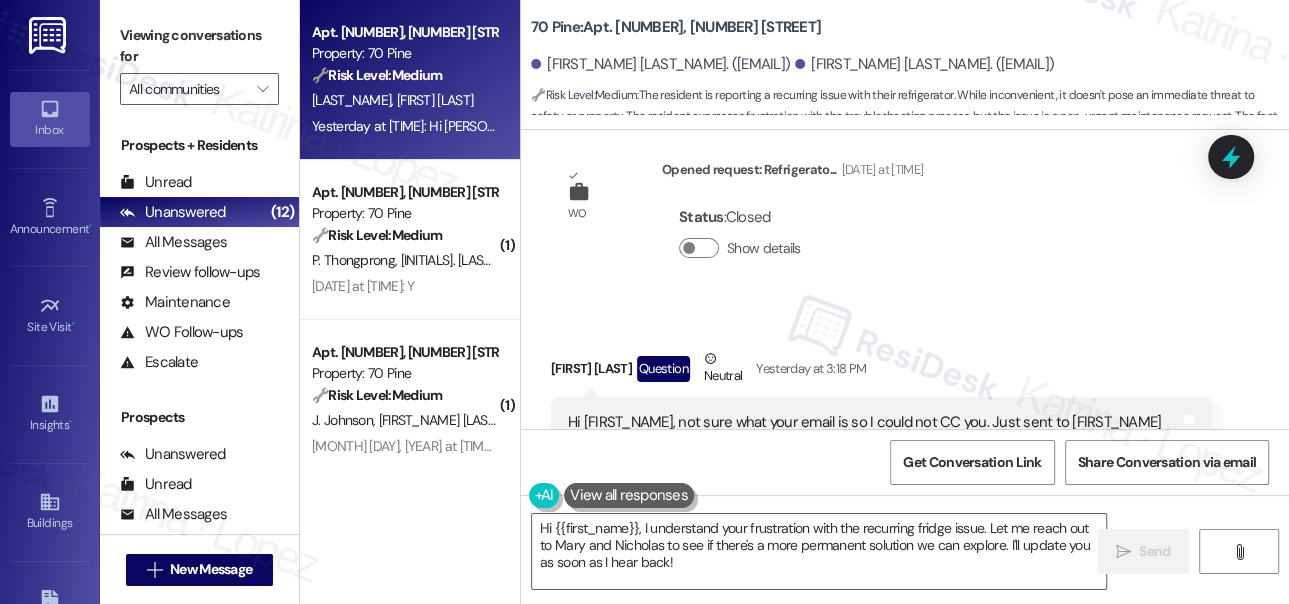 click on "Hi [FIRST_NAME], not sure what your email is so I could not CC you. Just sent to [FIRST_NAME] and [FIRST_NAME] about the open request for our fridge issue. This is the second time in 3 weeks that the fan froze over and doesn't properly cool the fridge. Right now [FIRST_NAME] is doing the same troubleshooting process we did last time. He's doing great, but i don't think this process is going to work if it didn't work the first time. Is there another solution here?" at bounding box center (874, 465) 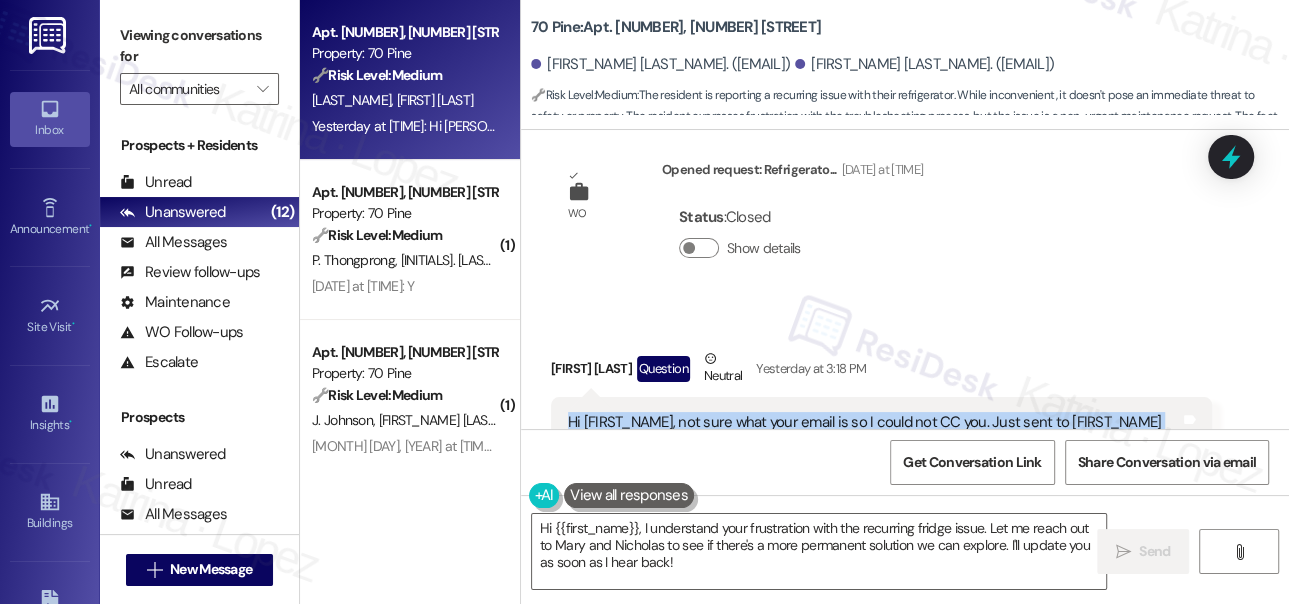 click on "Hi [FIRST_NAME], not sure what your email is so I could not CC you. Just sent to [FIRST_NAME] and [FIRST_NAME] about the open request for our fridge issue. This is the second time in 3 weeks that the fan froze over and doesn't properly cool the fridge. Right now [FIRST_NAME] is doing the same troubleshooting process we did last time. He's doing great, but i don't think this process is going to work if it didn't work the first time. Is there another solution here?" at bounding box center (874, 465) 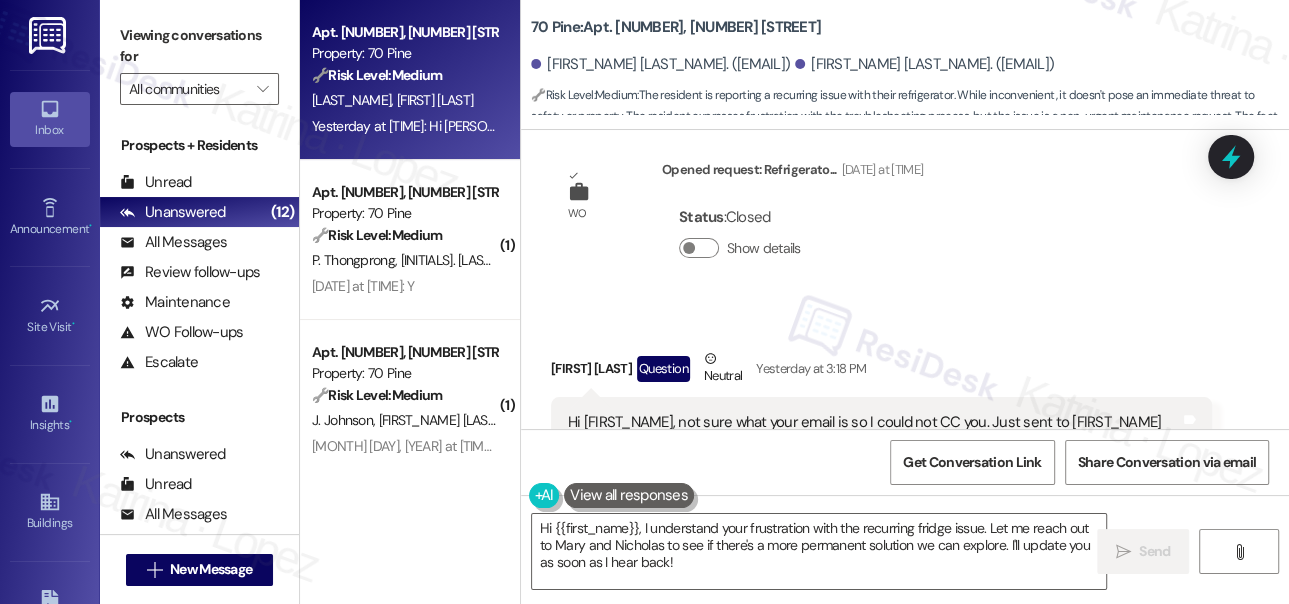 click on "Viewing conversations for" at bounding box center [199, 46] 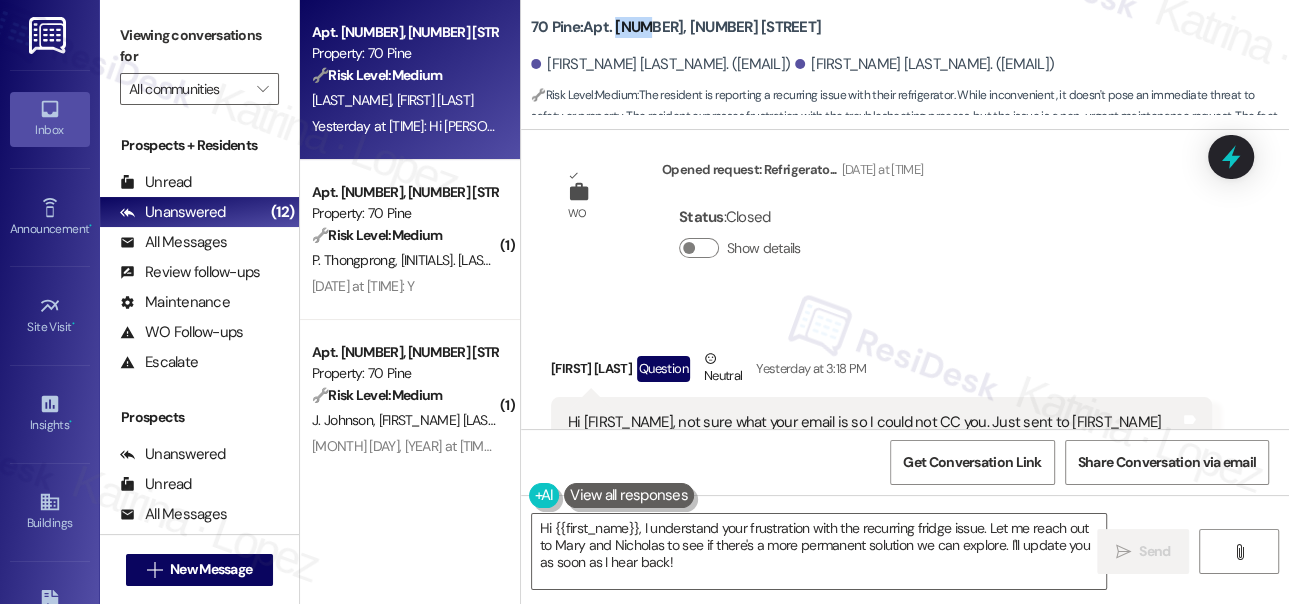 click on "70 Pine: Apt. [NUMBER], 70 [STREET]" at bounding box center [676, 27] 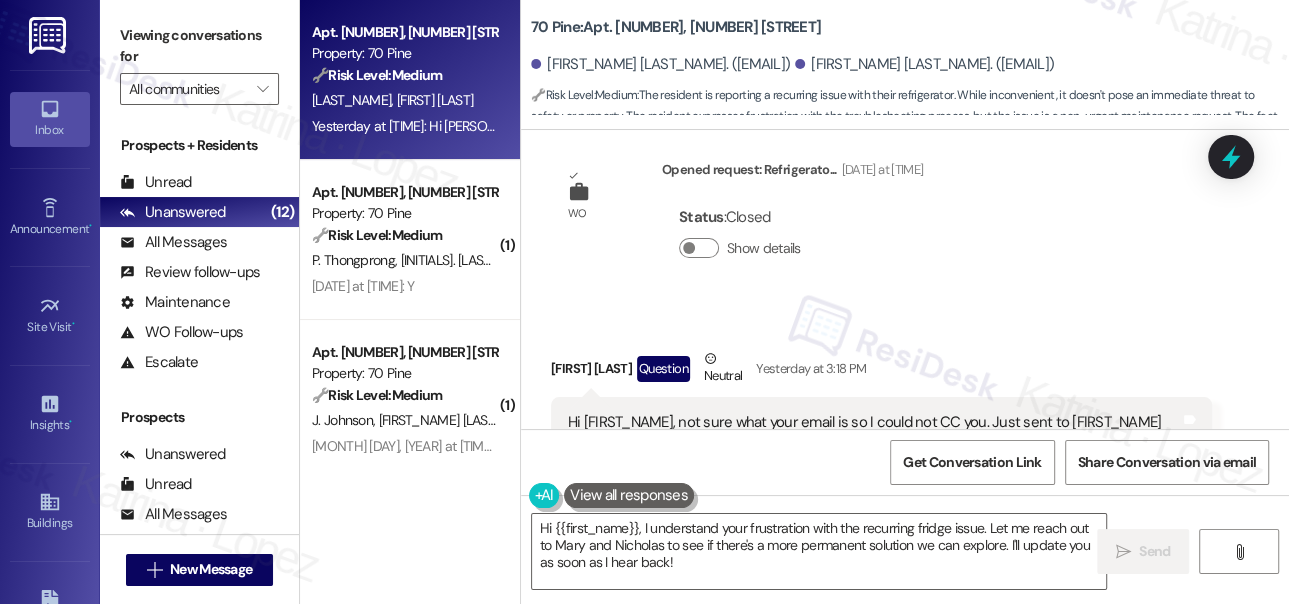 click on "Viewing conversations for" at bounding box center [199, 46] 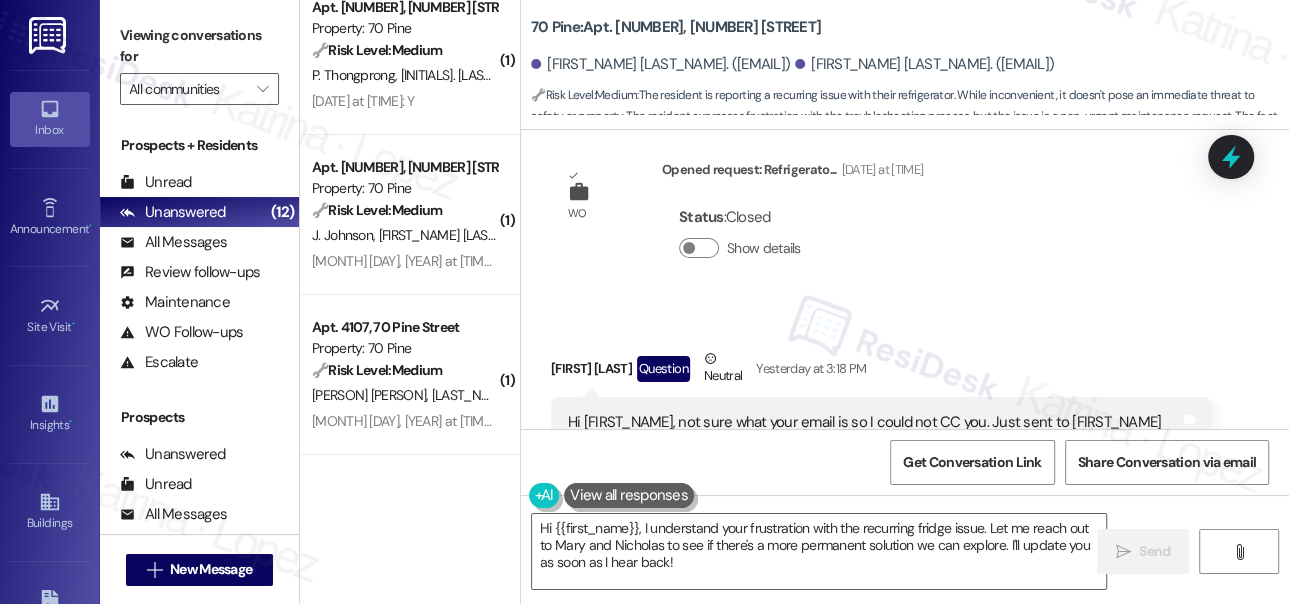 scroll, scrollTop: 0, scrollLeft: 0, axis: both 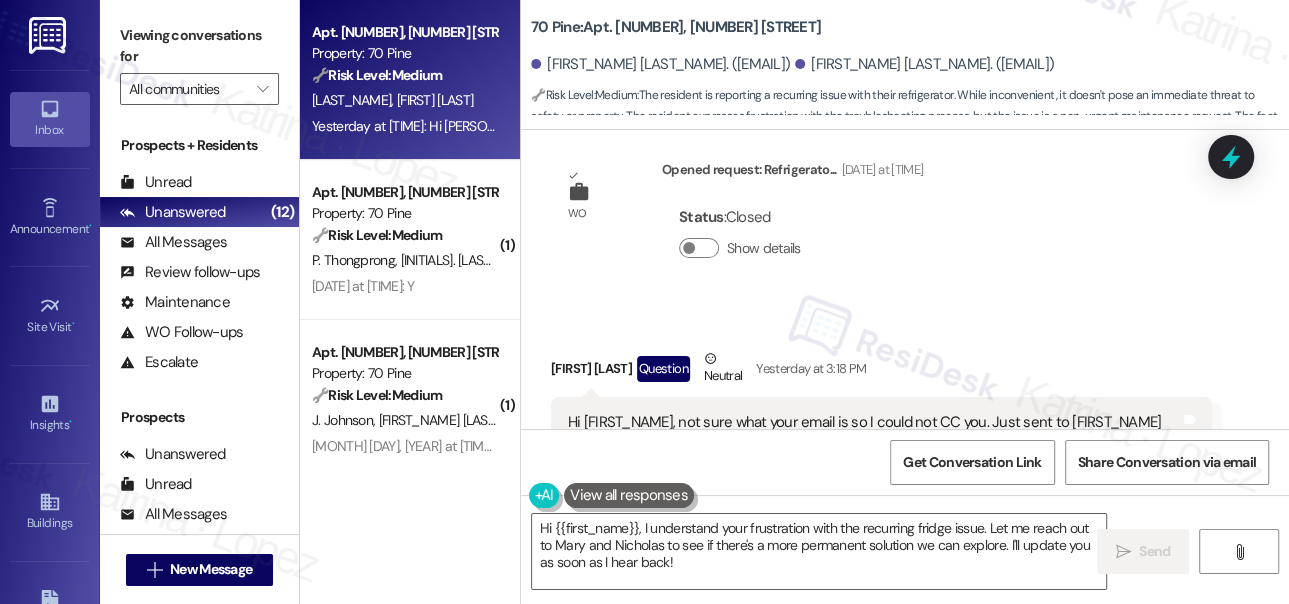 click on "Viewing conversations for" at bounding box center [199, 46] 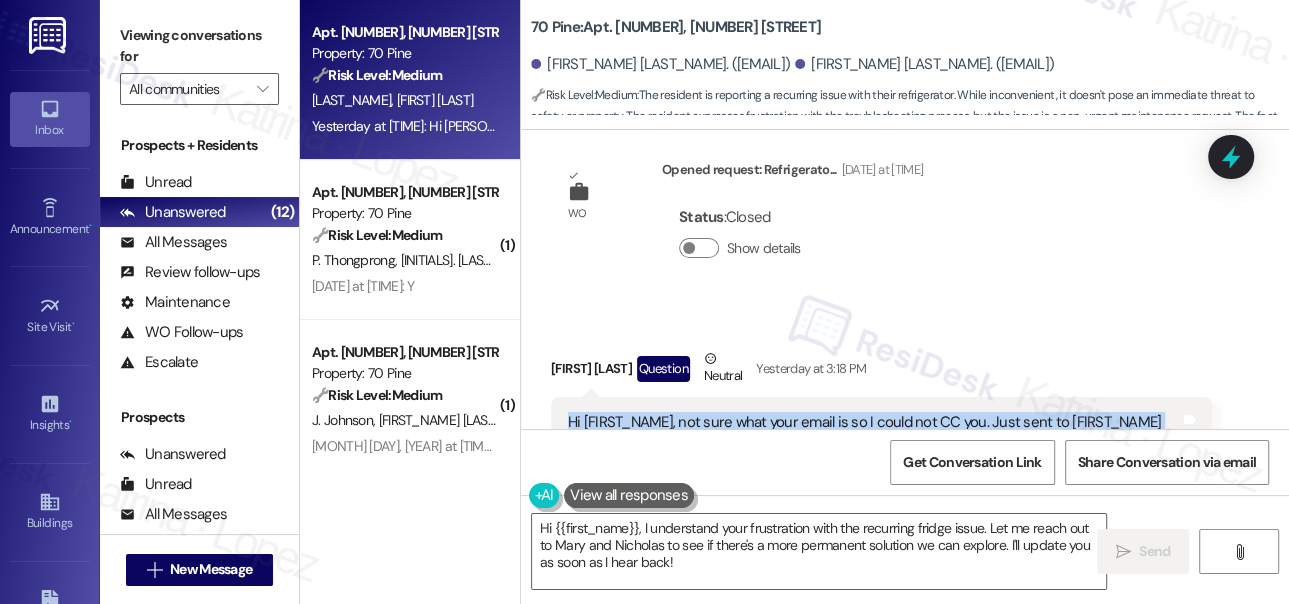 click on "Hi [FIRST_NAME], not sure what your email is so I could not CC you. Just sent to [FIRST_NAME] and [FIRST_NAME] about the open request for our fridge issue. This is the second time in 3 weeks that the fan froze over and doesn't properly cool the fridge. Right now [FIRST_NAME] is doing the same troubleshooting process we did last time. He's doing great, but i don't think this process is going to work if it didn't work the first time. Is there another solution here?" at bounding box center (874, 465) 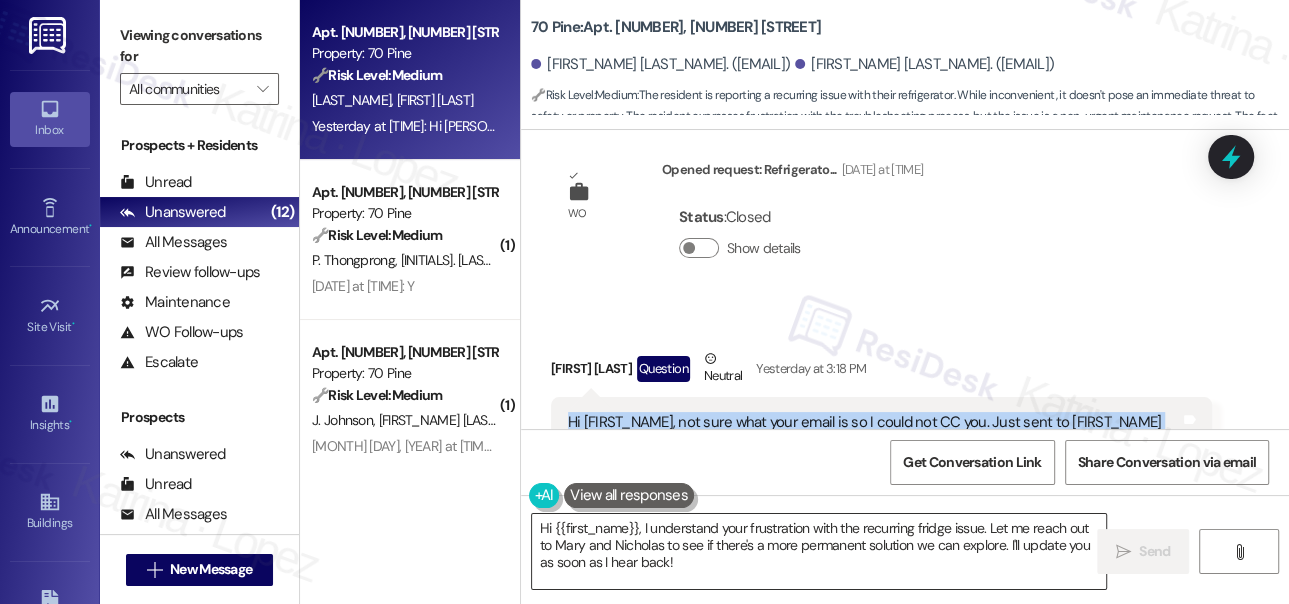 click on "Hi {{first_name}}, I understand your frustration with the recurring fridge issue. Let me reach out to Mary and Nicholas to see if there's a more permanent solution we can explore. I'll update you as soon as I hear back!" at bounding box center [819, 551] 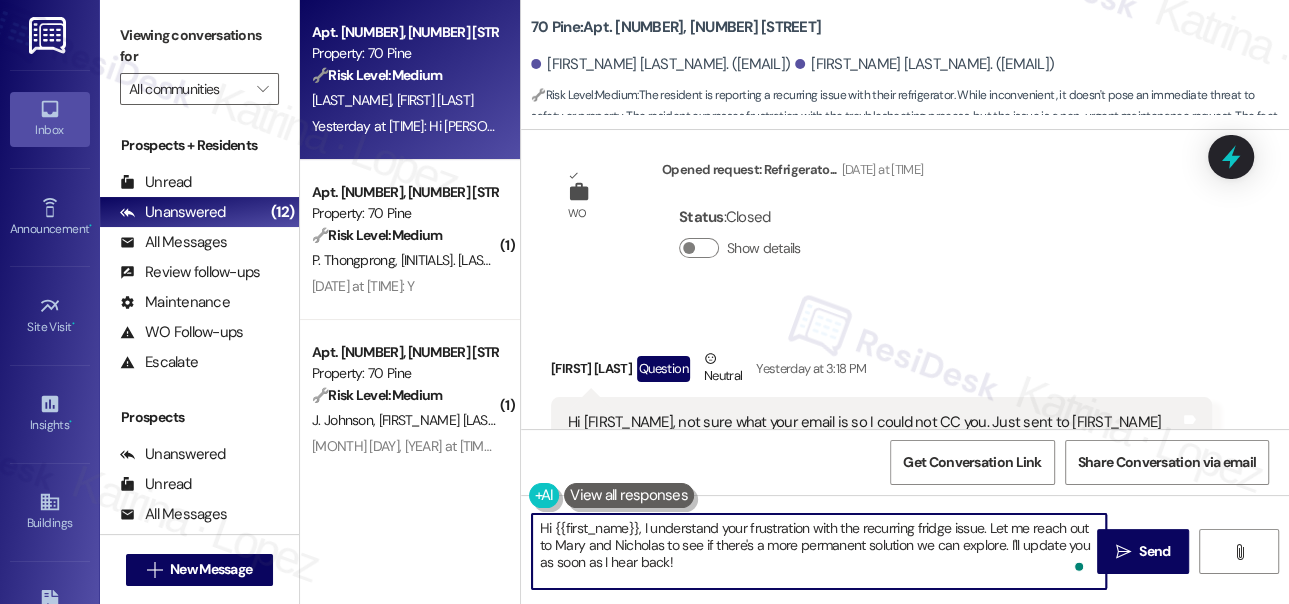 click on "Hi {{first_name}}, I understand your frustration with the recurring fridge issue. Let me reach out to Mary and Nicholas to see if there's a more permanent solution we can explore. I'll update you as soon as I hear back!" at bounding box center [819, 551] 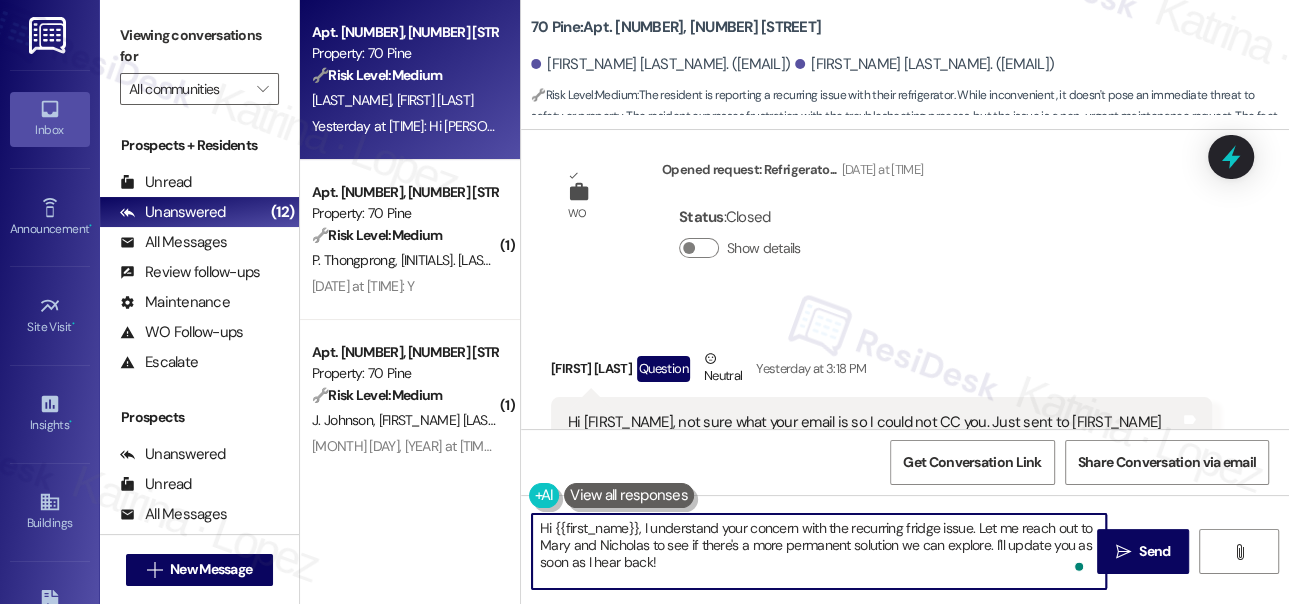 click on "[FIRST_NAME] [LAST_NAME] Question Neutral Yesterday at 3:18 PM" at bounding box center (881, 372) 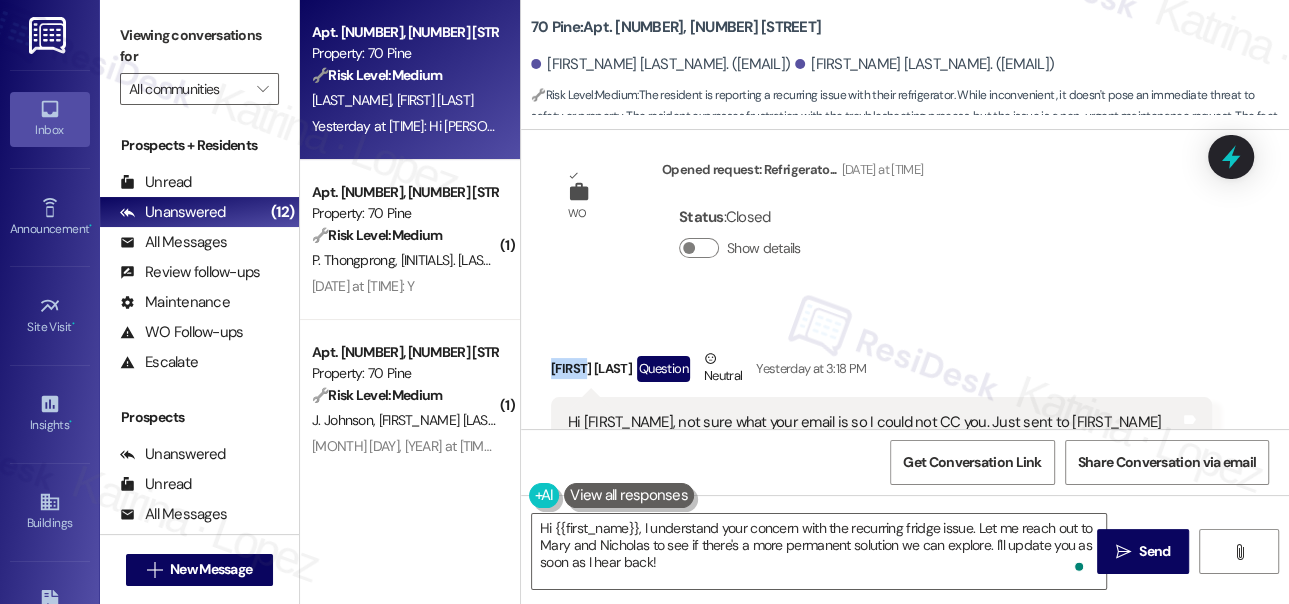 click on "[FIRST_NAME] [LAST_NAME] Question Neutral Yesterday at 3:18 PM" at bounding box center (881, 372) 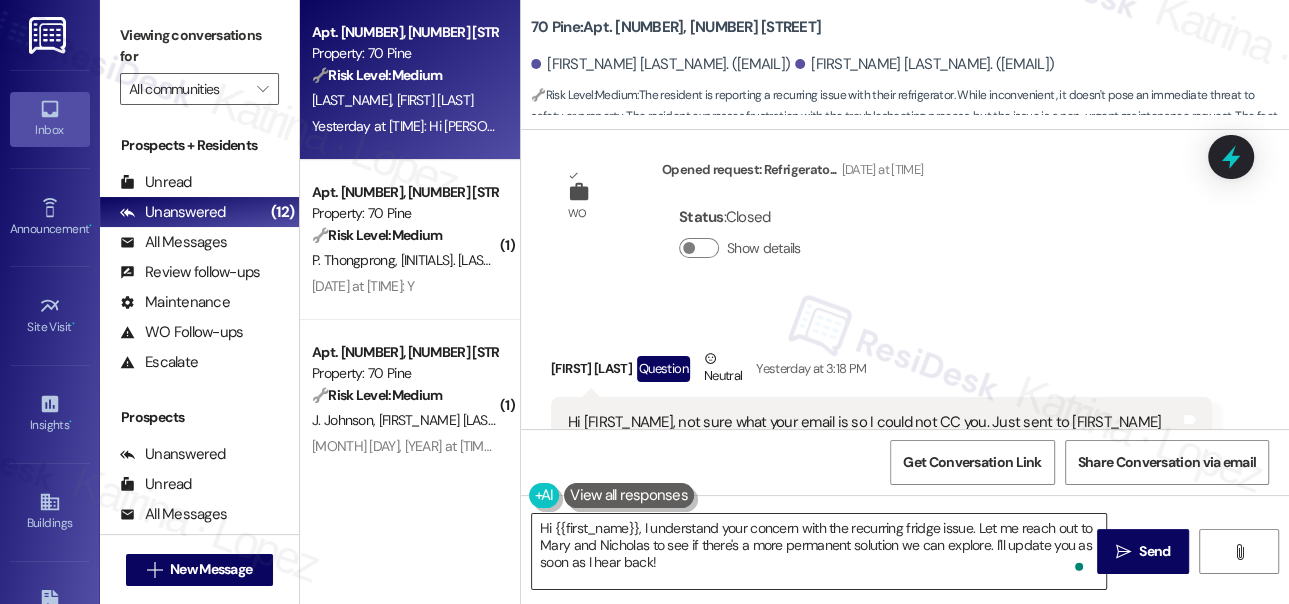 click on "Hi {{first_name}}, I understand your concern with the recurring fridge issue. Let me reach out to Mary and Nicholas to see if there's a more permanent solution we can explore. I'll update you as soon as I hear back!" at bounding box center (819, 551) 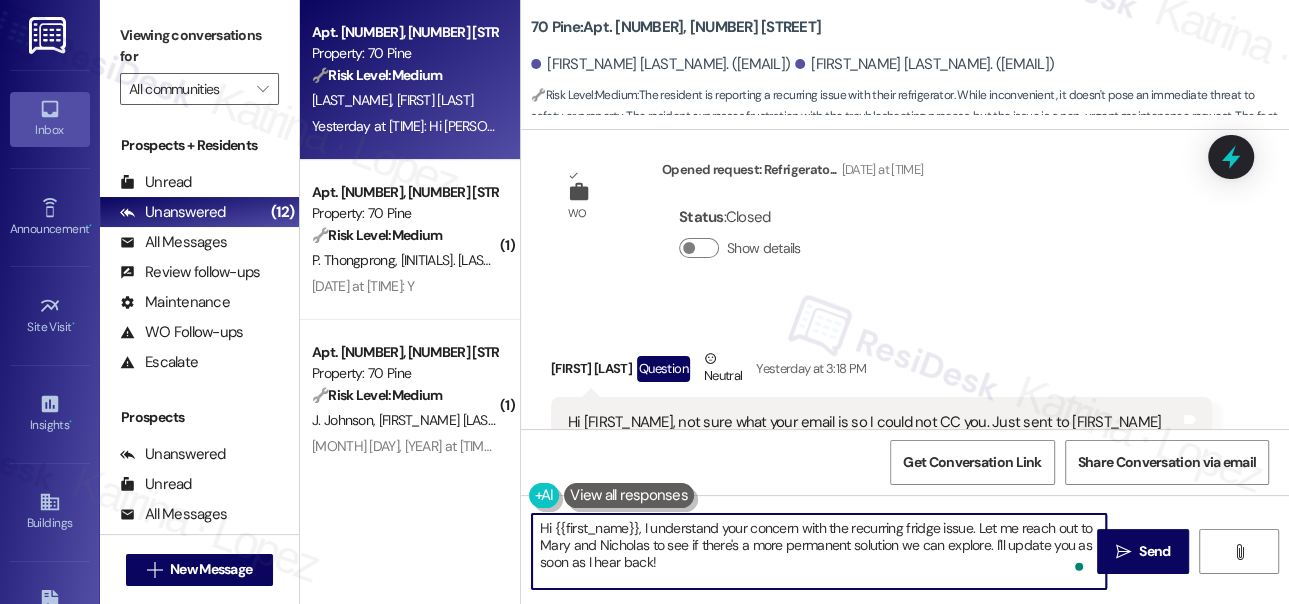 drag, startPoint x: 553, startPoint y: 527, endPoint x: 639, endPoint y: 514, distance: 86.977005 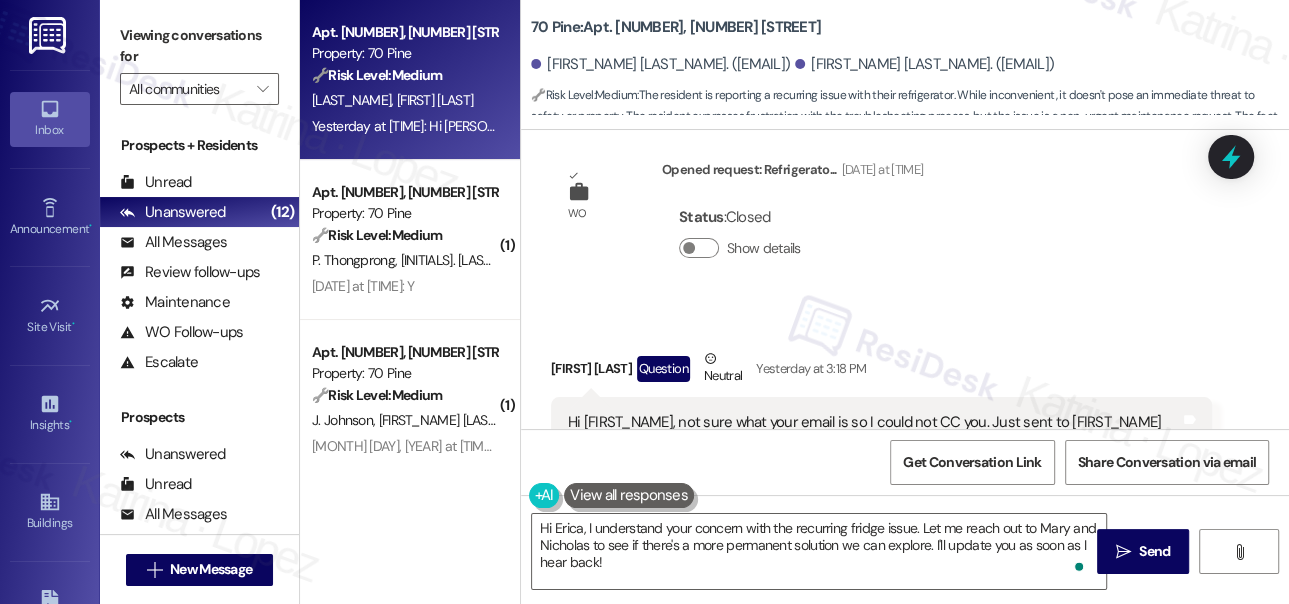 click on "Hi [FIRST_NAME], not sure what your email is so I could not CC you. Just sent to [FIRST_NAME] and [FIRST_NAME] about the open request for our fridge issue. This is the second time in 3 weeks that the fan froze over and doesn't properly cool the fridge. Right now [FIRST_NAME] is doing the same troubleshooting process we did last time. He's doing great, but i don't think this process is going to work if it didn't work the first time. Is there another solution here?" at bounding box center (874, 465) 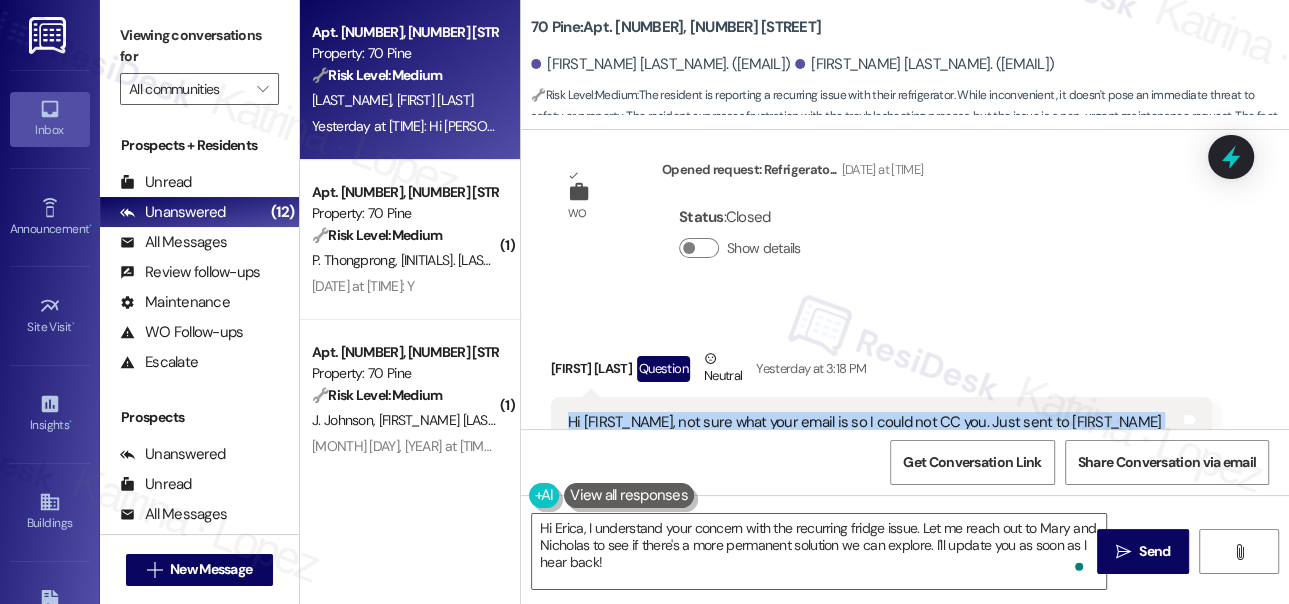 click on "Hi [FIRST_NAME], not sure what your email is so I could not CC you. Just sent to [FIRST_NAME] and [FIRST_NAME] about the open request for our fridge issue. This is the second time in 3 weeks that the fan froze over and doesn't properly cool the fridge. Right now [FIRST_NAME] is doing the same troubleshooting process we did last time. He's doing great, but i don't think this process is going to work if it didn't work the first time. Is there another solution here?" at bounding box center (874, 465) 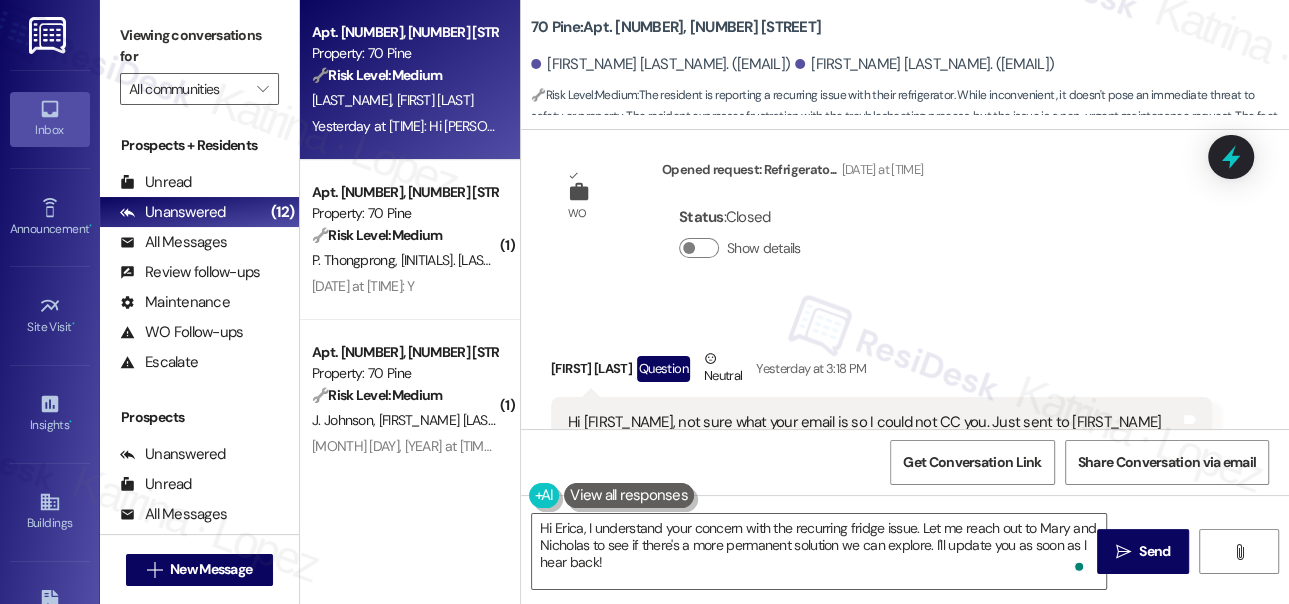 click on "Hi [FIRST_NAME], not sure what your email is so I could not CC you. Just sent to [FIRST_NAME] and [FIRST_NAME] about the open request for our fridge issue. This is the second time in 3 weeks that the fan froze over and doesn't properly cool the fridge. Right now [FIRST_NAME] is doing the same troubleshooting process we did last time. He's doing great, but i don't think this process is going to work if it didn't work the first time. Is there another solution here?" at bounding box center [874, 465] 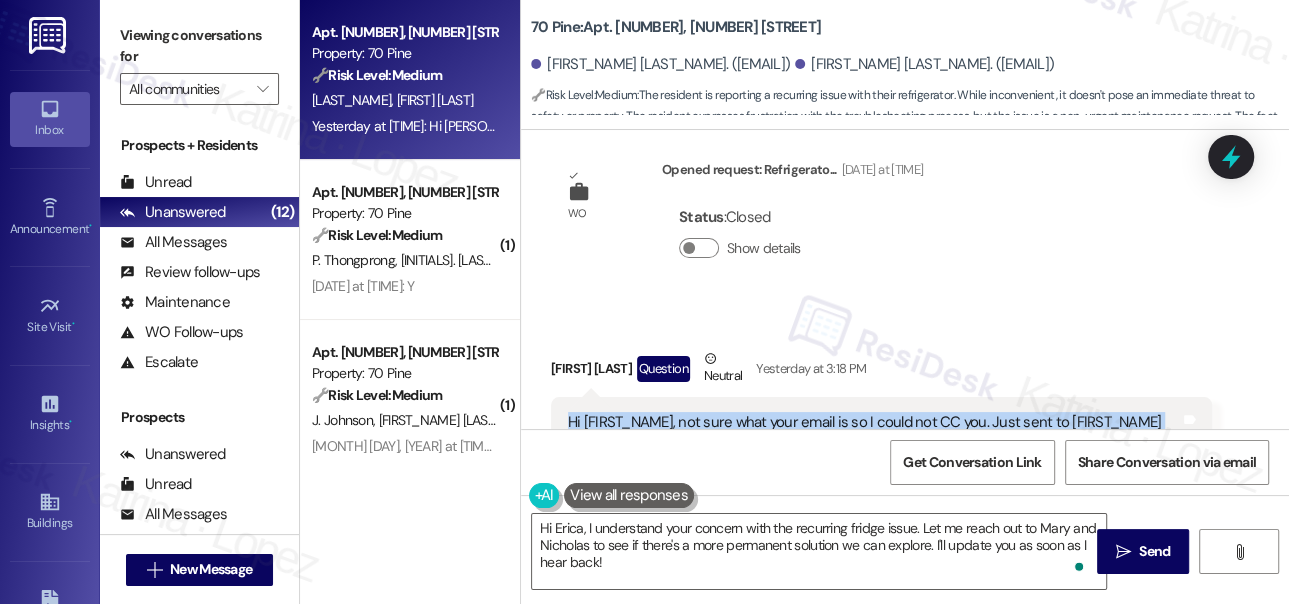 click on "Hi [FIRST_NAME], not sure what your email is so I could not CC you. Just sent to [FIRST_NAME] and [FIRST_NAME] about the open request for our fridge issue. This is the second time in 3 weeks that the fan froze over and doesn't properly cool the fridge. Right now [FIRST_NAME] is doing the same troubleshooting process we did last time. He's doing great, but i don't think this process is going to work if it didn't work the first time. Is there another solution here?" at bounding box center (874, 465) 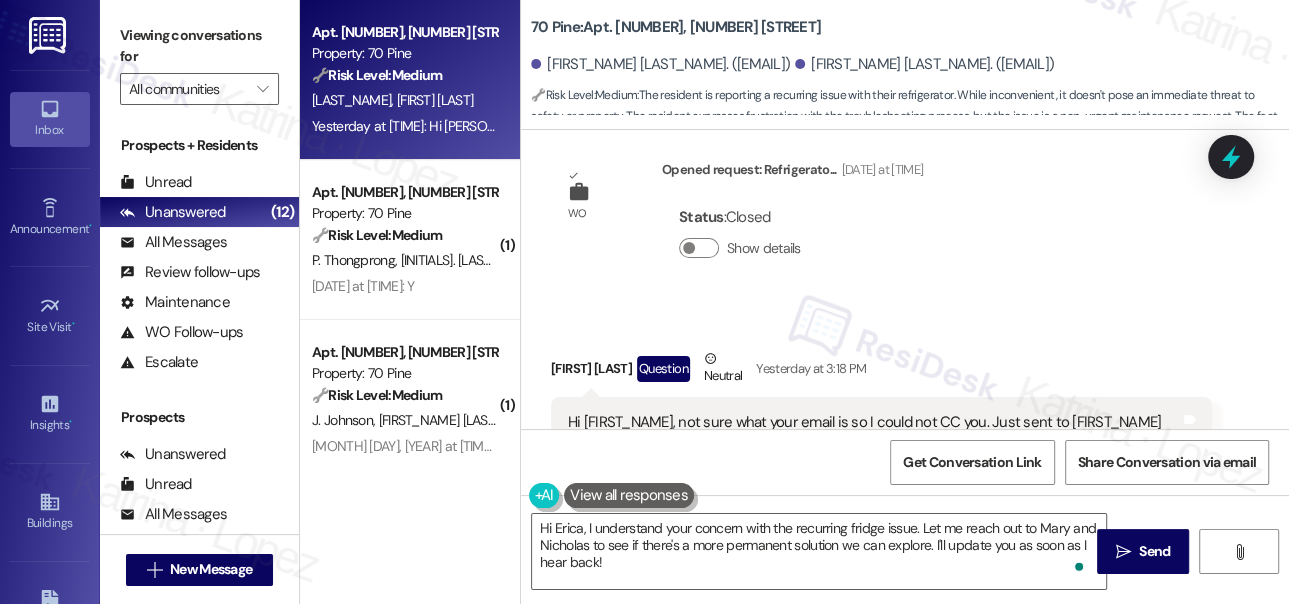 click on "70 Pine: Apt. [NUMBER], 70 [STREET]" at bounding box center (676, 27) 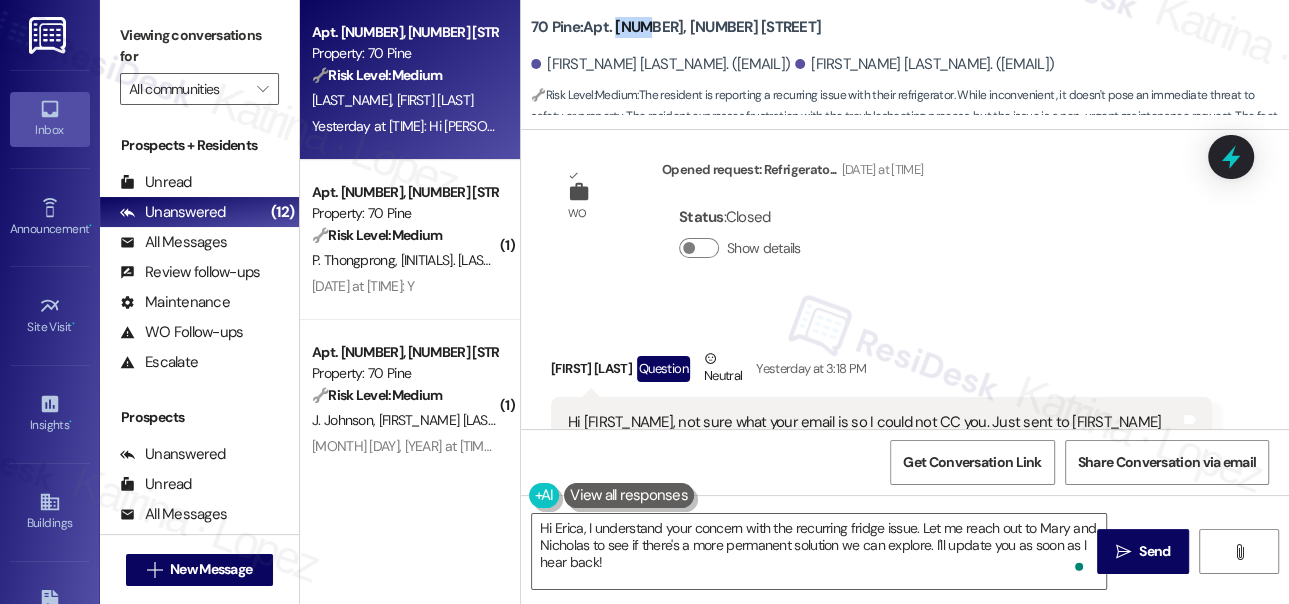click on "70 Pine: Apt. [NUMBER], 70 [STREET]" at bounding box center [676, 27] 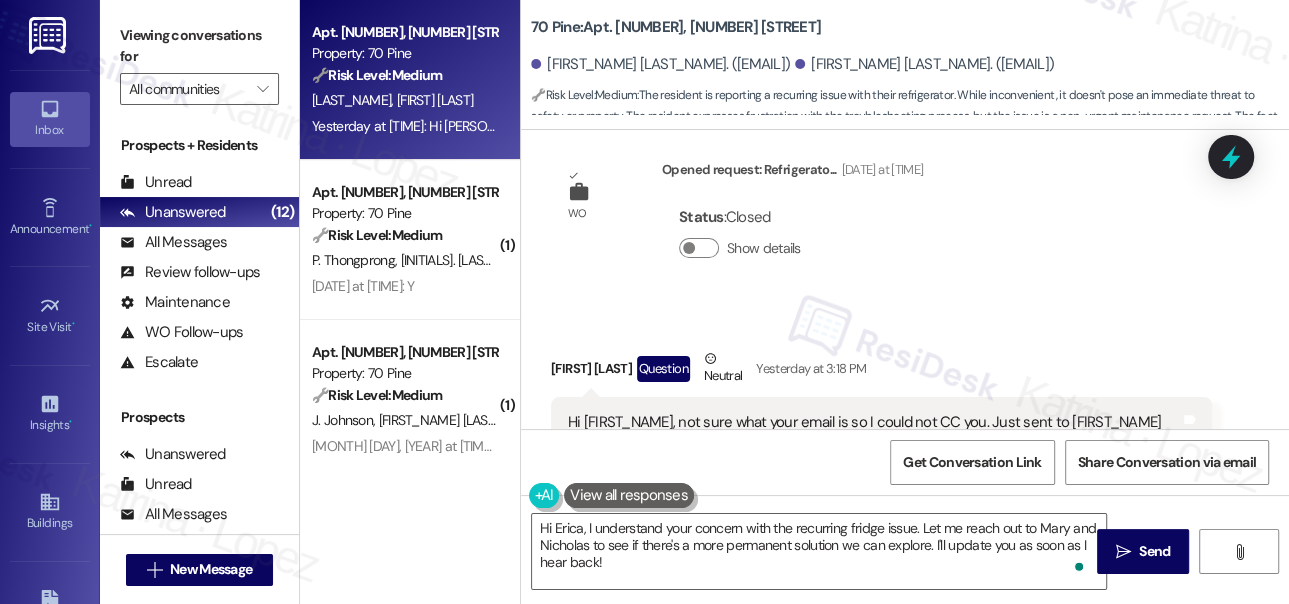 click on "Viewing conversations for" at bounding box center [199, 46] 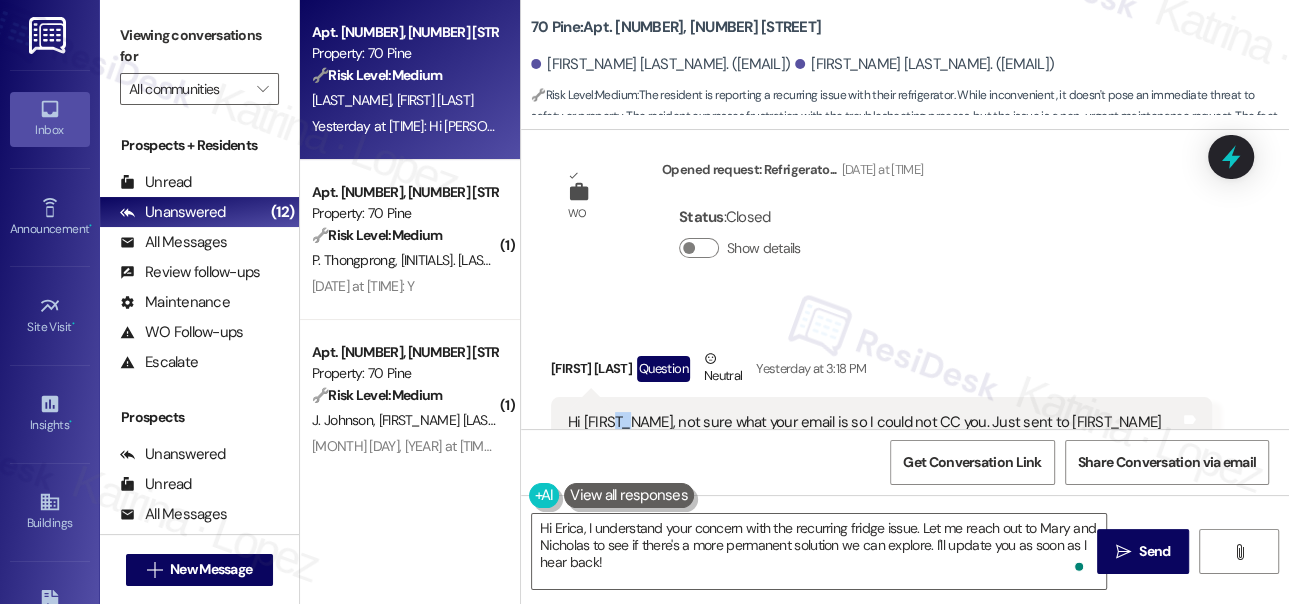 click on "Hi [FIRST_NAME], not sure what your email is so I could not CC you. Just sent to [FIRST_NAME] and [FIRST_NAME] about the open request for our fridge issue. This is the second time in 3 weeks that the fan froze over and doesn't properly cool the fridge. Right now [FIRST_NAME] is doing the same troubleshooting process we did last time. He's doing great, but i don't think this process is going to work if it didn't work the first time. Is there another solution here? Tags and notes" at bounding box center [881, 465] 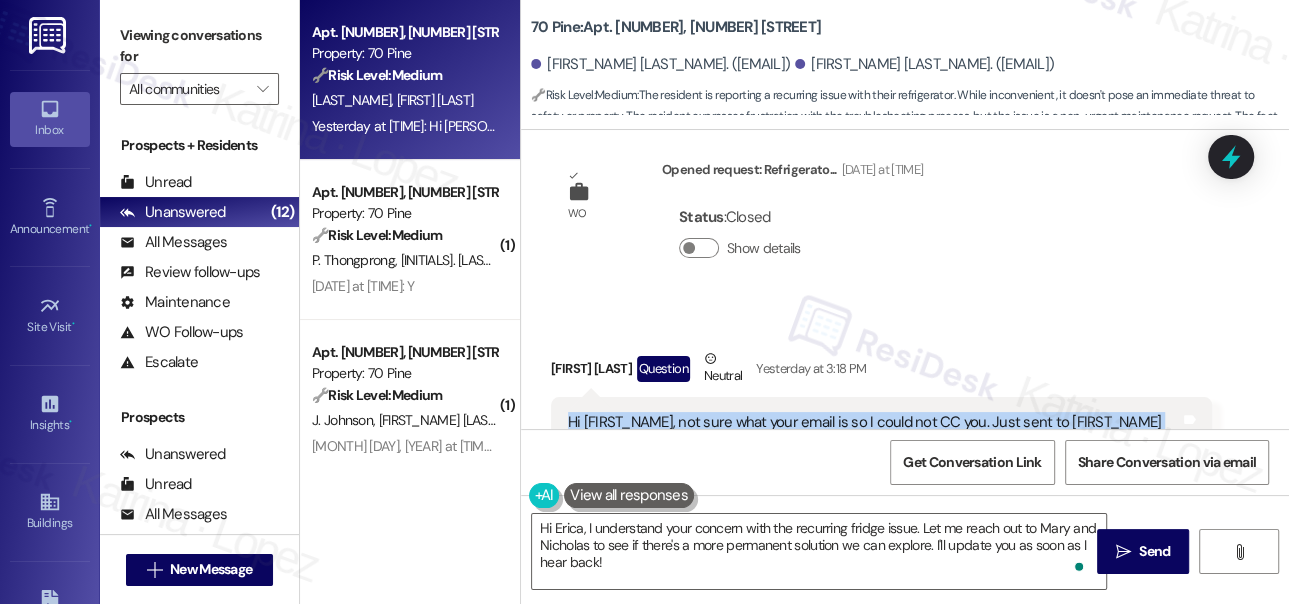click on "Hi [FIRST_NAME], not sure what your email is so I could not CC you. Just sent to [FIRST_NAME] and [FIRST_NAME] about the open request for our fridge issue. This is the second time in 3 weeks that the fan froze over and doesn't properly cool the fridge. Right now [FIRST_NAME] is doing the same troubleshooting process we did last time. He's doing great, but i don't think this process is going to work if it didn't work the first time. Is there another solution here? Tags and notes" at bounding box center (881, 465) 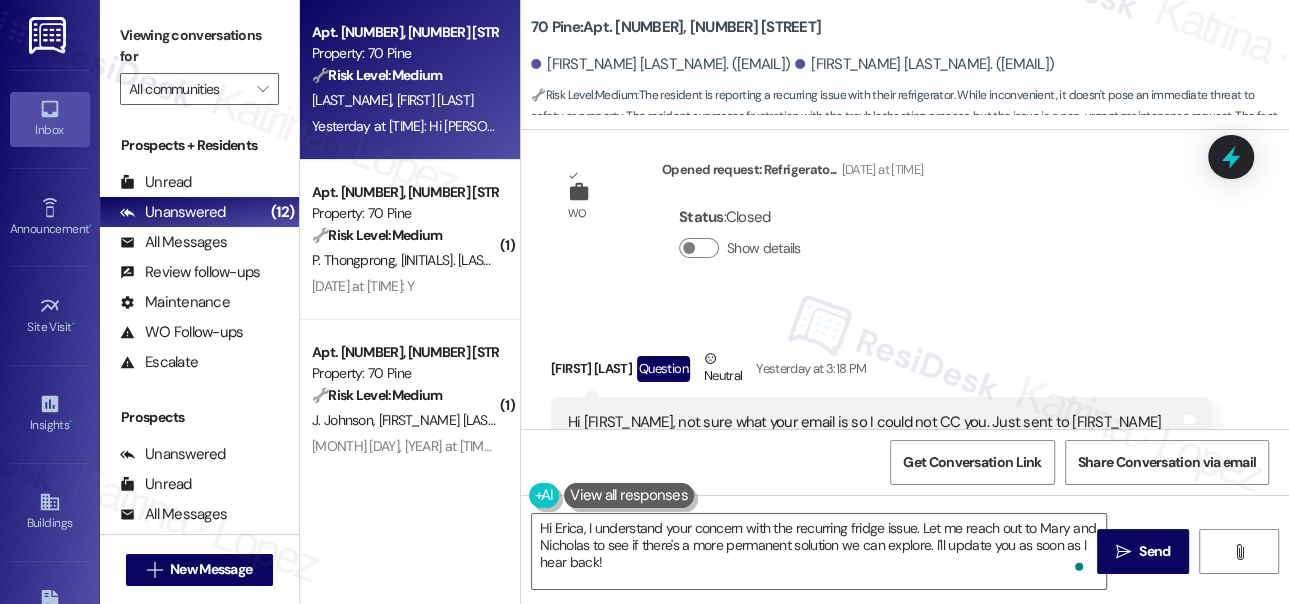 click on "Viewing conversations for All communities " at bounding box center (199, 62) 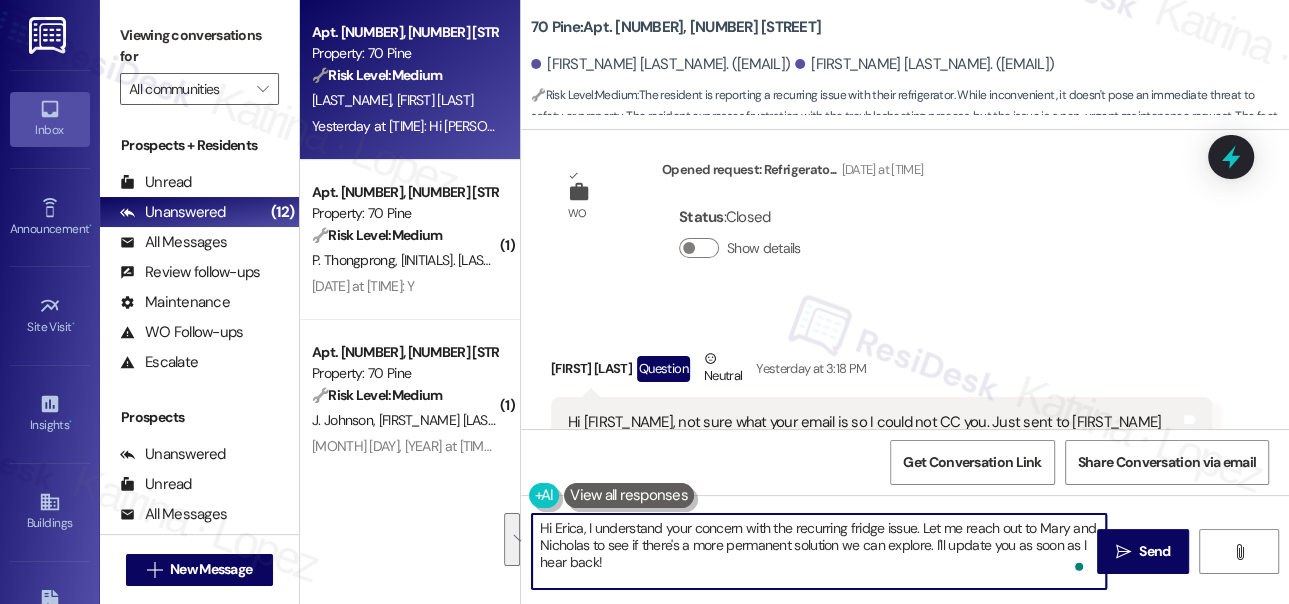 drag, startPoint x: 659, startPoint y: 562, endPoint x: 922, endPoint y: 517, distance: 266.82205 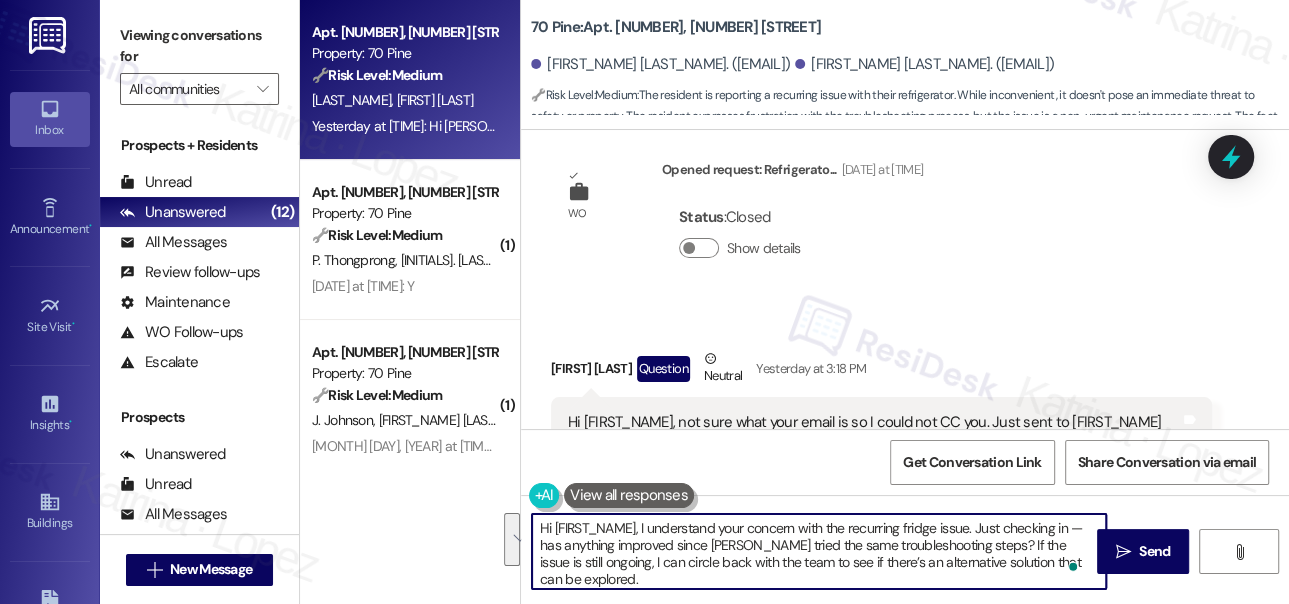 scroll, scrollTop: 34, scrollLeft: 0, axis: vertical 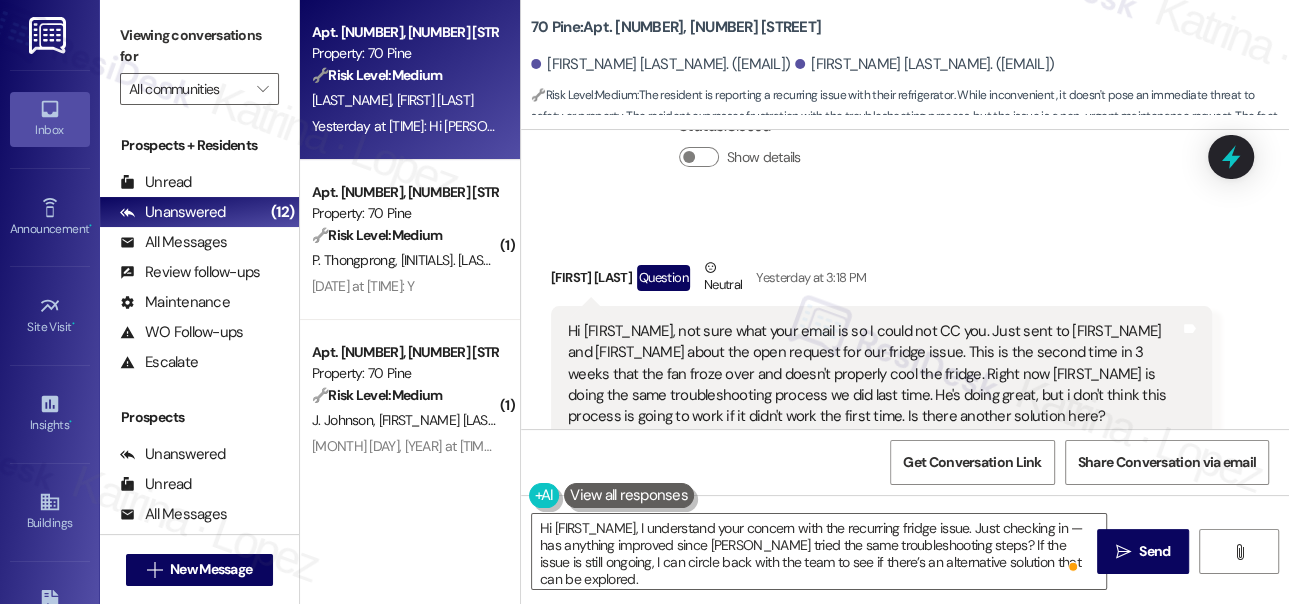 click on "Viewing conversations for" at bounding box center [199, 46] 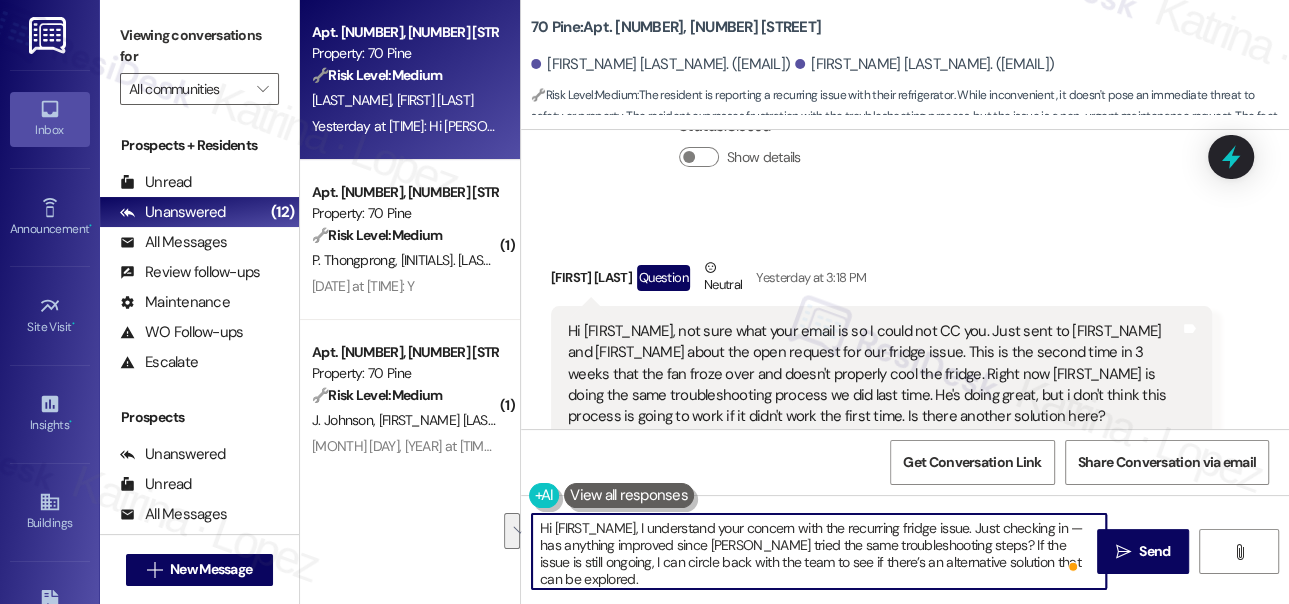 drag, startPoint x: 703, startPoint y: 572, endPoint x: 714, endPoint y: 563, distance: 14.21267 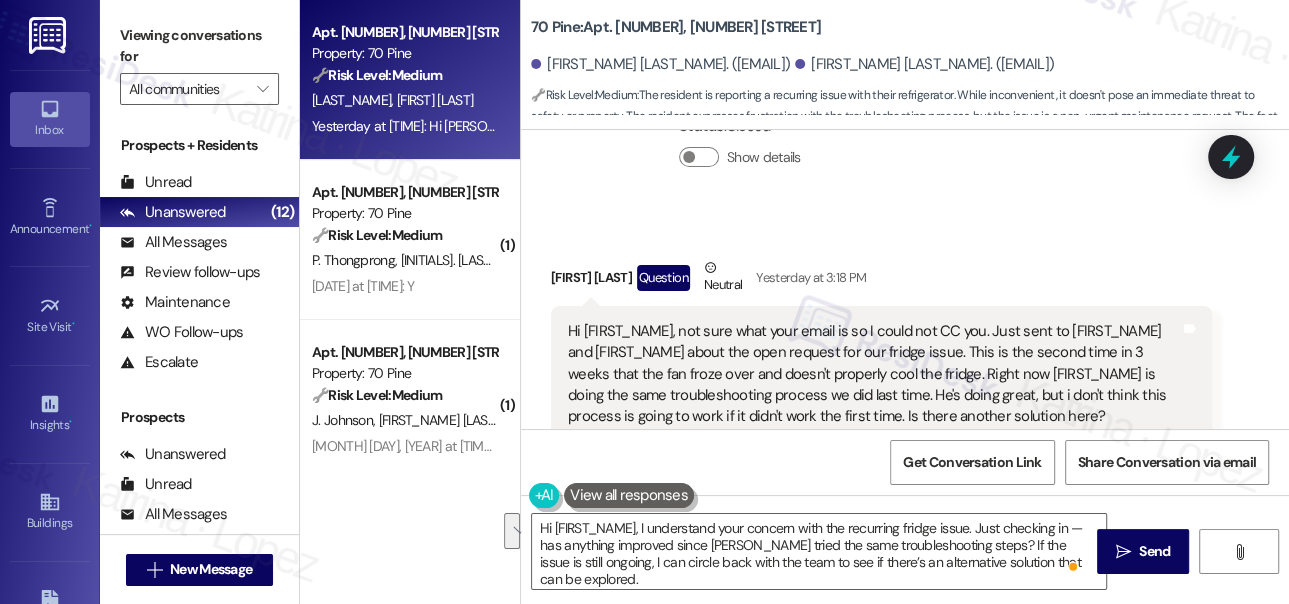 click on "Viewing conversations for" at bounding box center (199, 46) 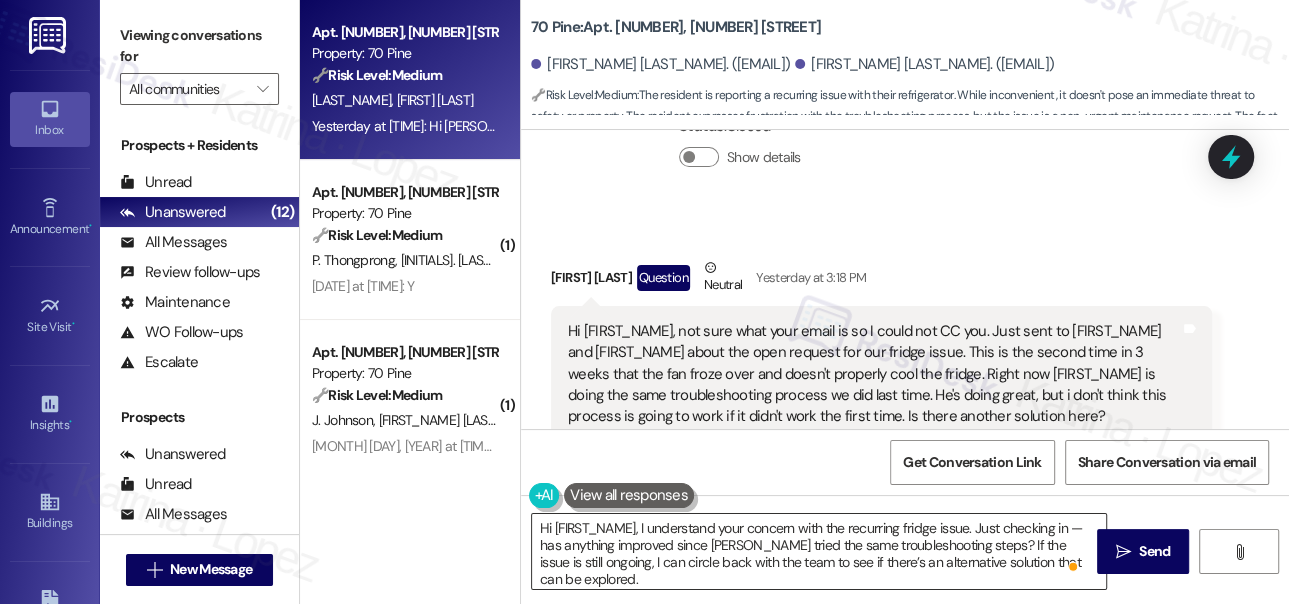 click on "Hi [FIRST_NAME], I understand your concern with the recurring fridge issue. Just checking in — has anything improved since [PERSON_NAME] tried the same troubleshooting steps? If the issue is still ongoing, I can circle back with the team to see if there’s an alternative solution that can be explored." at bounding box center [819, 551] 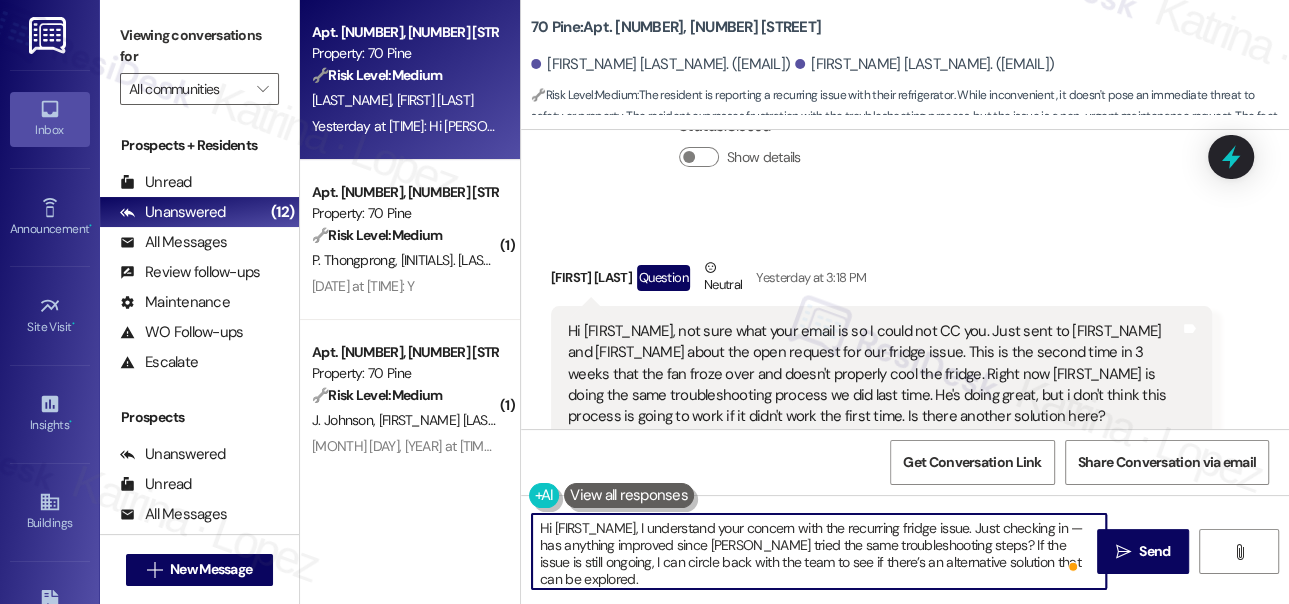 click on "Hi [FIRST_NAME], I understand your concern with the recurring fridge issue. Just checking in — has anything improved since [PERSON_NAME] tried the same troubleshooting steps? If the issue is still ongoing, I can circle back with the team to see if there’s an alternative solution that can be explored." at bounding box center (819, 551) 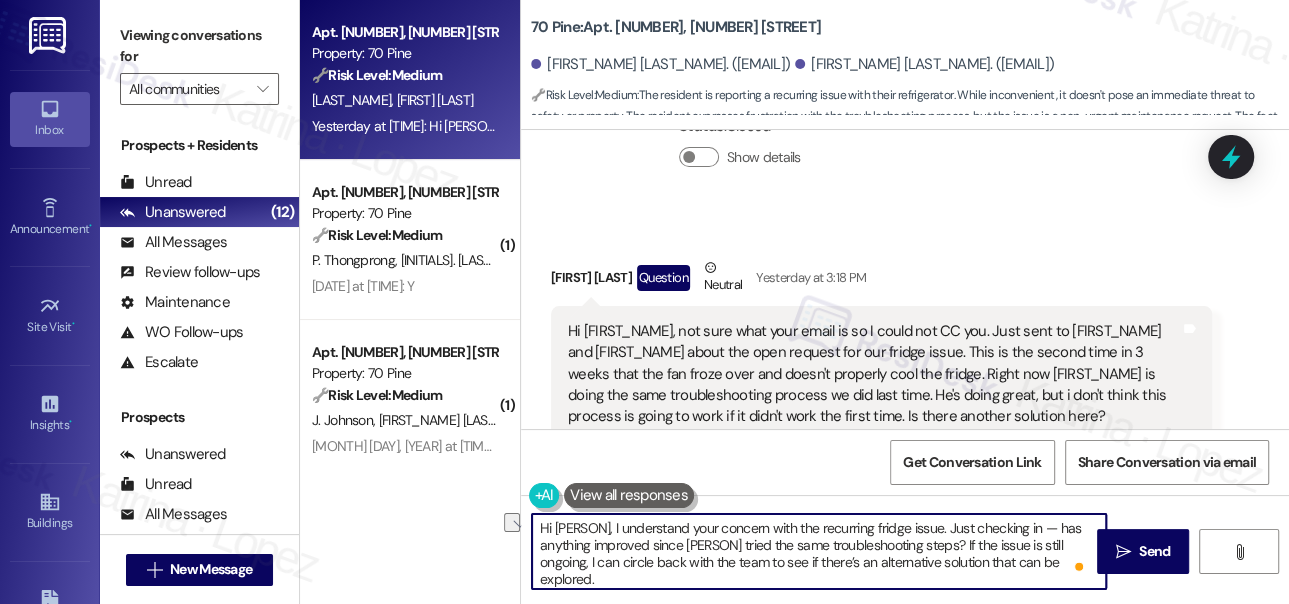 drag, startPoint x: 717, startPoint y: 544, endPoint x: 938, endPoint y: 538, distance: 221.08144 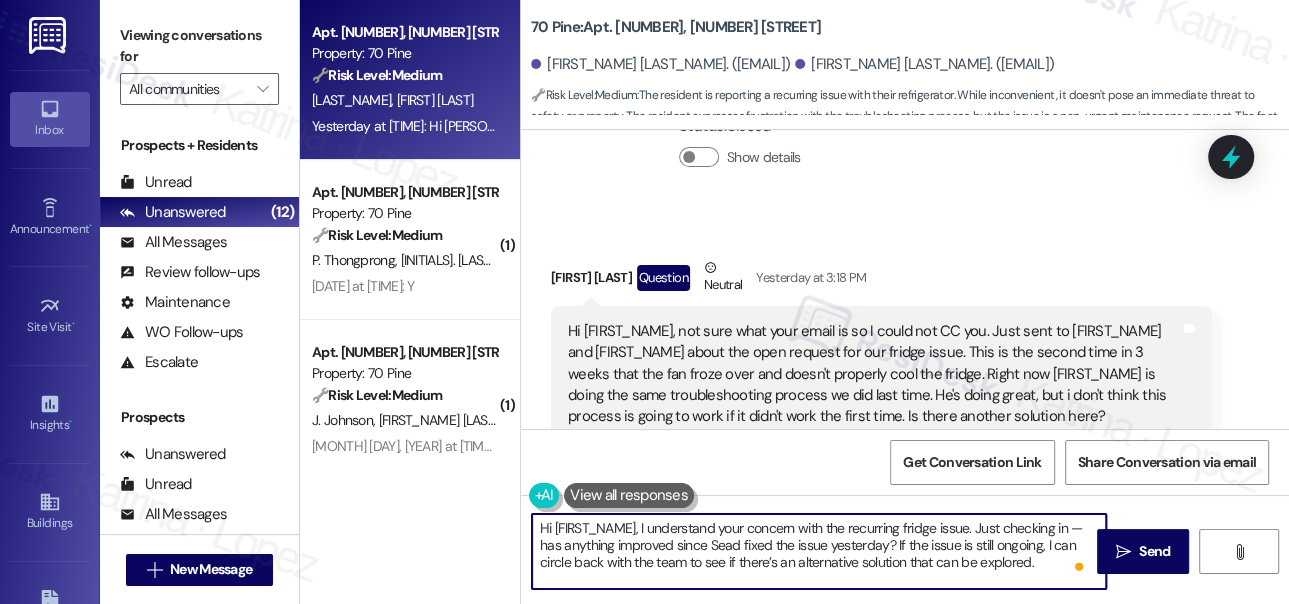 drag, startPoint x: 716, startPoint y: 561, endPoint x: 950, endPoint y: 563, distance: 234.00854 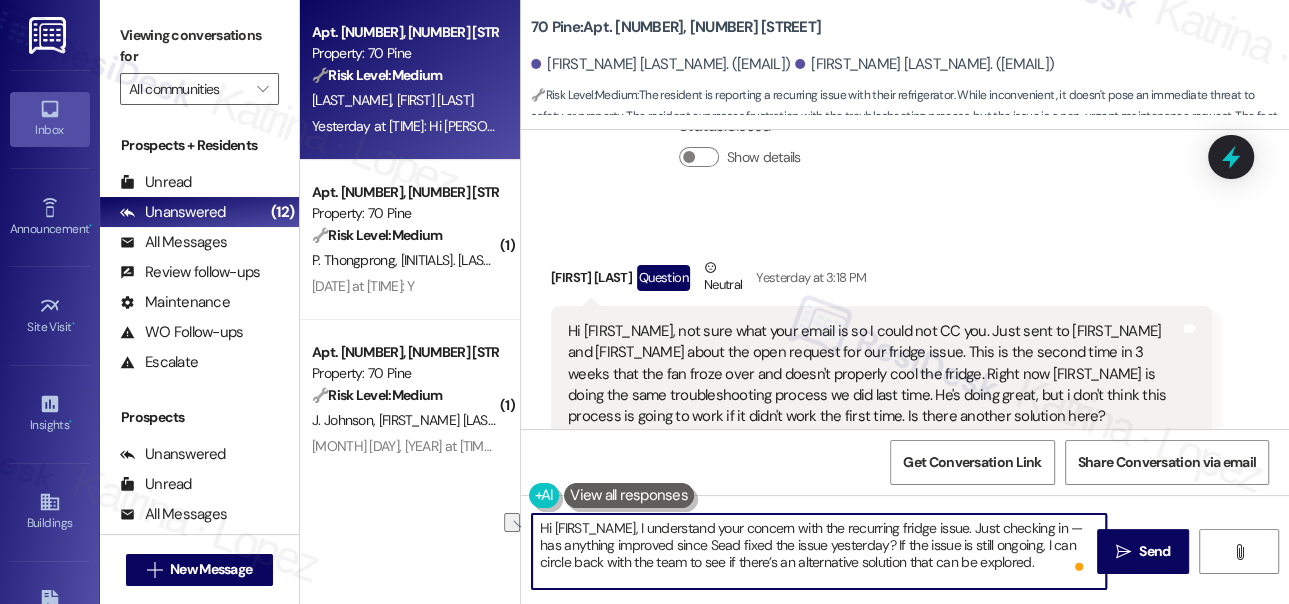 click on "Hi [FIRST_NAME], I understand your concern with the recurring fridge issue. Just checking in — has anything improved since Sead fixed the issue yesterday? If the issue is still ongoing, I can circle back with the team to see if there’s an alternative solution that can be explored." at bounding box center [819, 551] 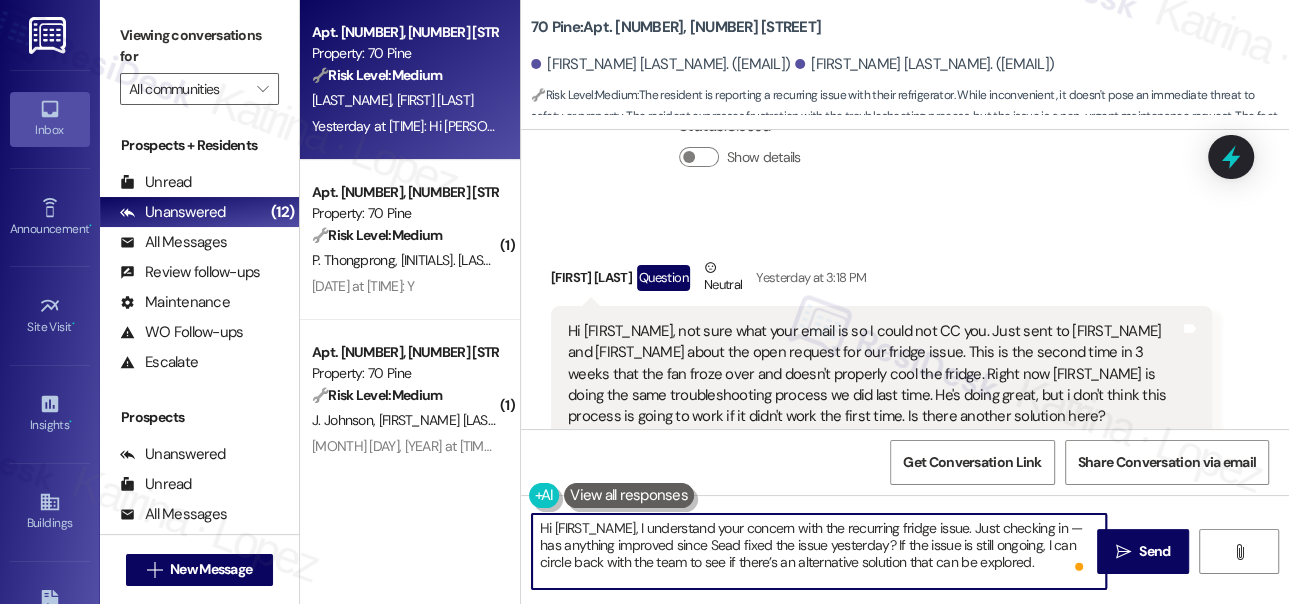 click on "Hi [FIRST_NAME], I understand your concern with the recurring fridge issue. Just checking in — has anything improved since Sead fixed the issue yesterday? If the issue is still ongoing, I can circle back with the team to see if there’s an alternative solution that can be explored." at bounding box center [819, 551] 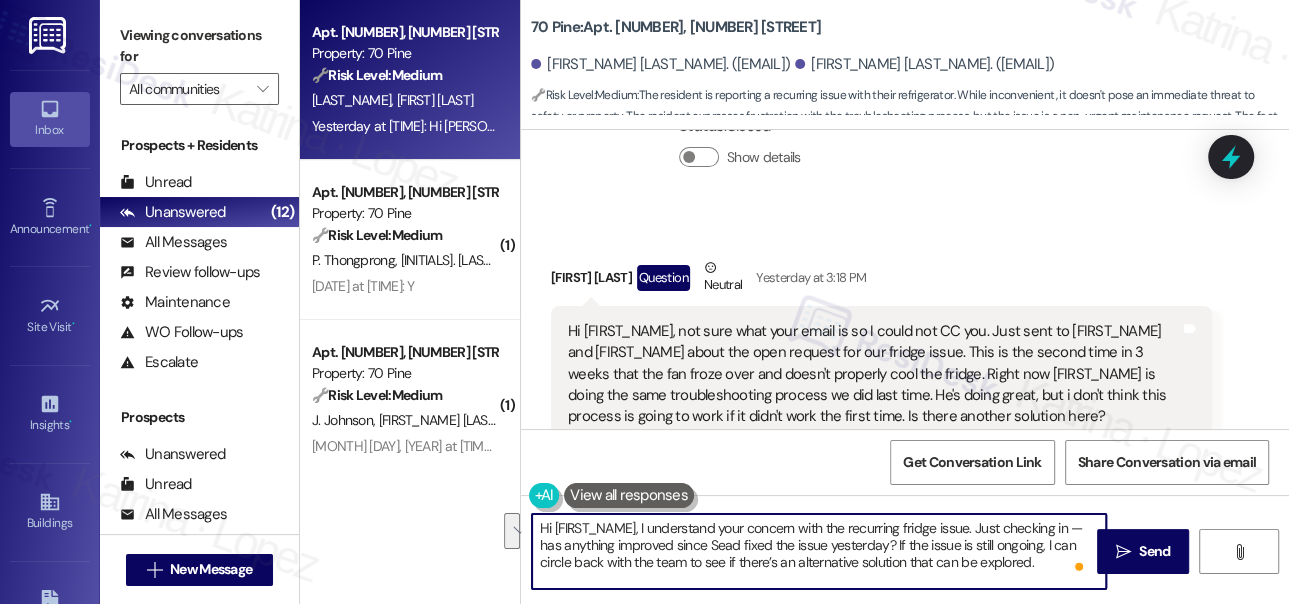 drag, startPoint x: 1012, startPoint y: 563, endPoint x: 872, endPoint y: 543, distance: 141.42136 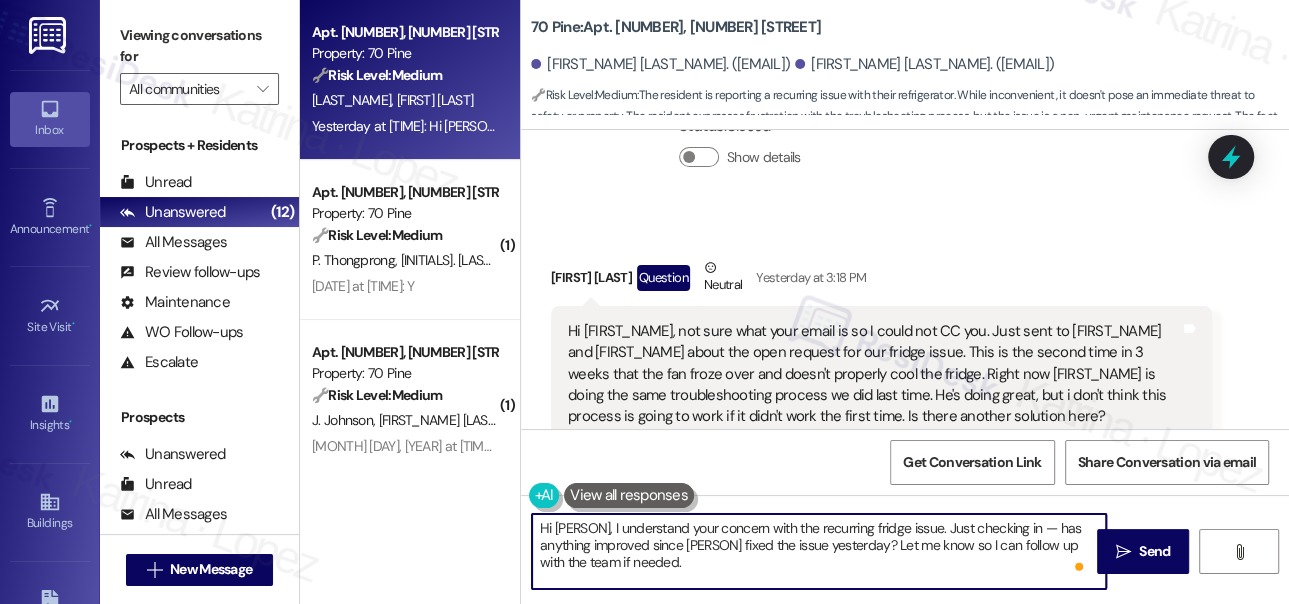 click on "Hi [PERSON], I understand your concern with the recurring fridge issue. Just checking in — has anything improved since [PERSON] fixed the issue yesterday? Let me know so I can follow up with the team if needed." at bounding box center [819, 551] 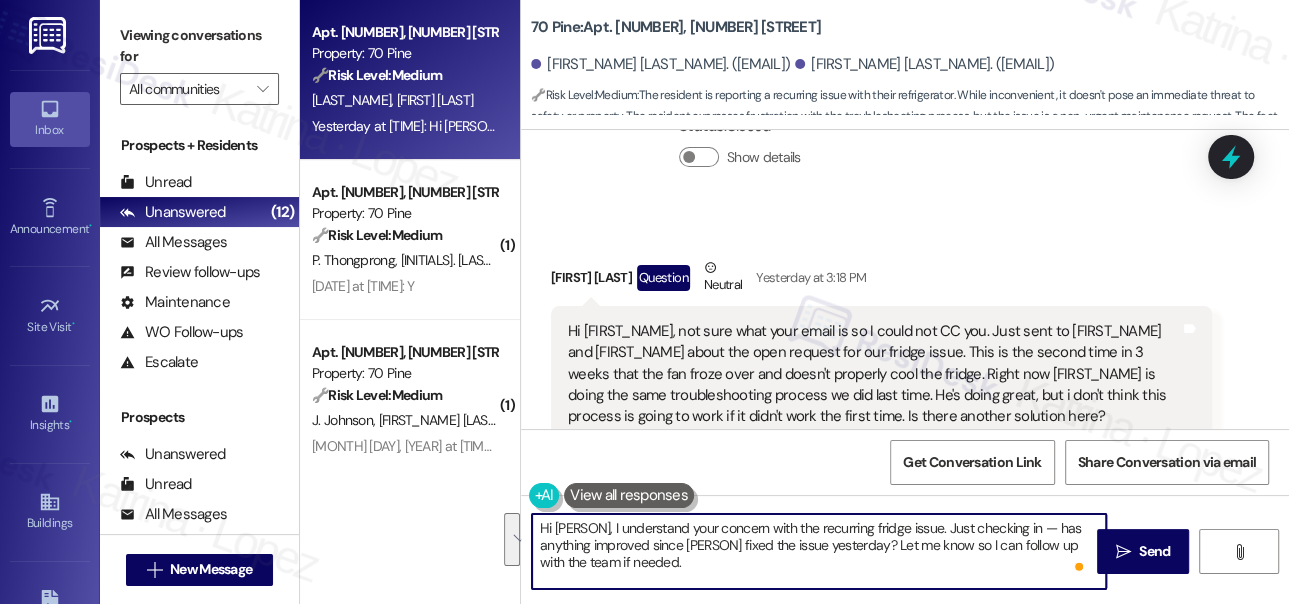 click on "Hi [PERSON], I understand your concern with the recurring fridge issue. Just checking in — has anything improved since [PERSON] fixed the issue yesterday? Let me know so I can follow up with the team if needed." at bounding box center (819, 551) 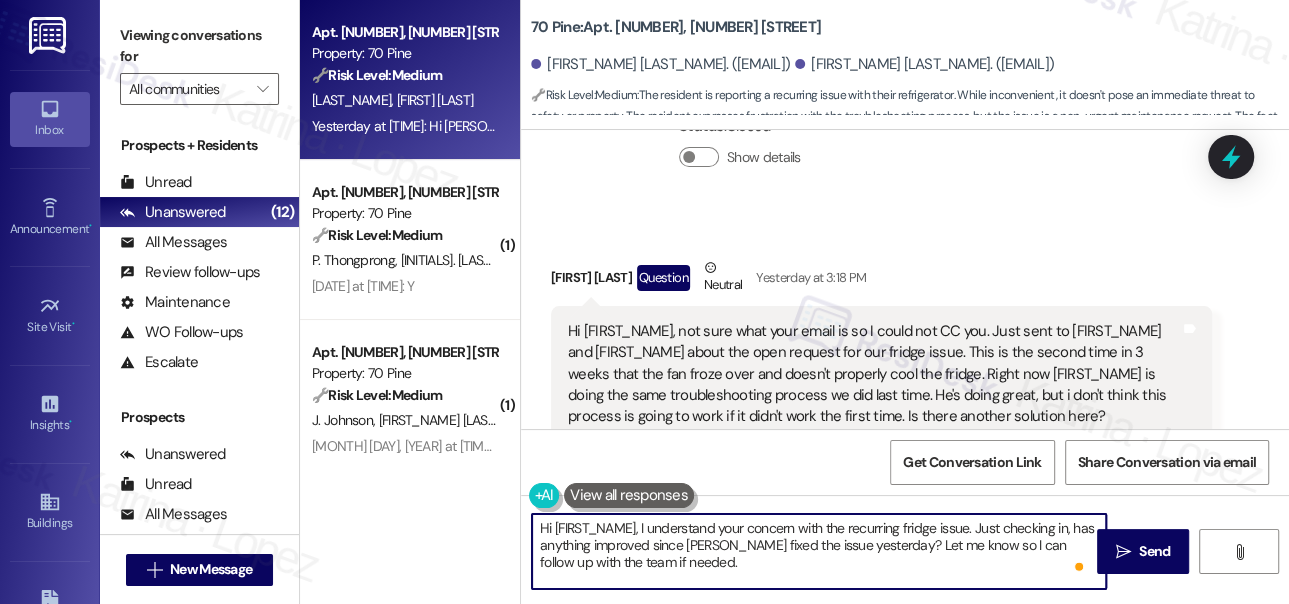 click on "Hi [FIRST_NAME], I understand your concern with the recurring fridge issue. Just checking in, has anything improved since [PERSON_NAME] fixed the issue yesterday? Let me know so I can follow up with the team if needed." at bounding box center (819, 551) 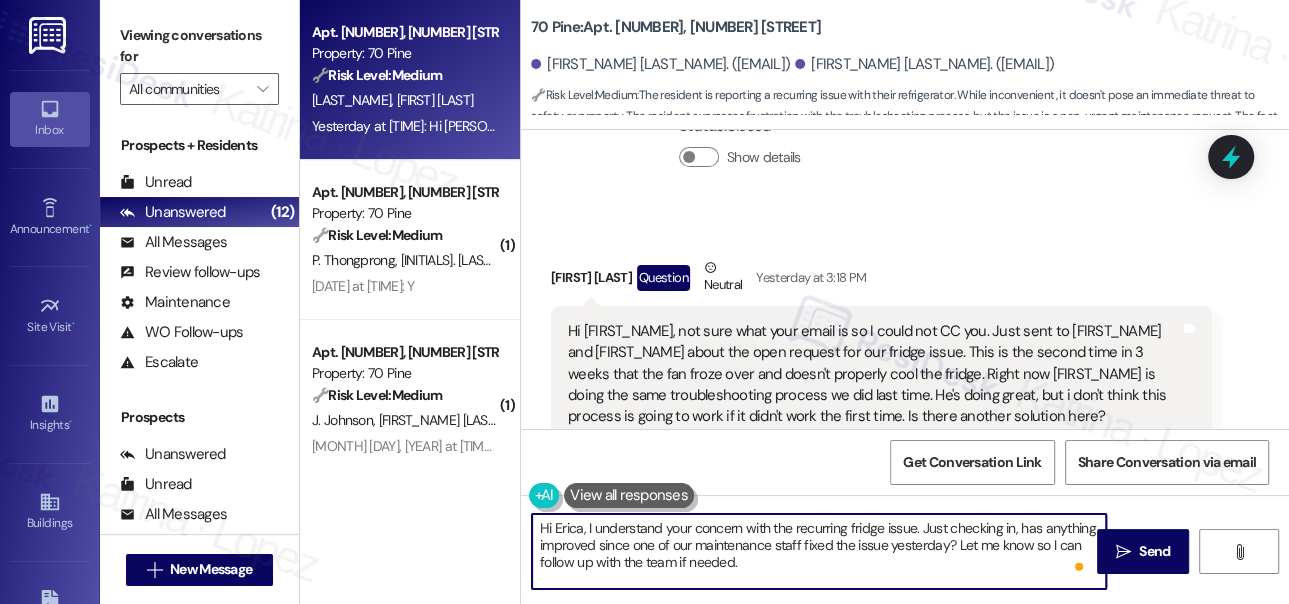 click on "Hi Erica, I understand your concern with the recurring fridge issue. Just checking in, has anything improved since one of our maintenance staff fixed the issue yesterday? Let me know so I can follow up with the team if needed." at bounding box center [819, 551] 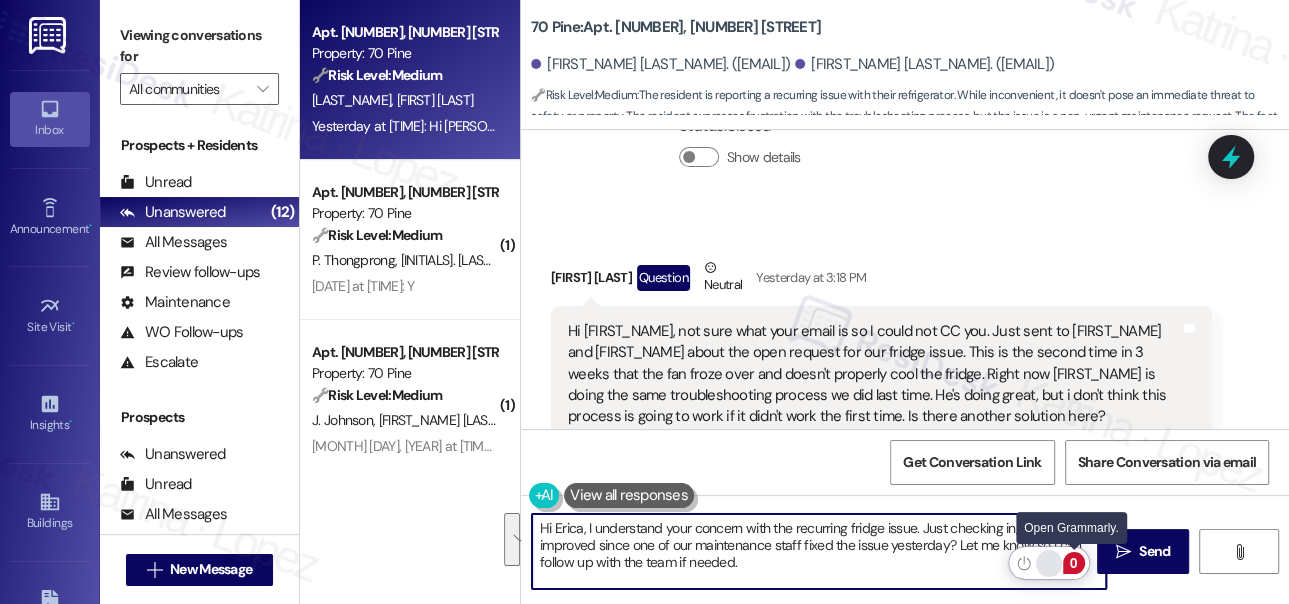 type on "Hi Erica, I understand your concern with the recurring fridge issue. Just checking in, has anything improved since one of our maintenance staff fixed the issue yesterday? Let me know so I can follow up with the team if needed." 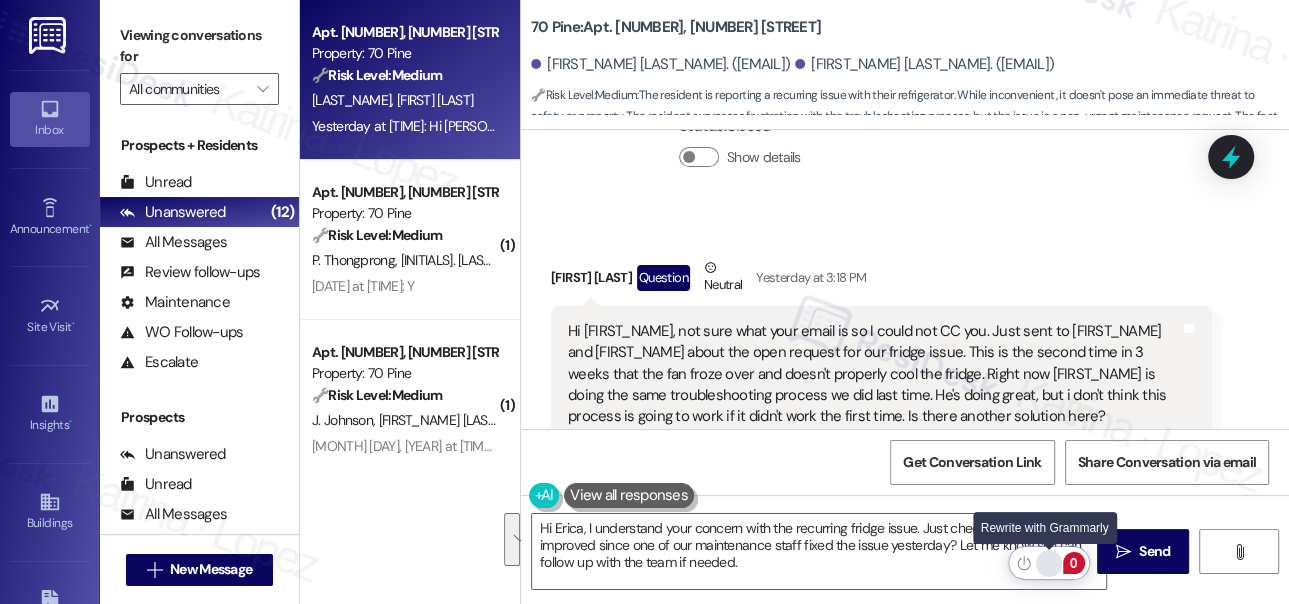click 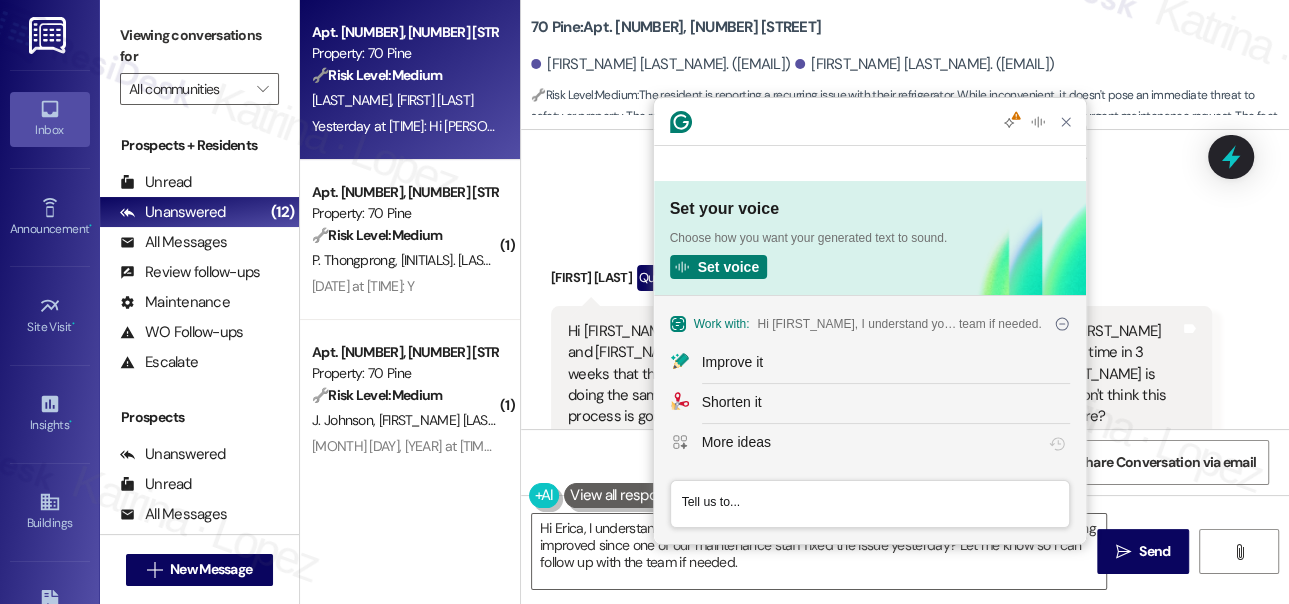 scroll, scrollTop: 0, scrollLeft: 0, axis: both 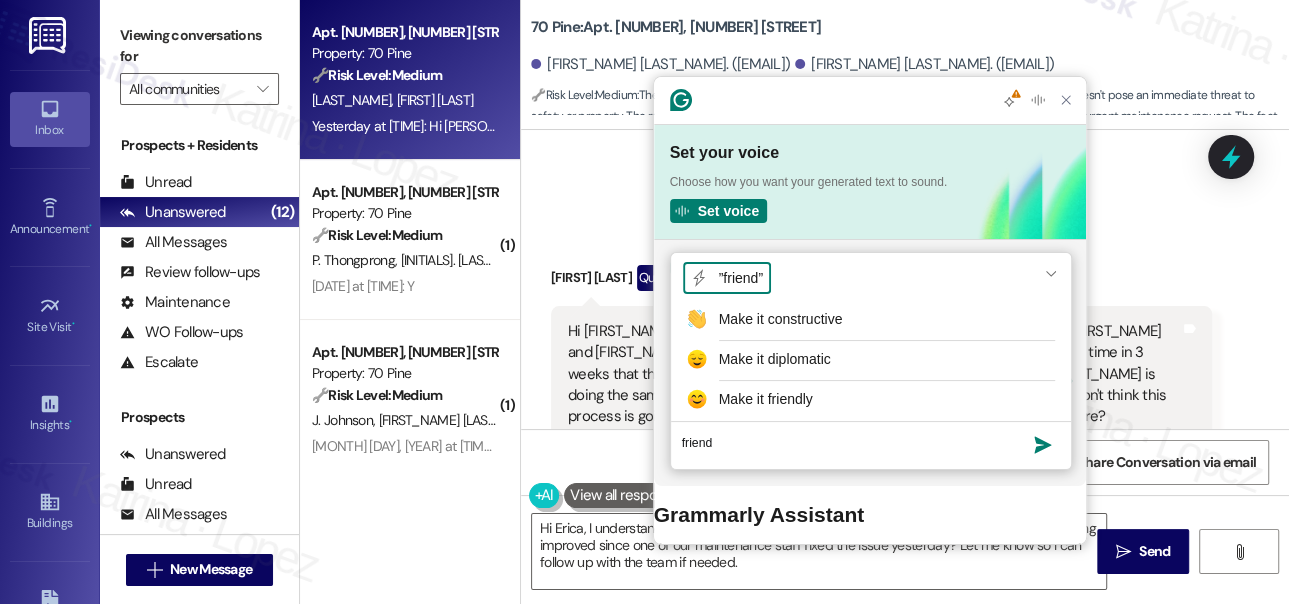 type on "friend" 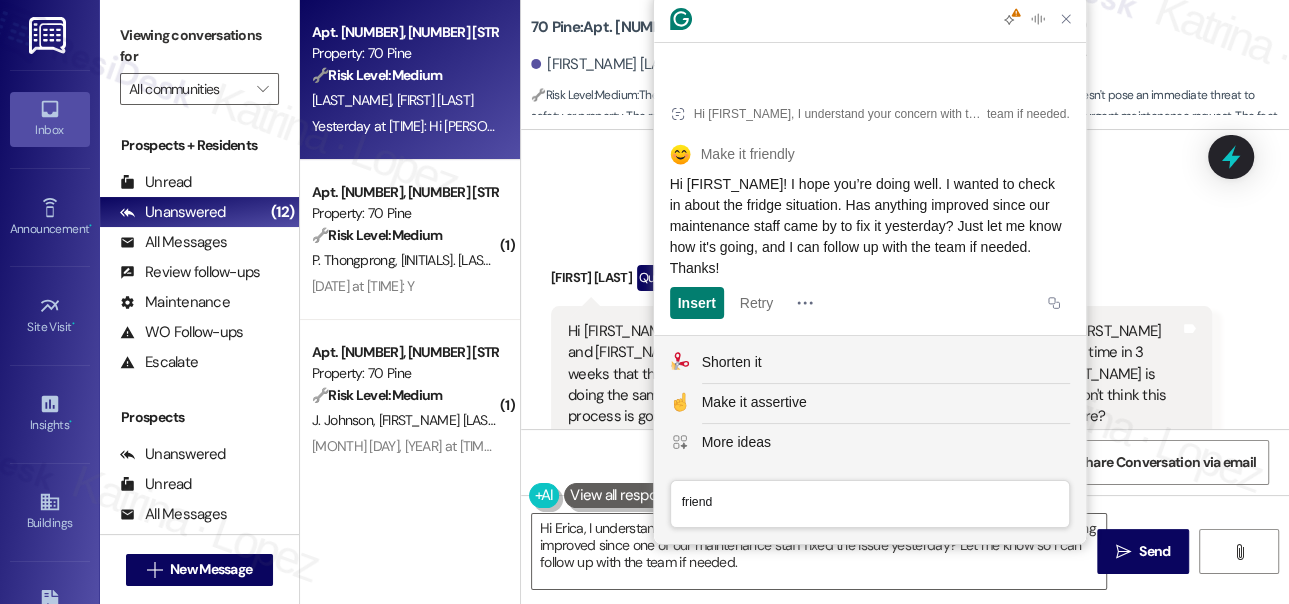 click on "Hi [FIRST_NAME]! I hope you’re doing well. I wanted to check in about the fridge situation. Has anything improved since our maintenance staff came by to fix it yesterday? Just let me know how it's going, and I can follow up with the team if needed. Thanks!" 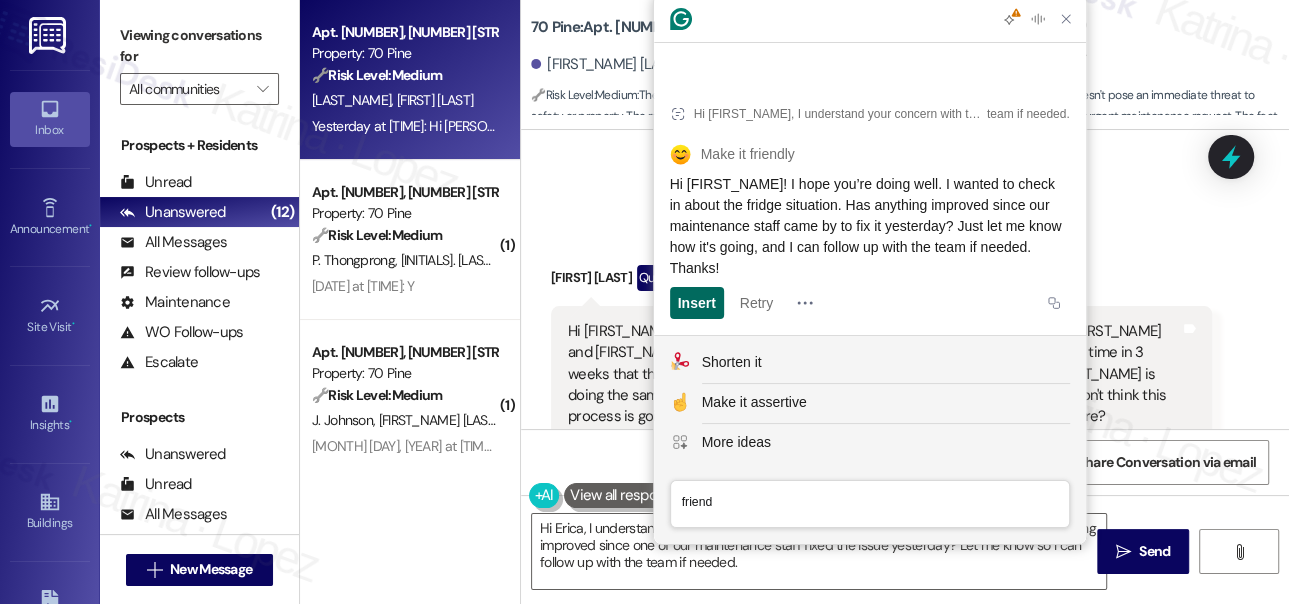 click on "Insert" 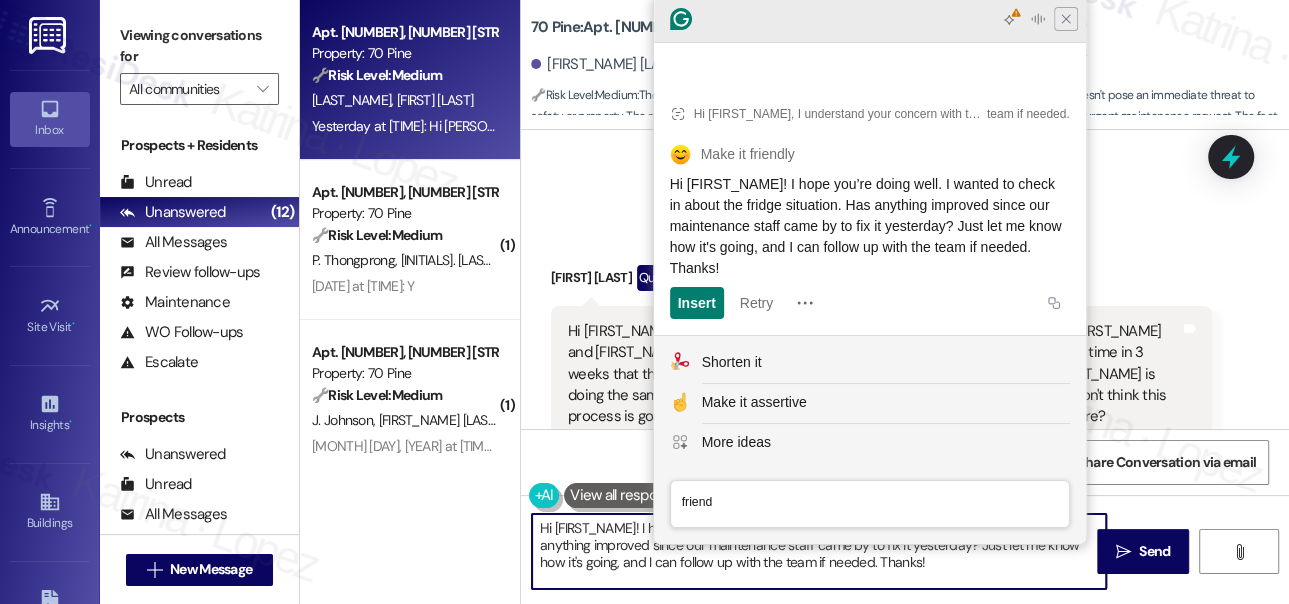 type on "Hi [FIRST_NAME]! I hope you’re doing well. I wanted to check in about the fridge situation. Has anything improved since our maintenance staff came by to fix it yesterday? Just let me know how it's going, and I can follow up with the team if needed. Thanks!" 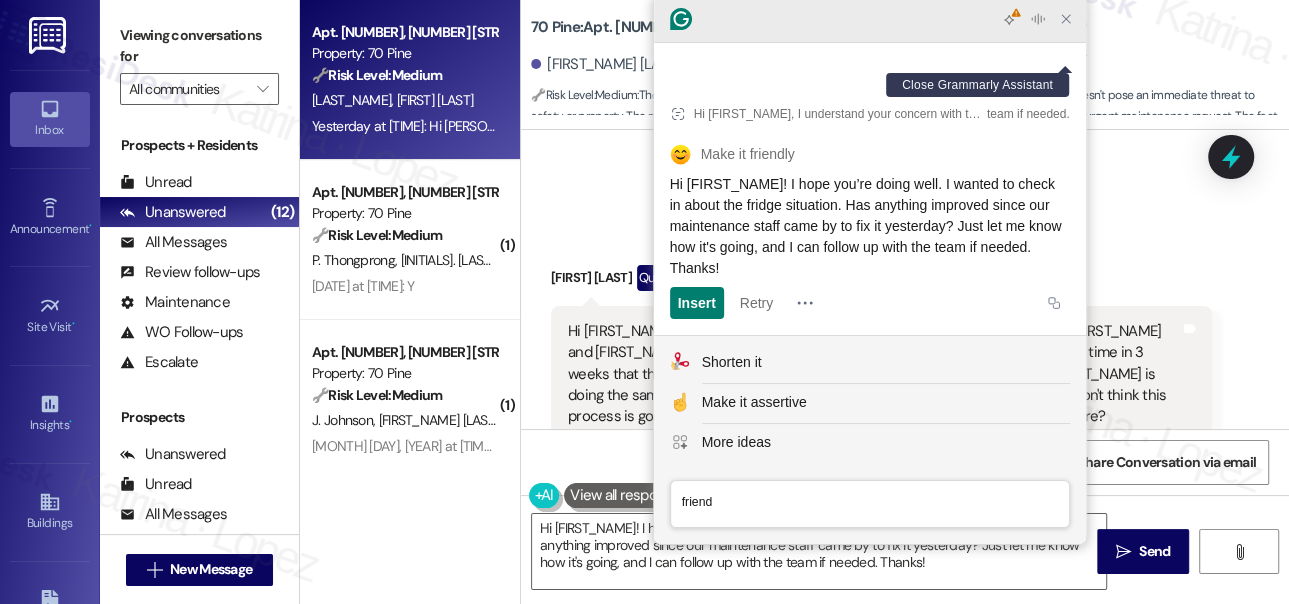 click 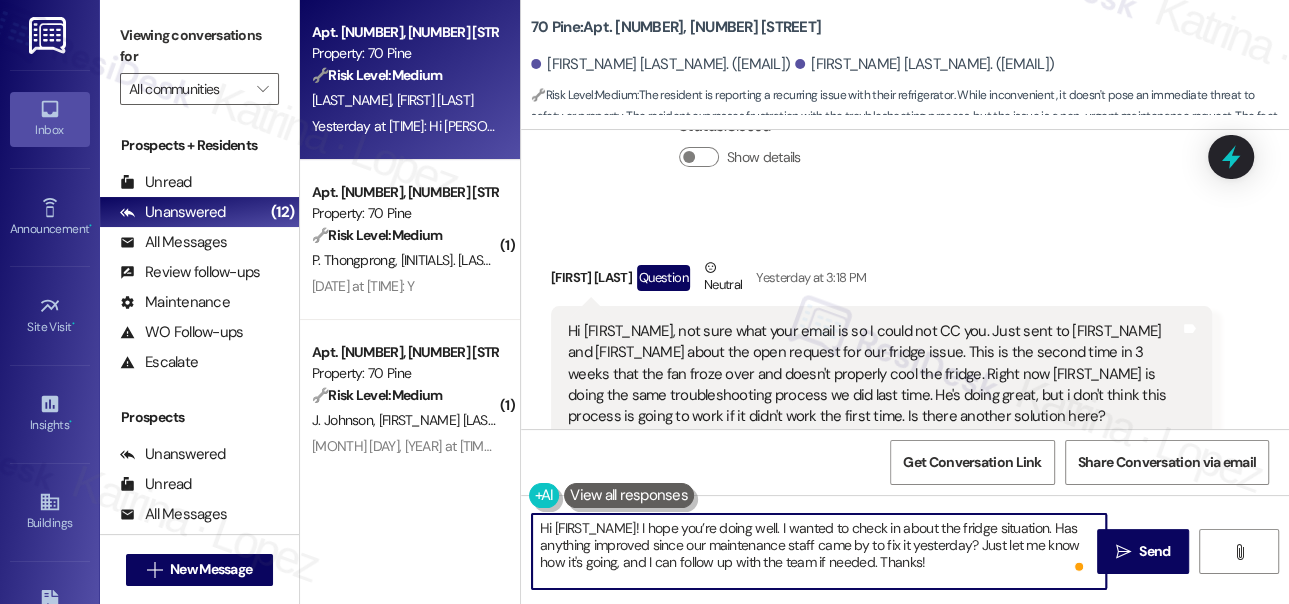 click on "Hi [FIRST_NAME]! I hope you’re doing well. I wanted to check in about the fridge situation. Has anything improved since our maintenance staff came by to fix it yesterday? Just let me know how it's going, and I can follow up with the team if needed. Thanks!" at bounding box center (819, 551) 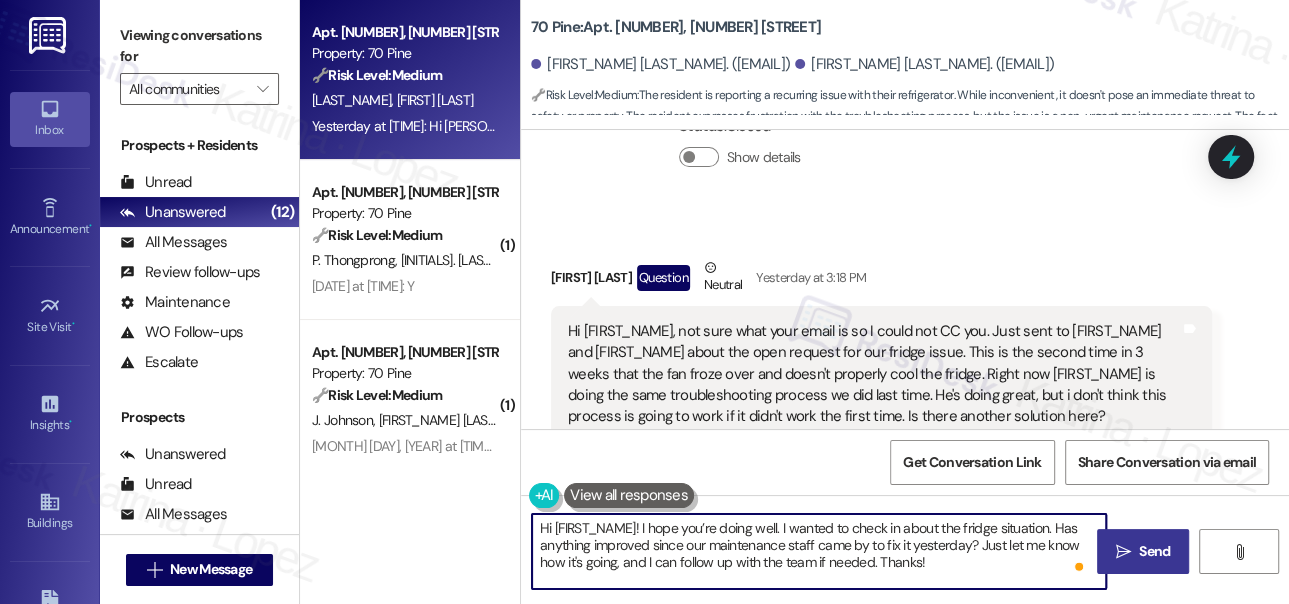 click on "Send" at bounding box center [1154, 551] 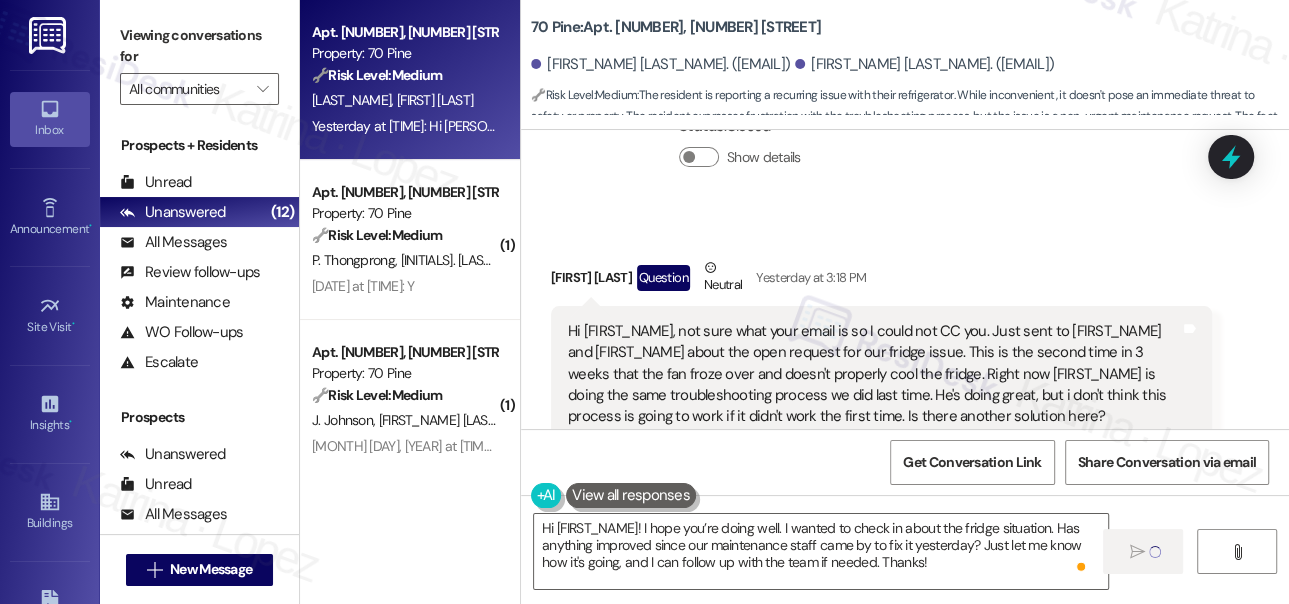 type 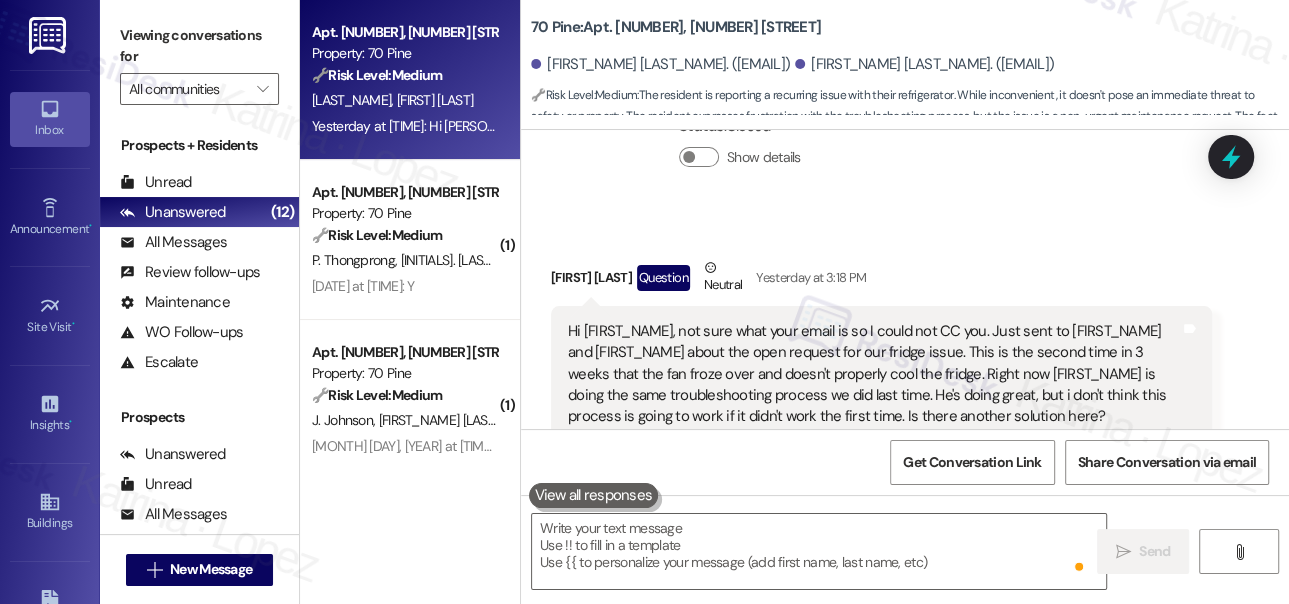 scroll, scrollTop: 17429, scrollLeft: 0, axis: vertical 